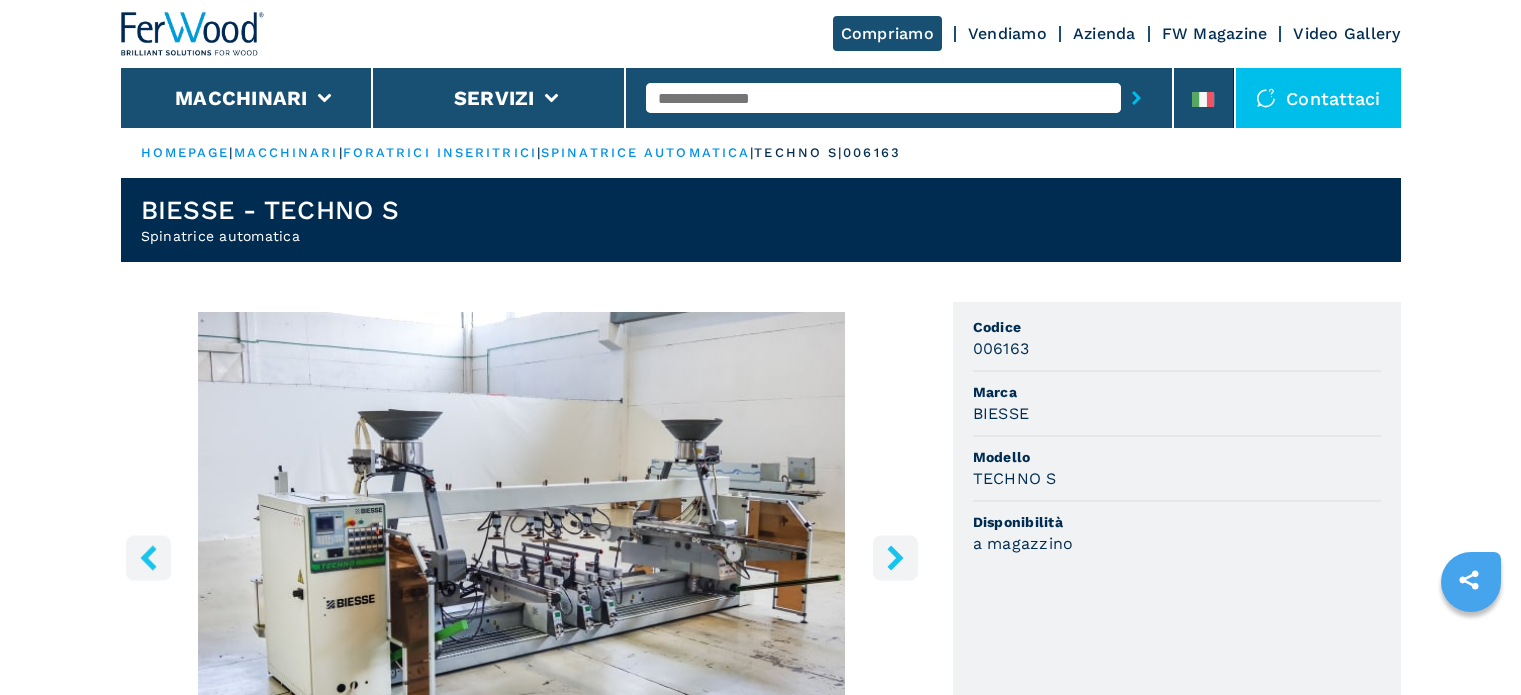 scroll, scrollTop: 0, scrollLeft: 0, axis: both 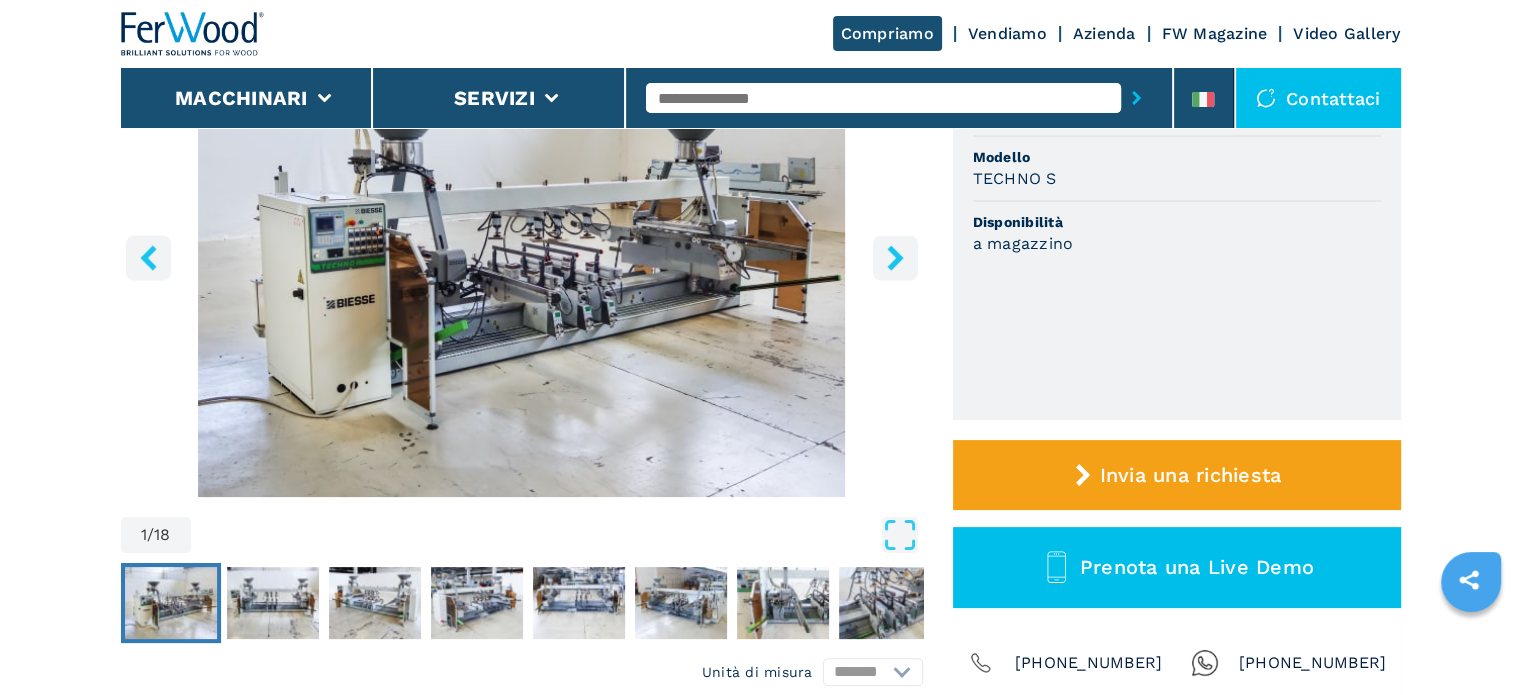 click 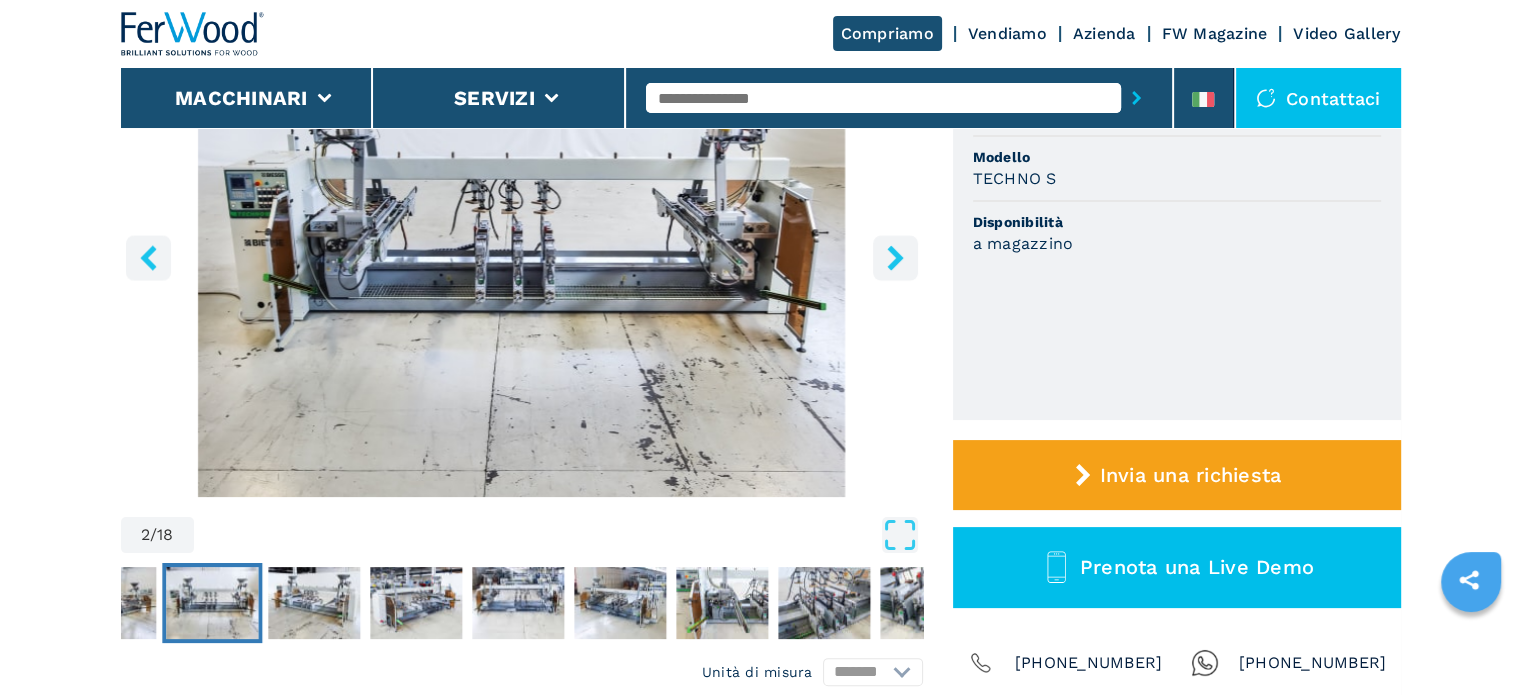 click 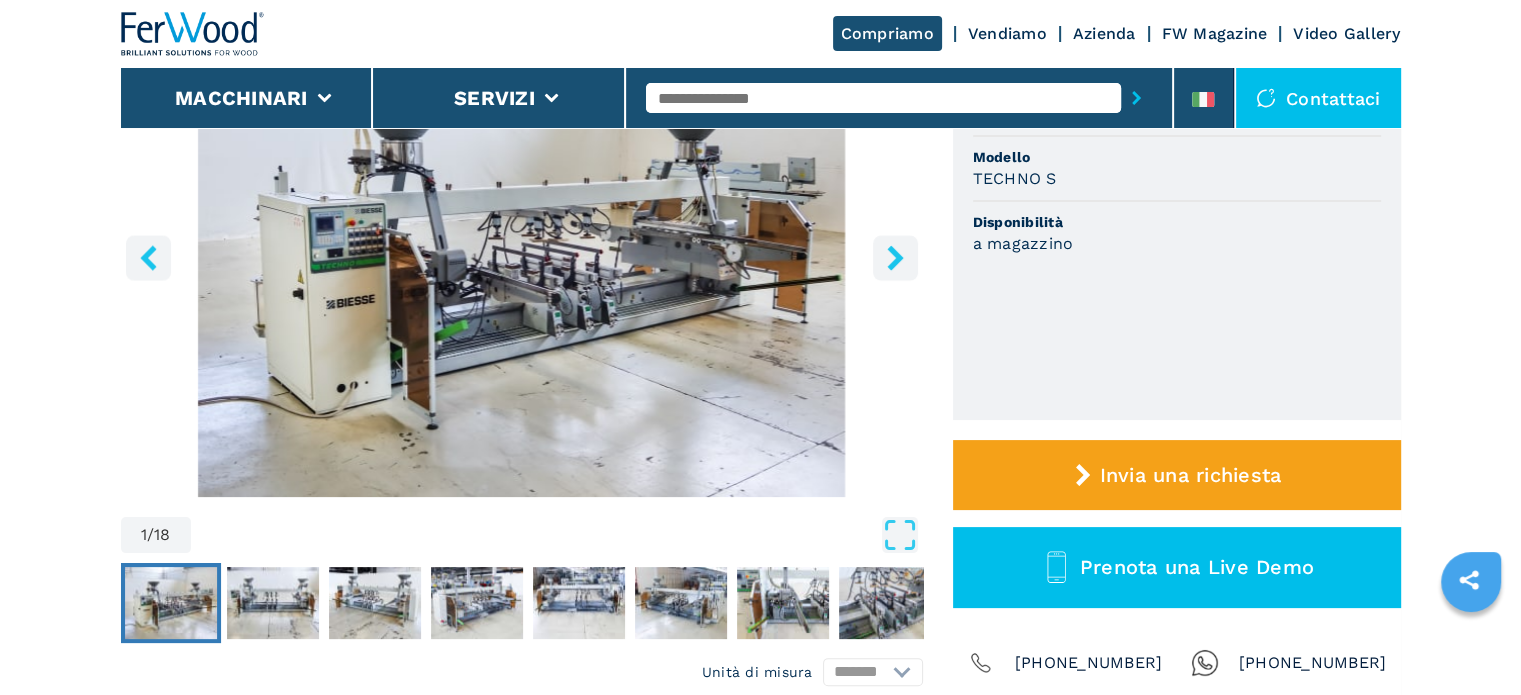 click at bounding box center [522, 254] 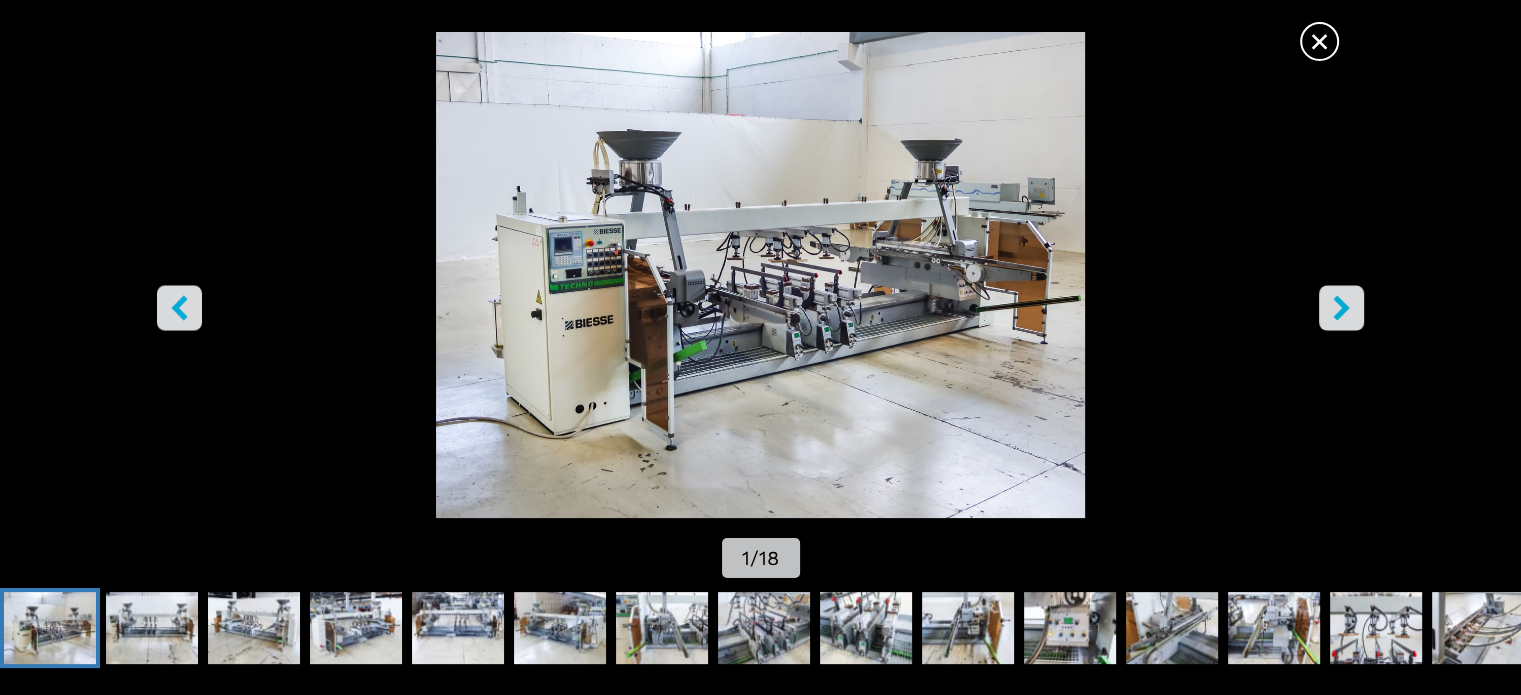 click at bounding box center (1341, 307) 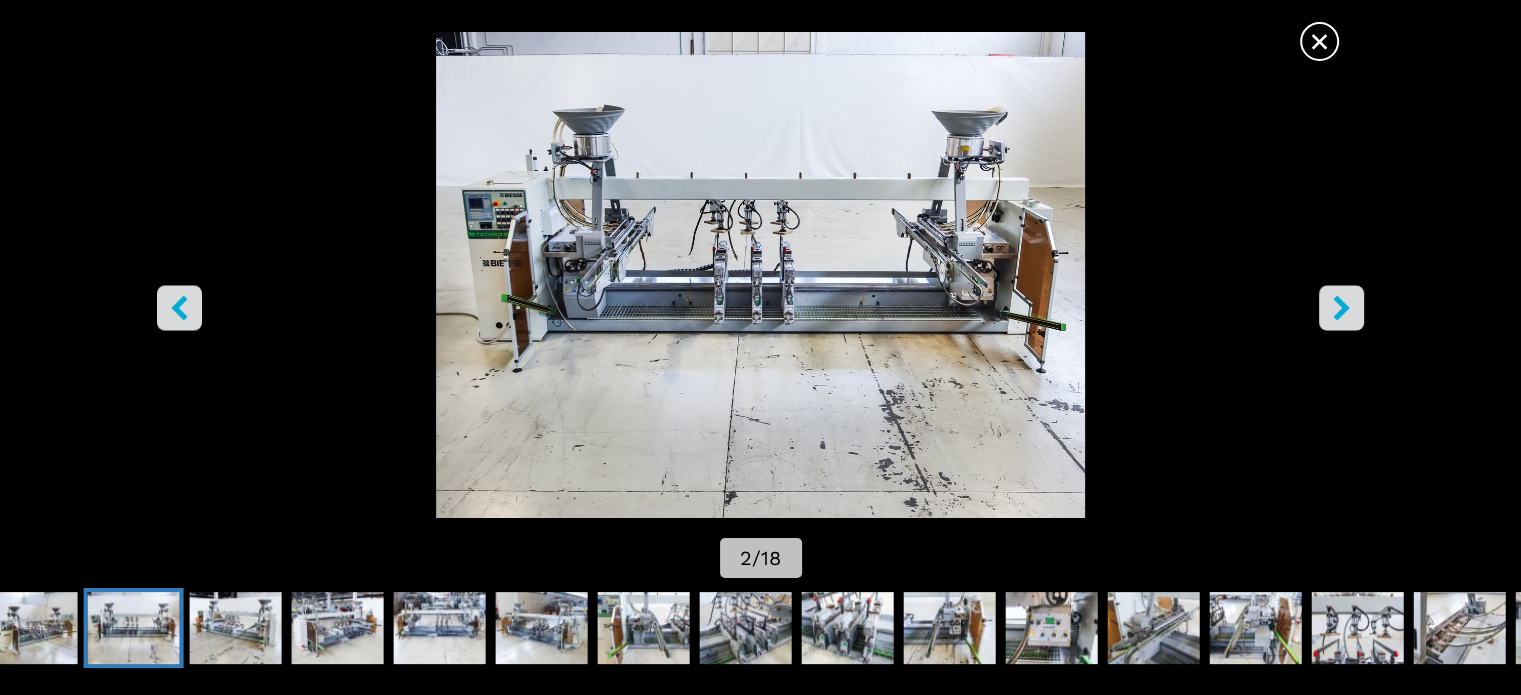 click 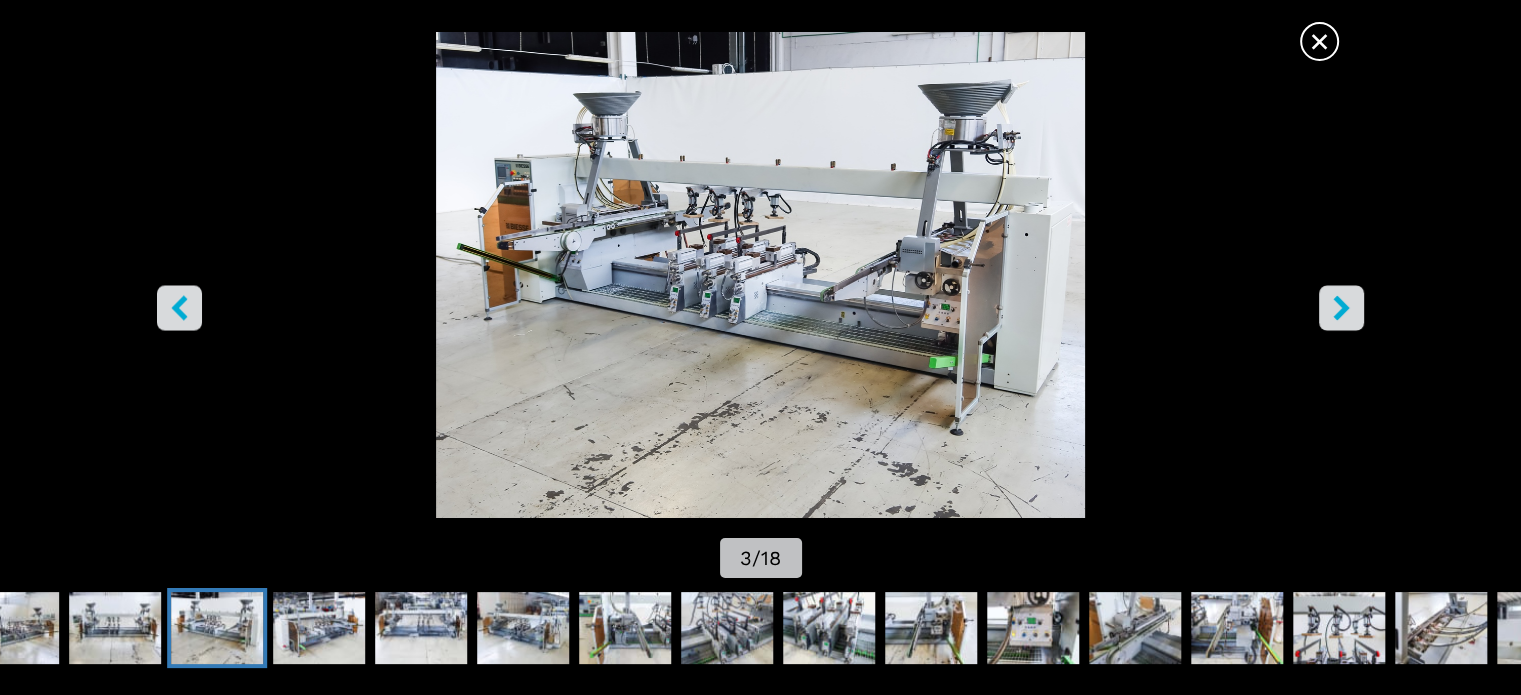 click 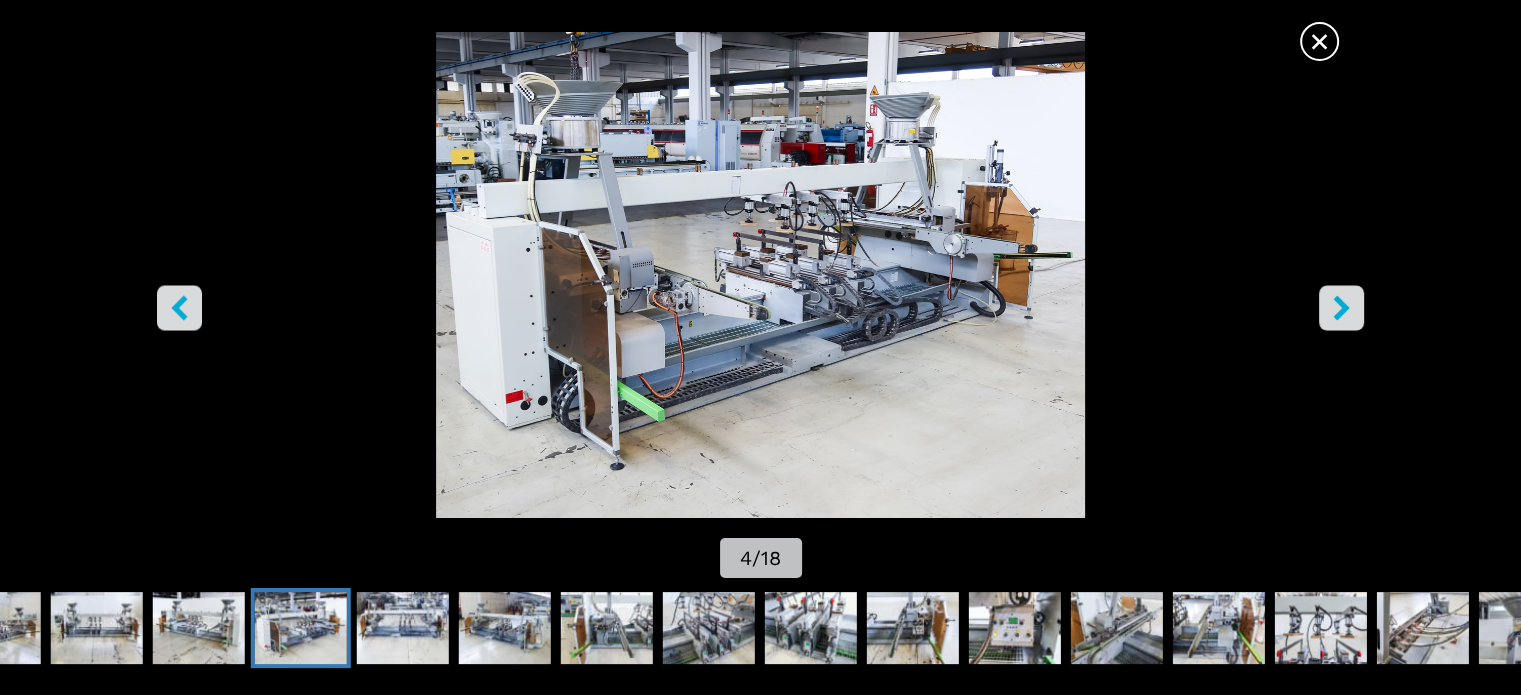click 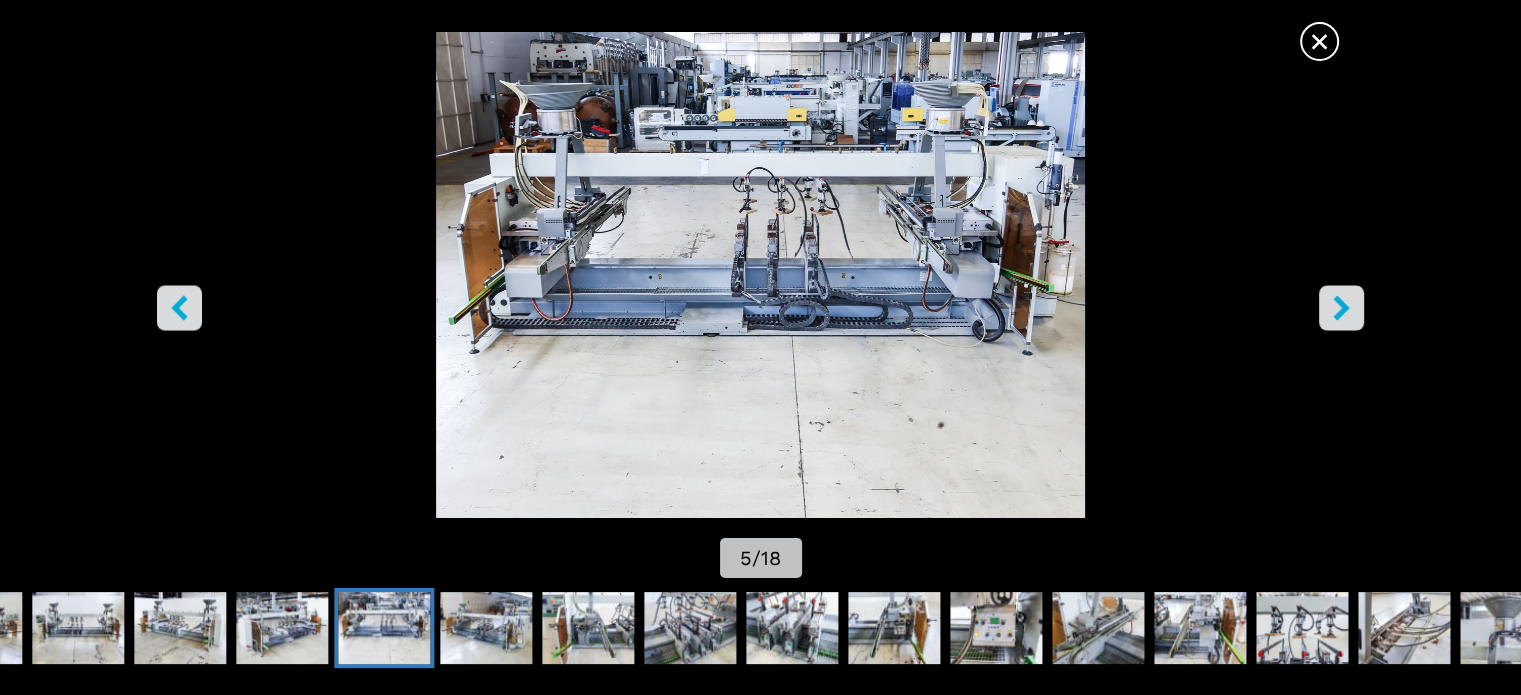 click 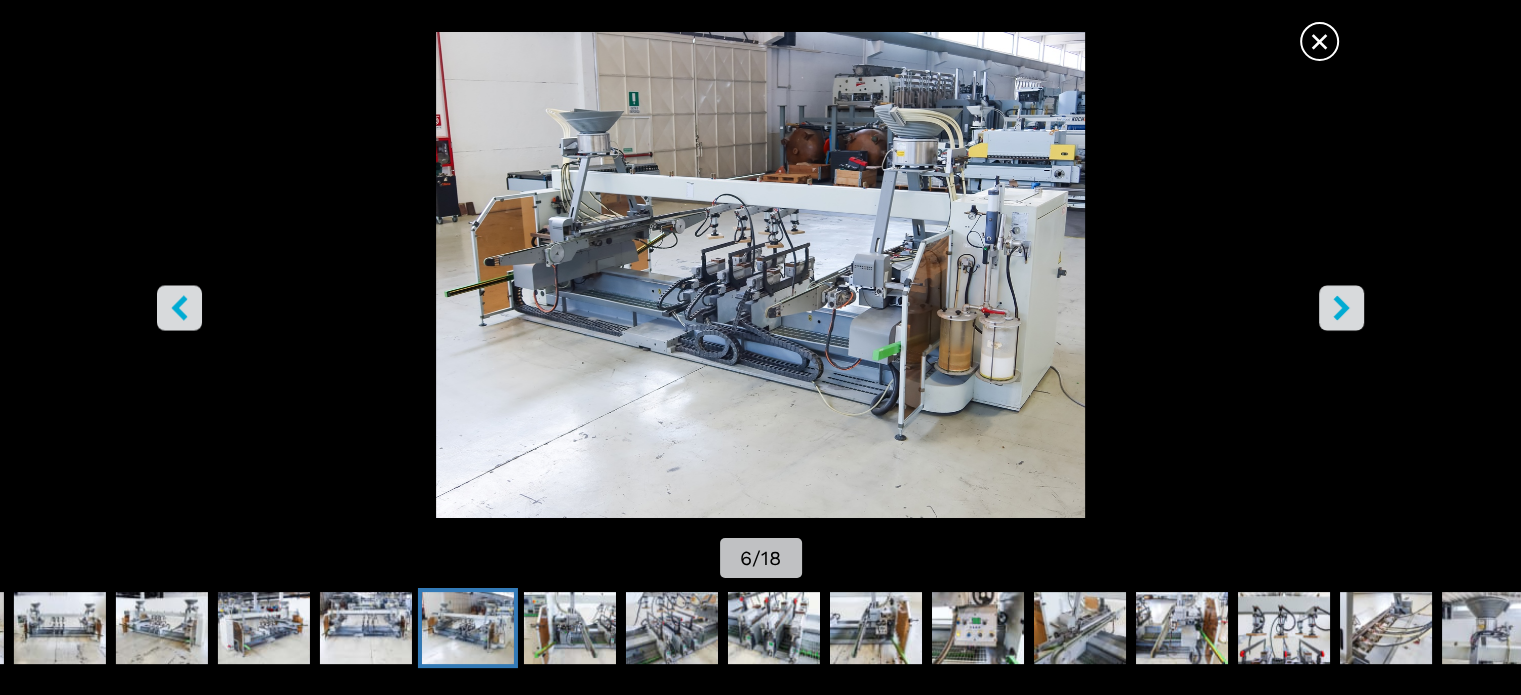 click 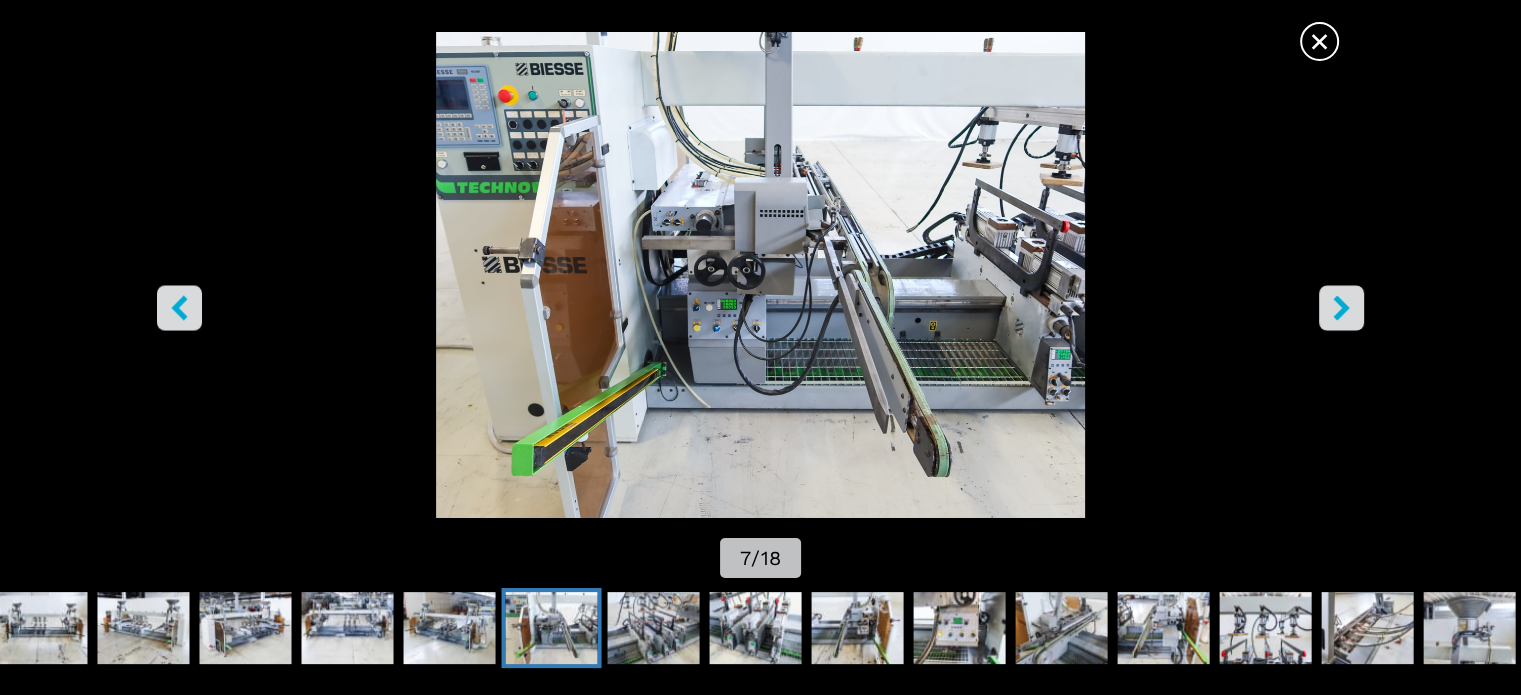 click 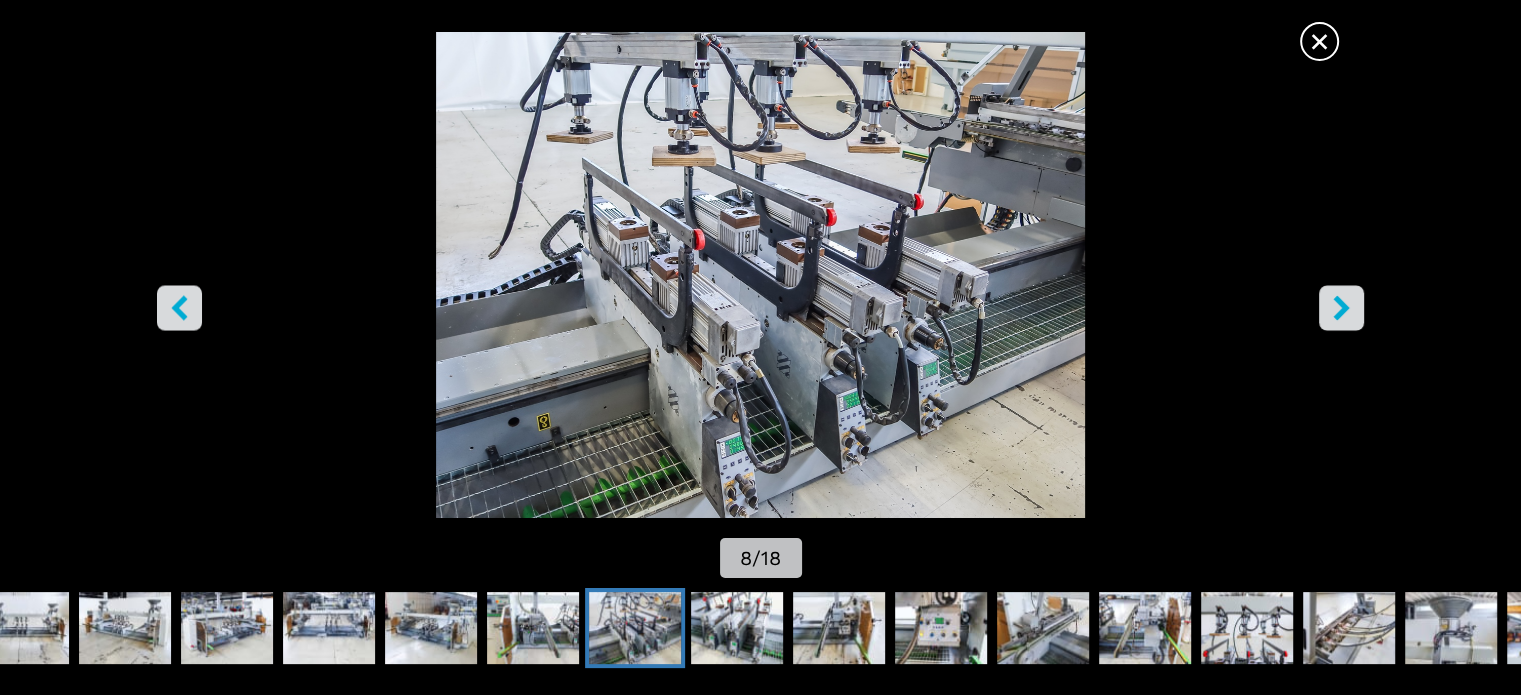 click 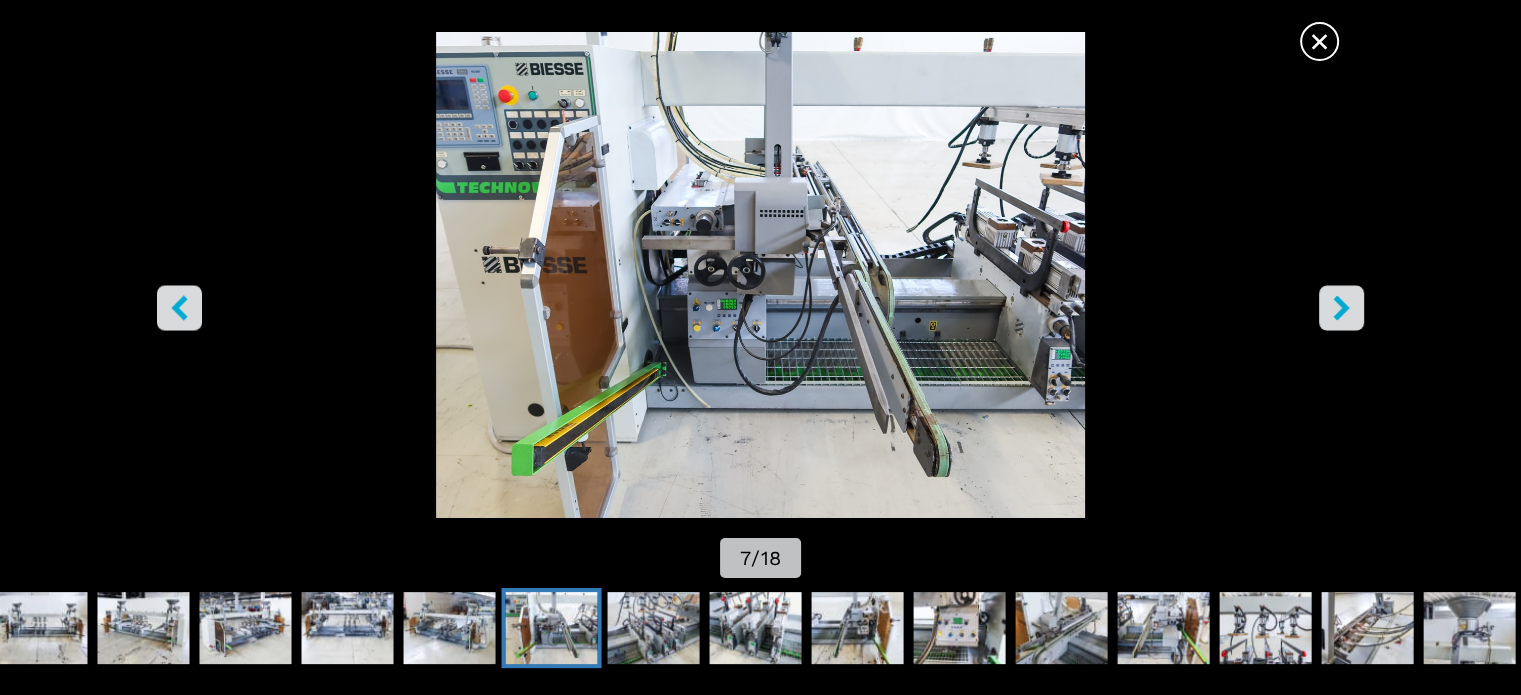click 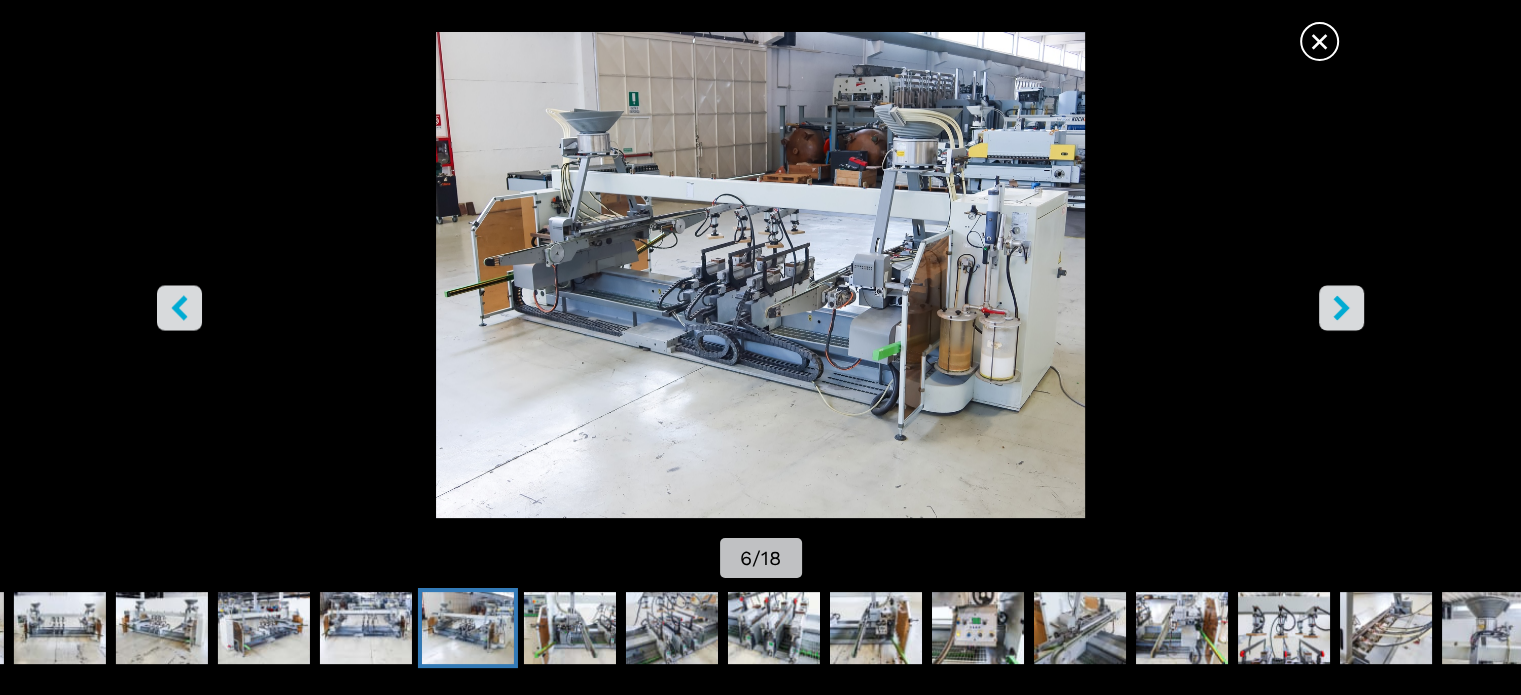 click 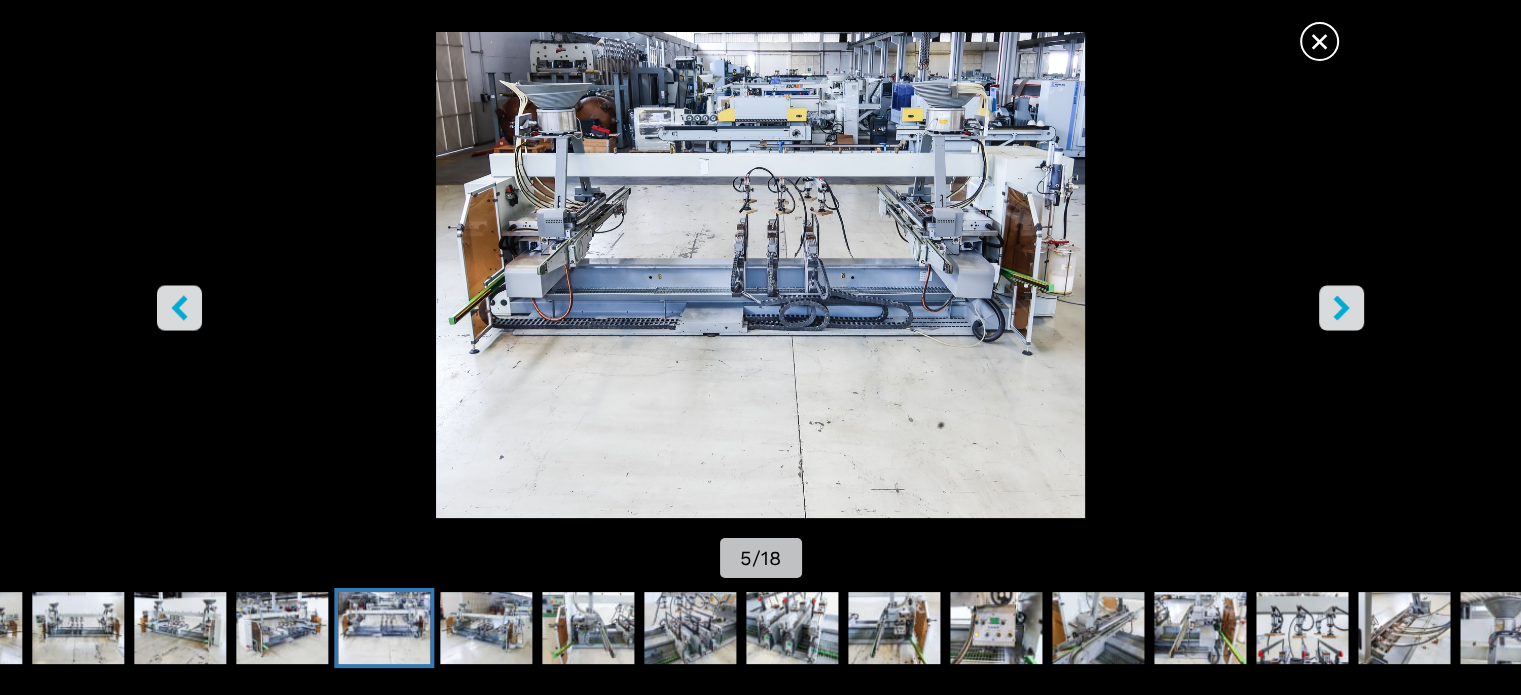 click 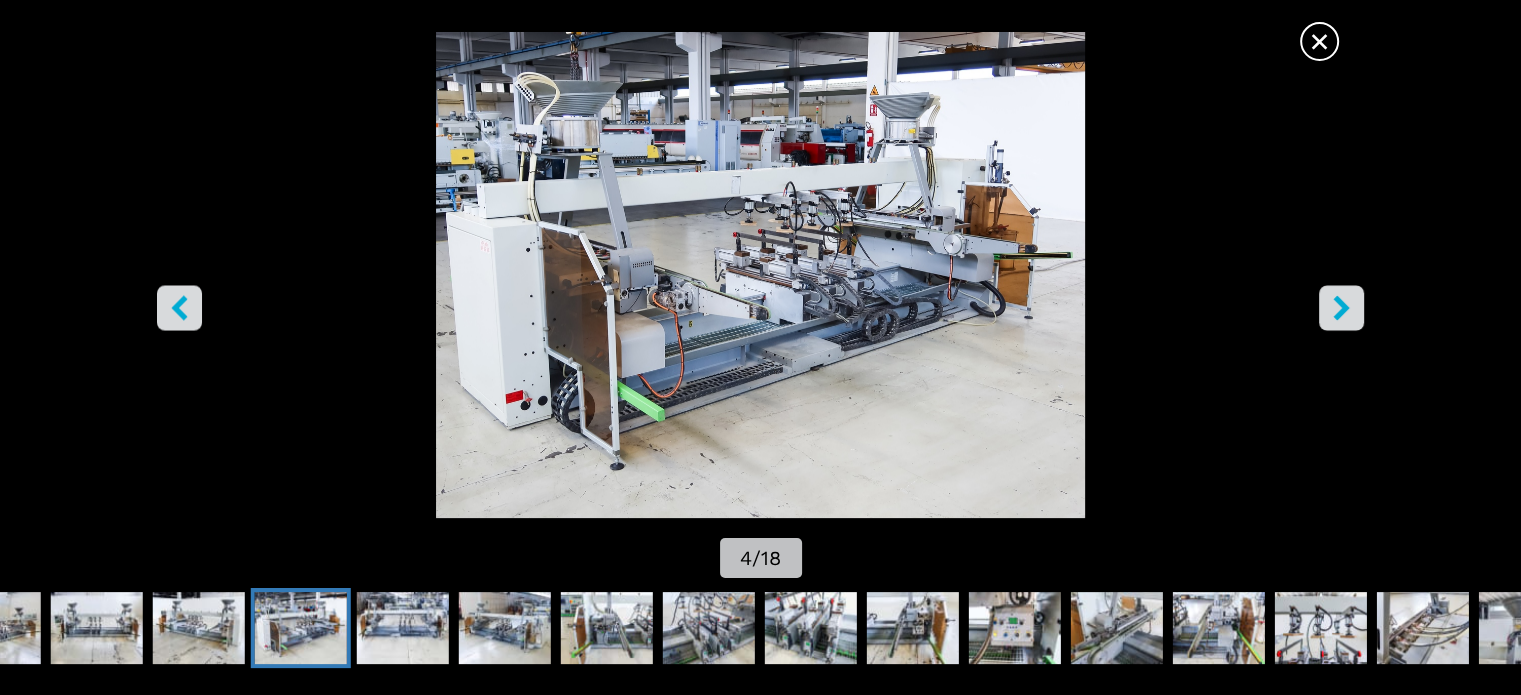 click 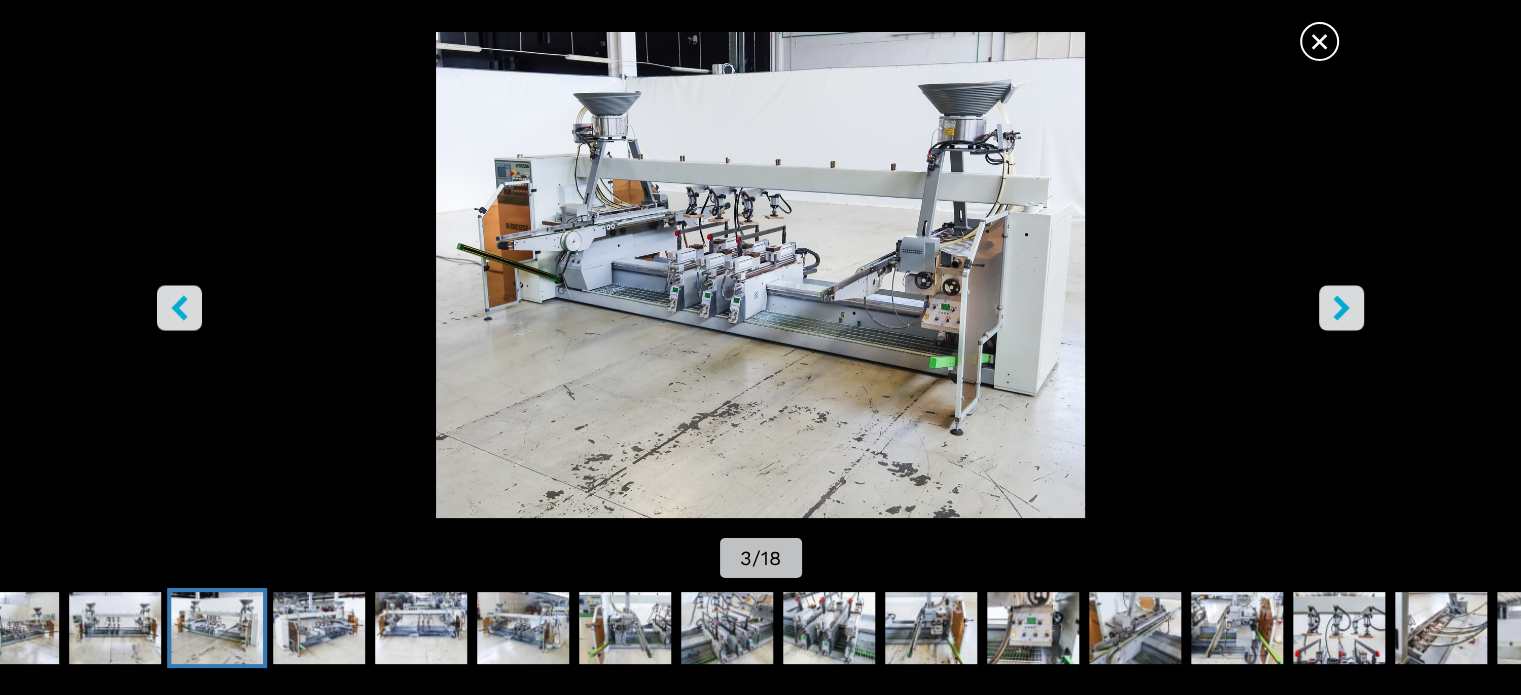 click 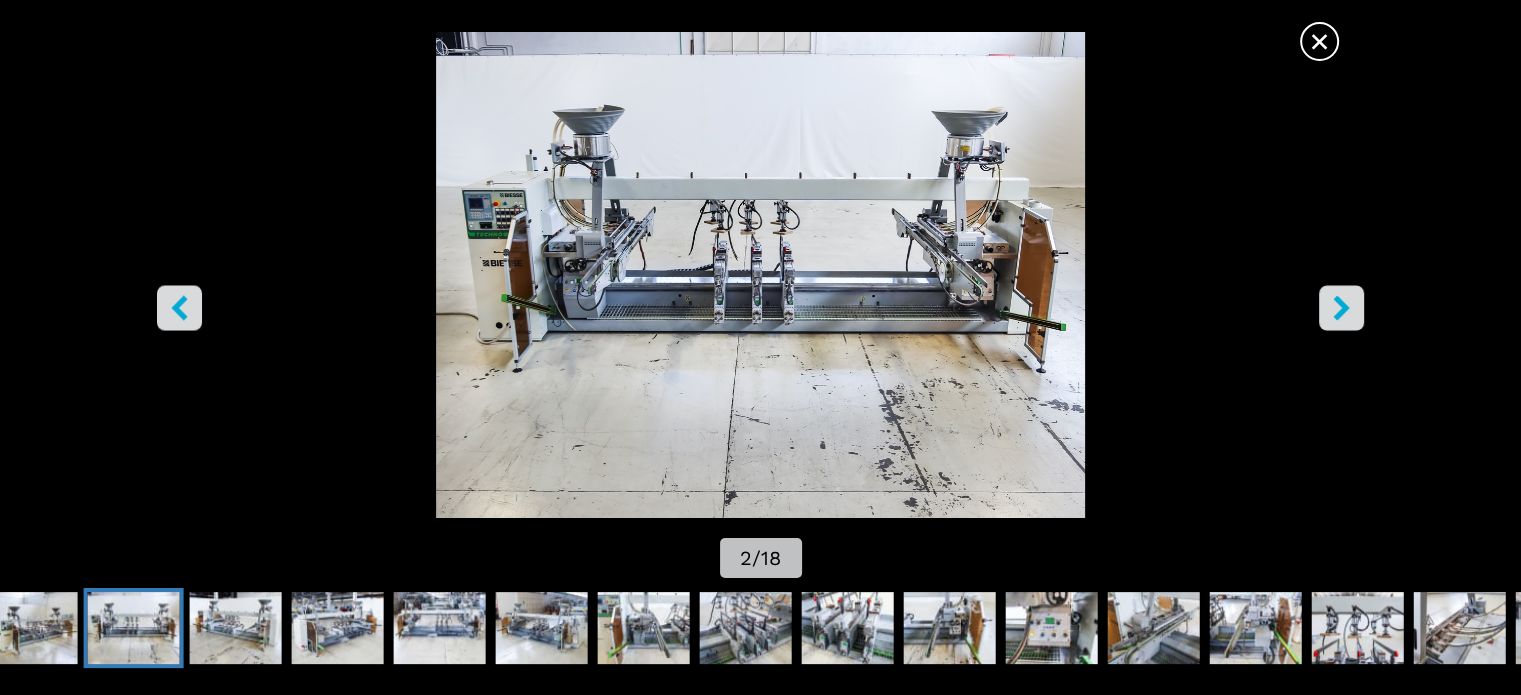 click 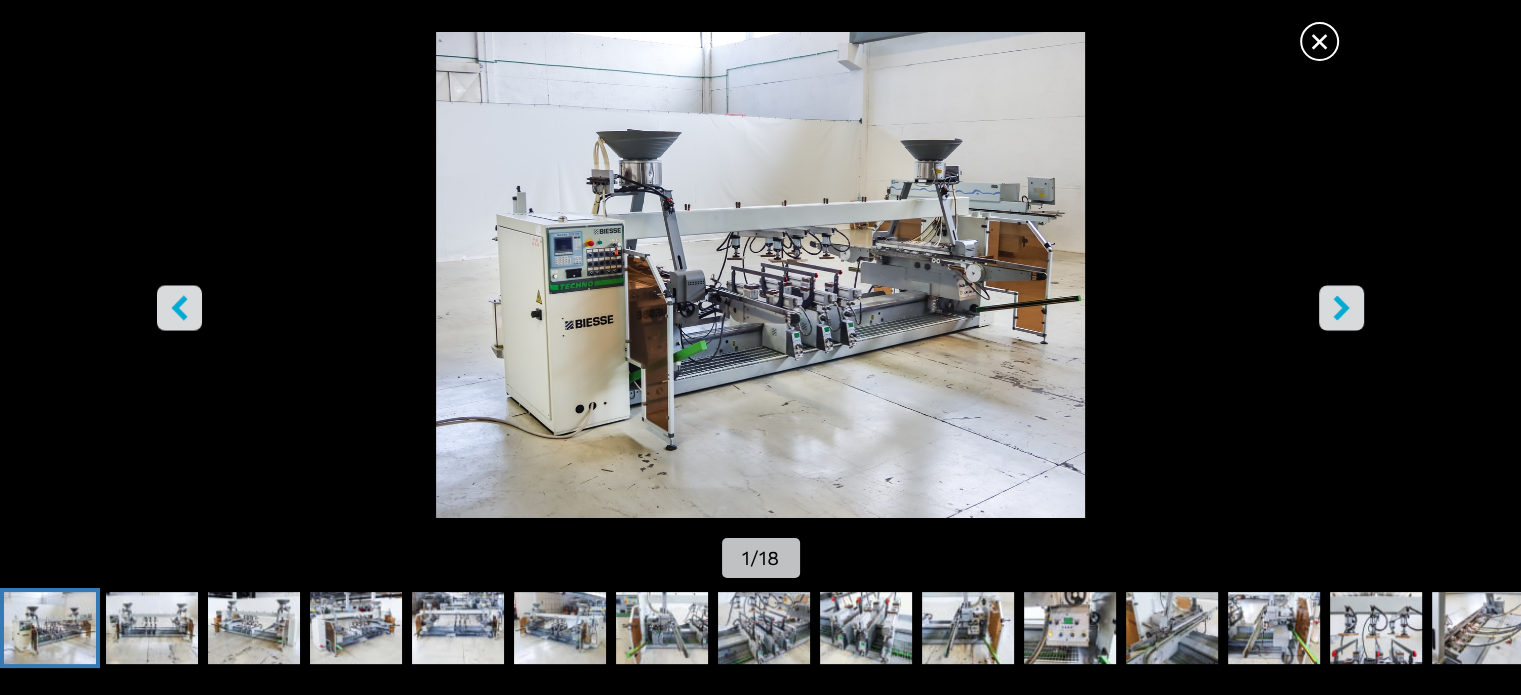 click 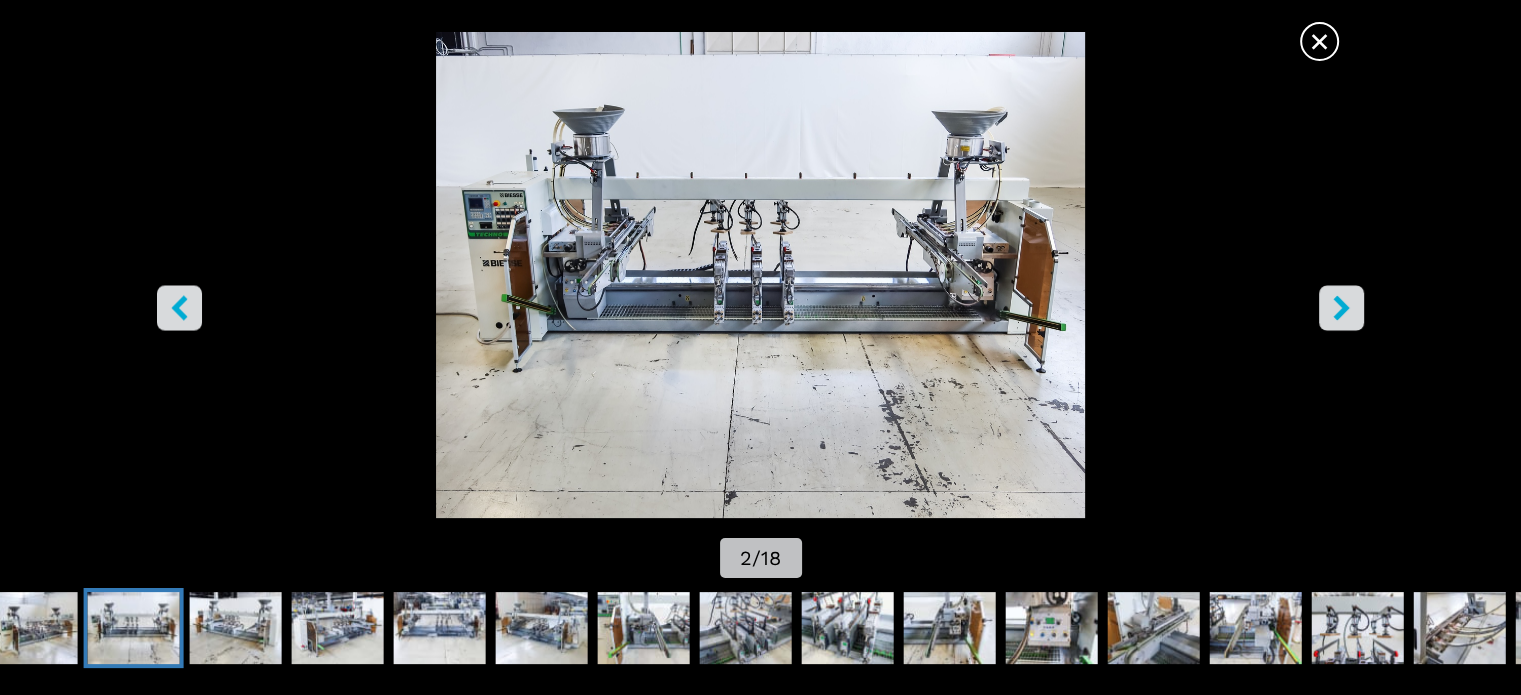 click 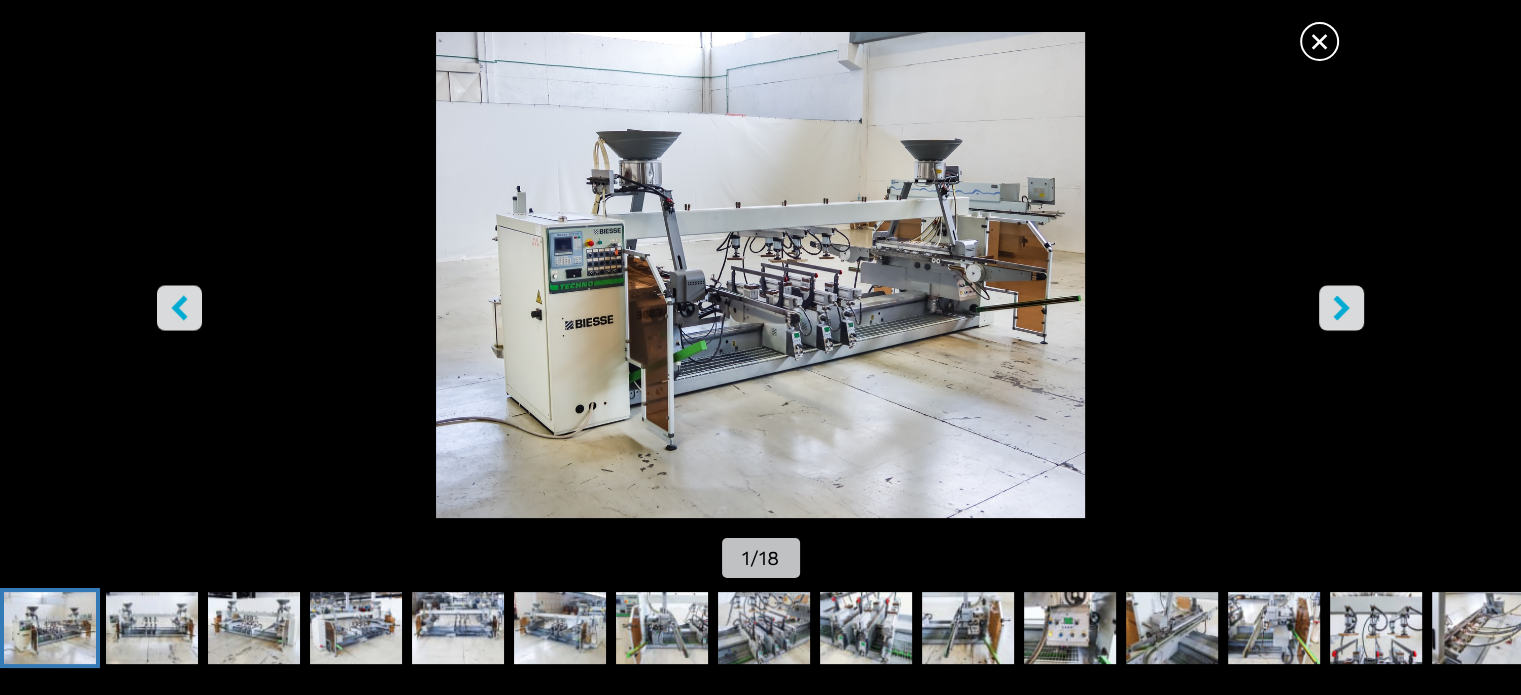 click at bounding box center (1341, 307) 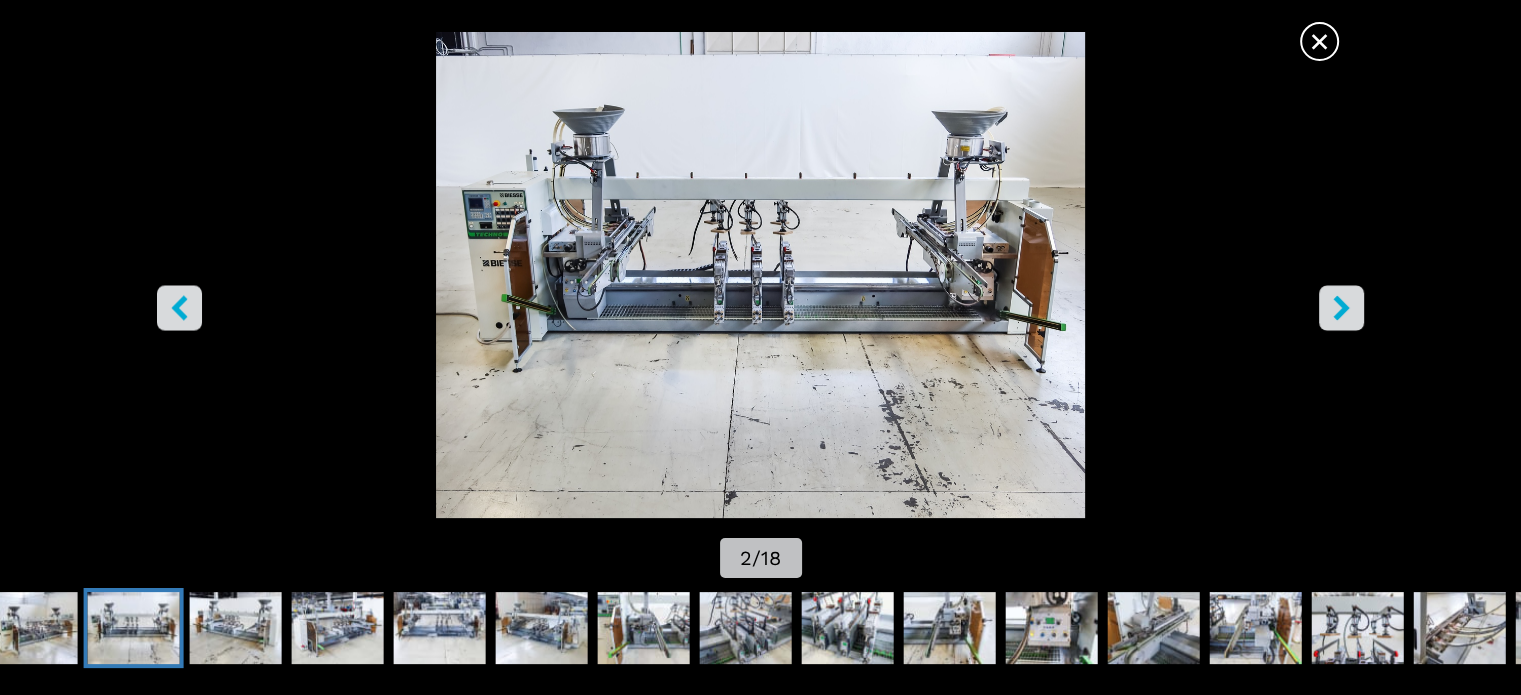 click at bounding box center (1341, 307) 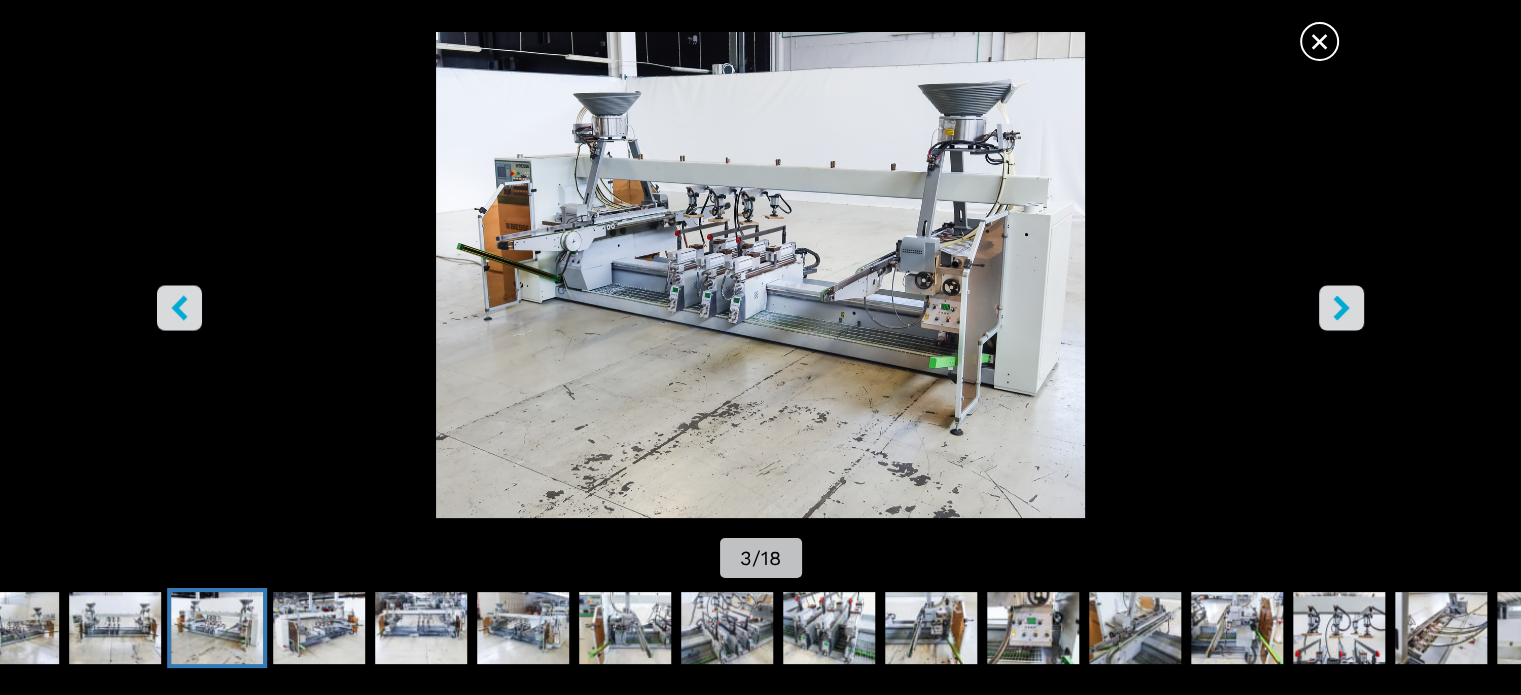 click 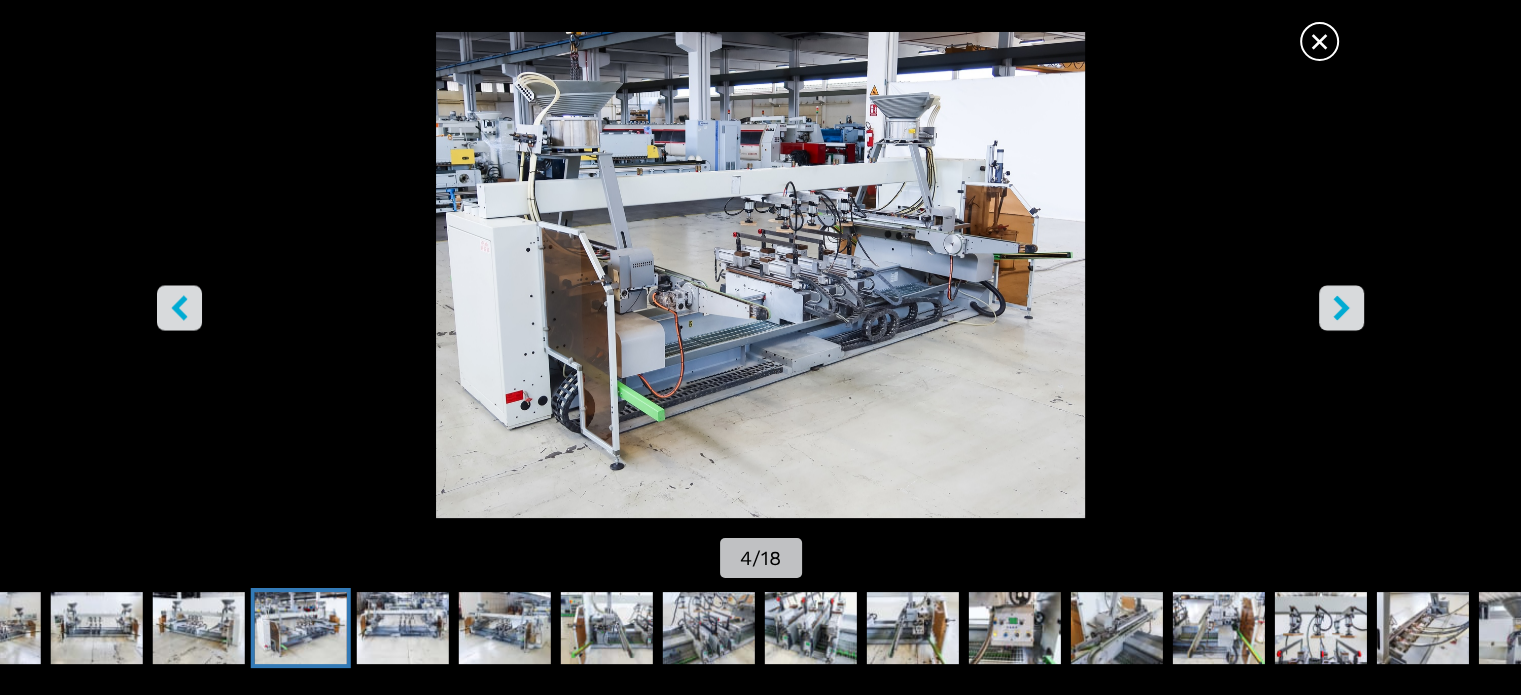 click at bounding box center (1341, 307) 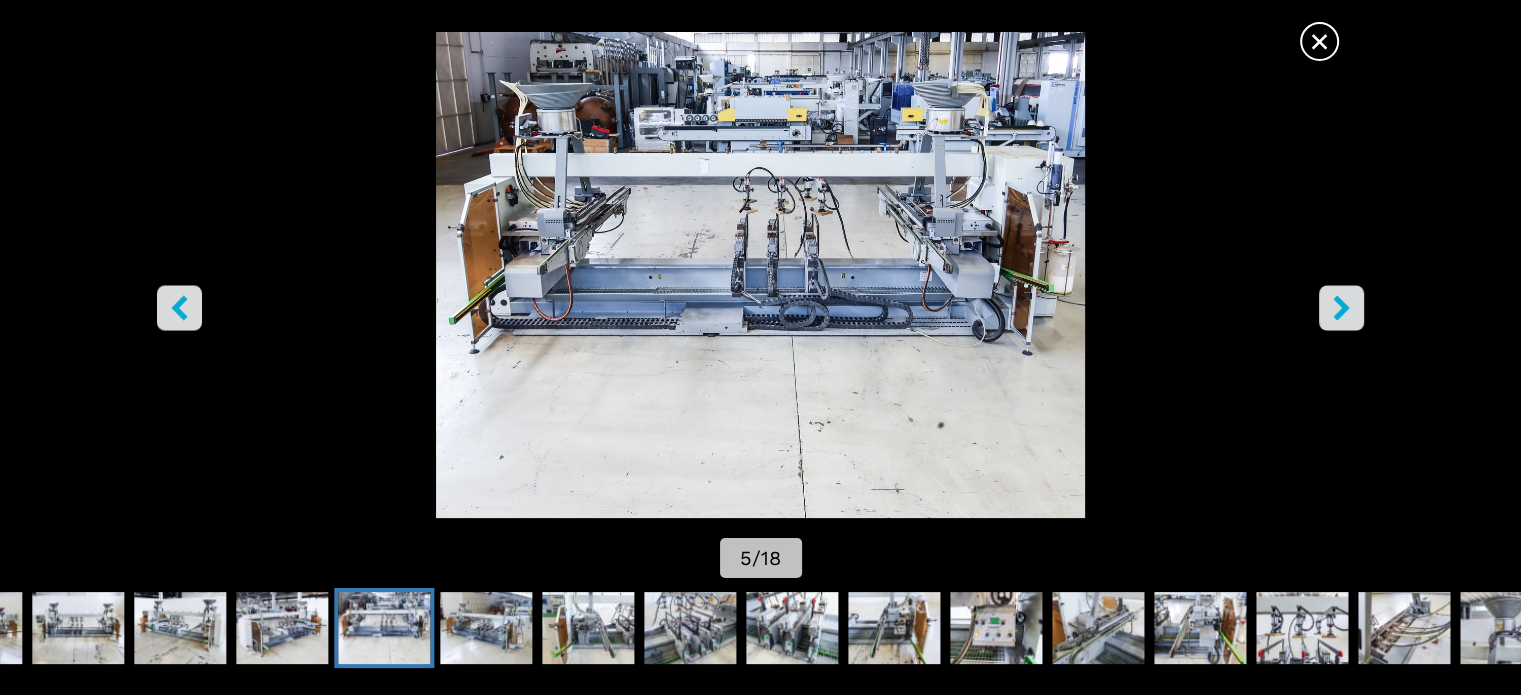 click at bounding box center [1341, 307] 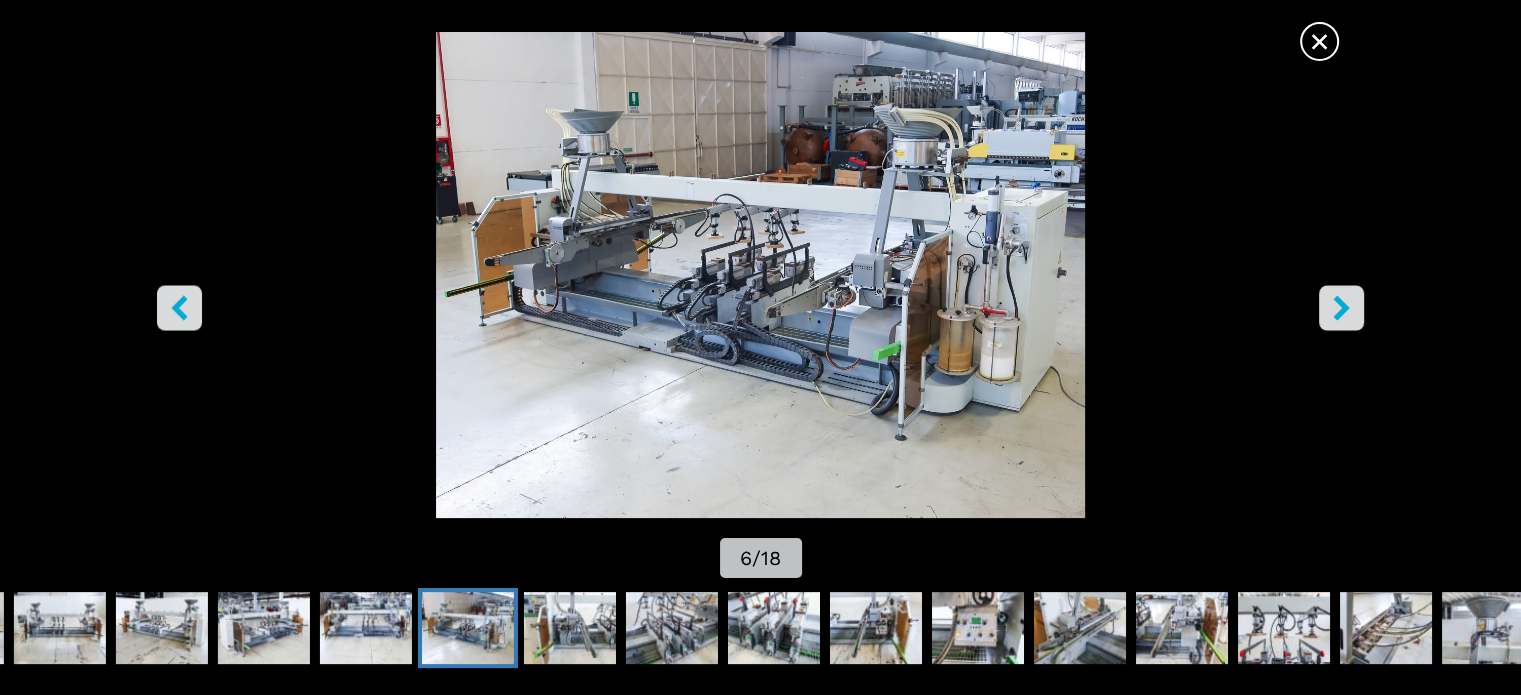 click at bounding box center (1341, 307) 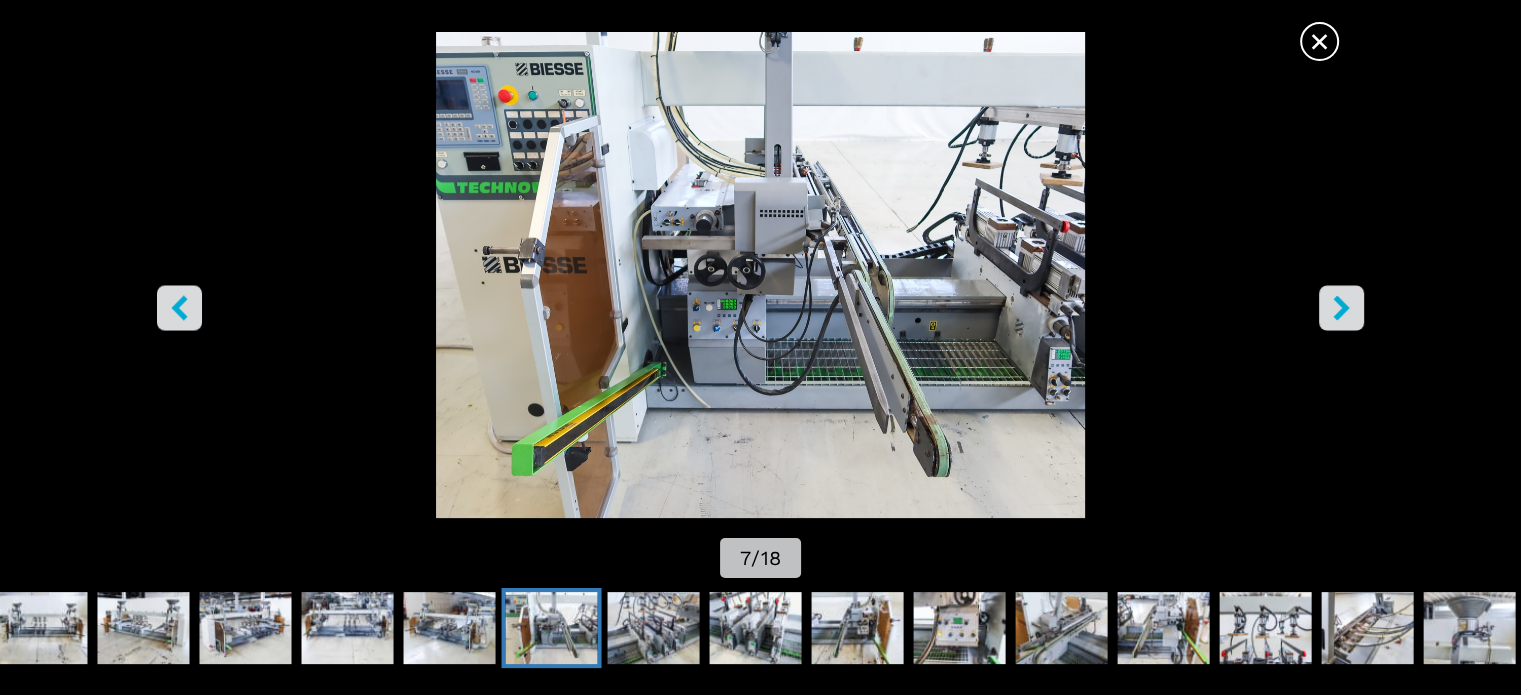 click at bounding box center [1341, 307] 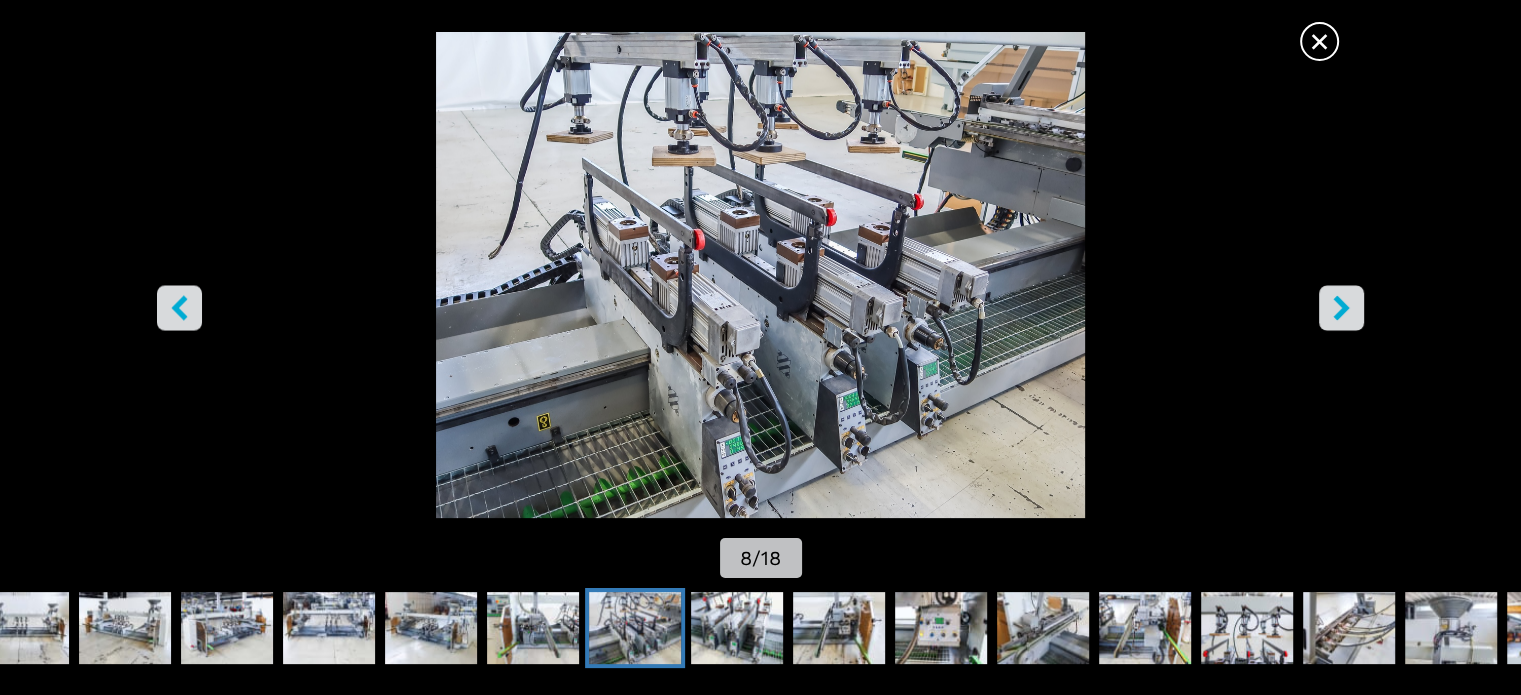 click 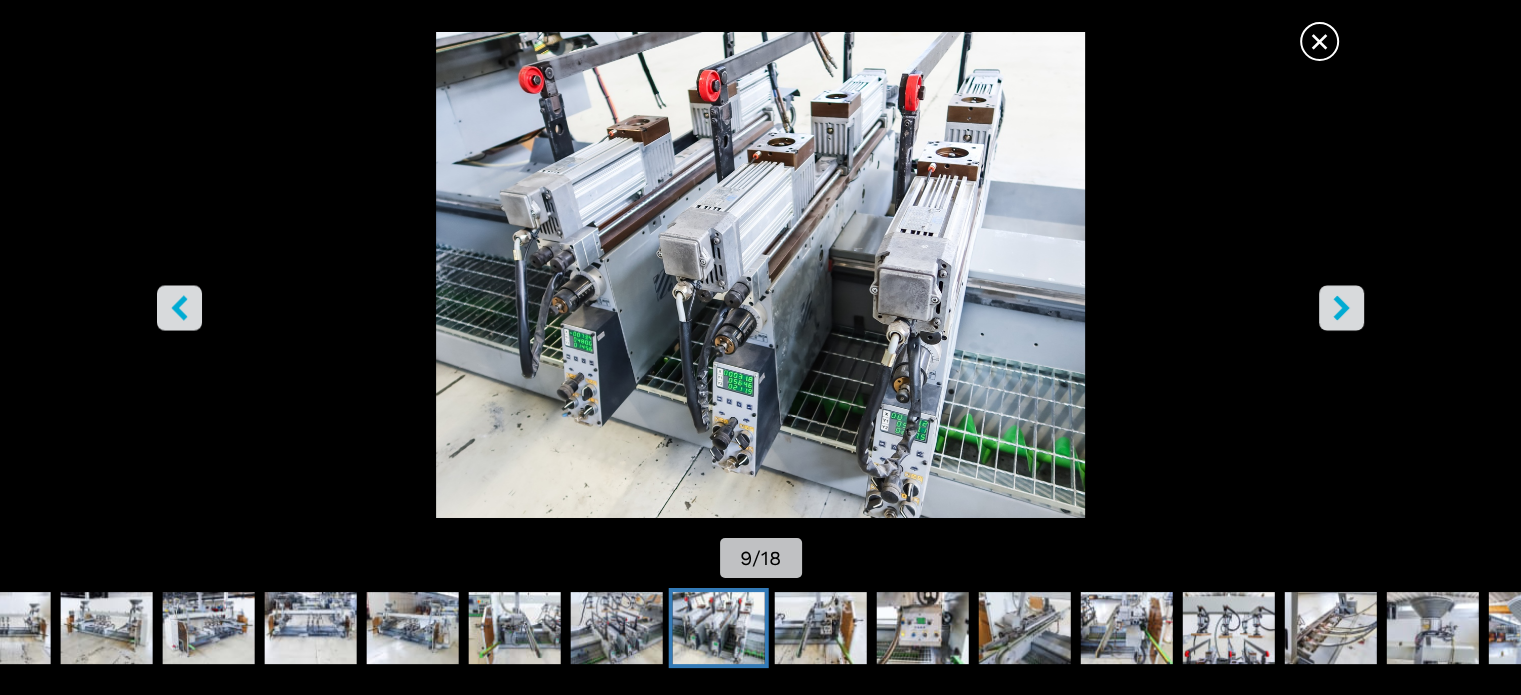 click at bounding box center (1341, 307) 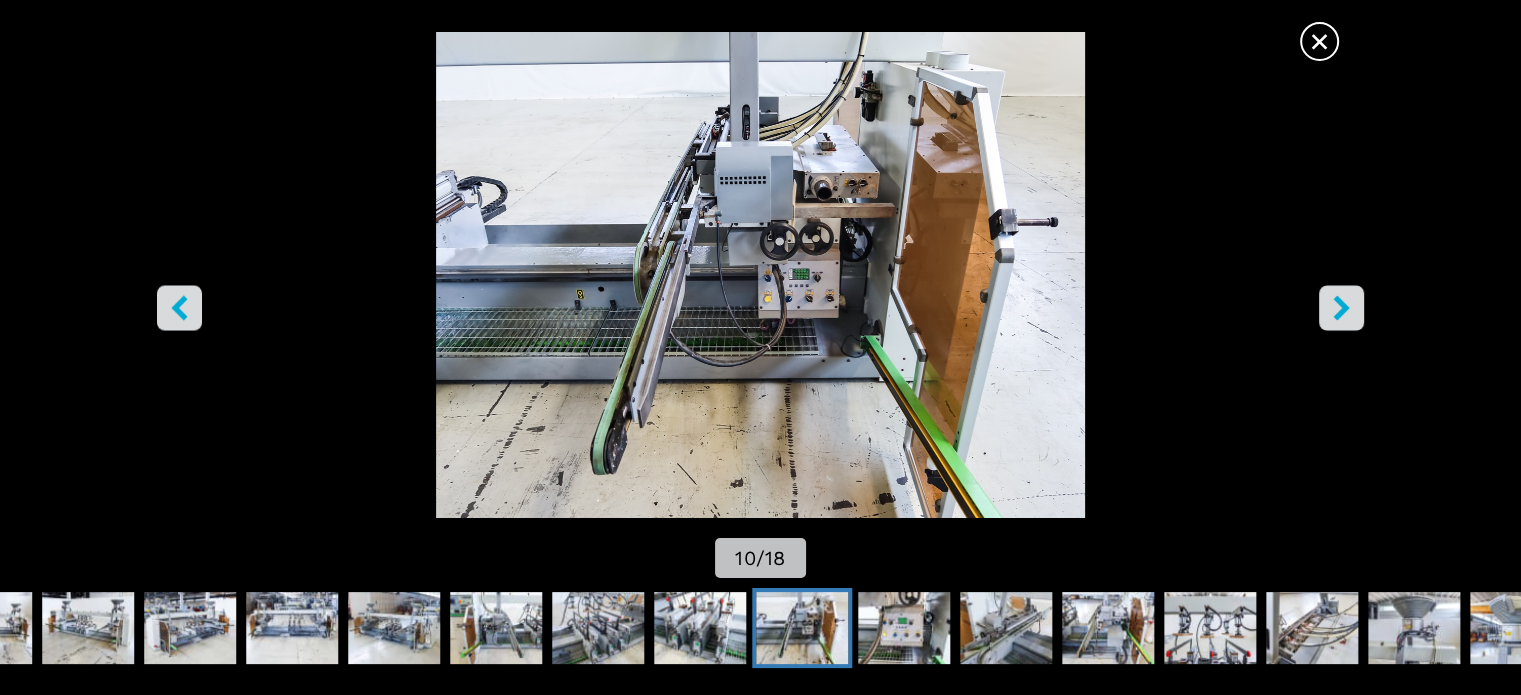 click at bounding box center (1341, 307) 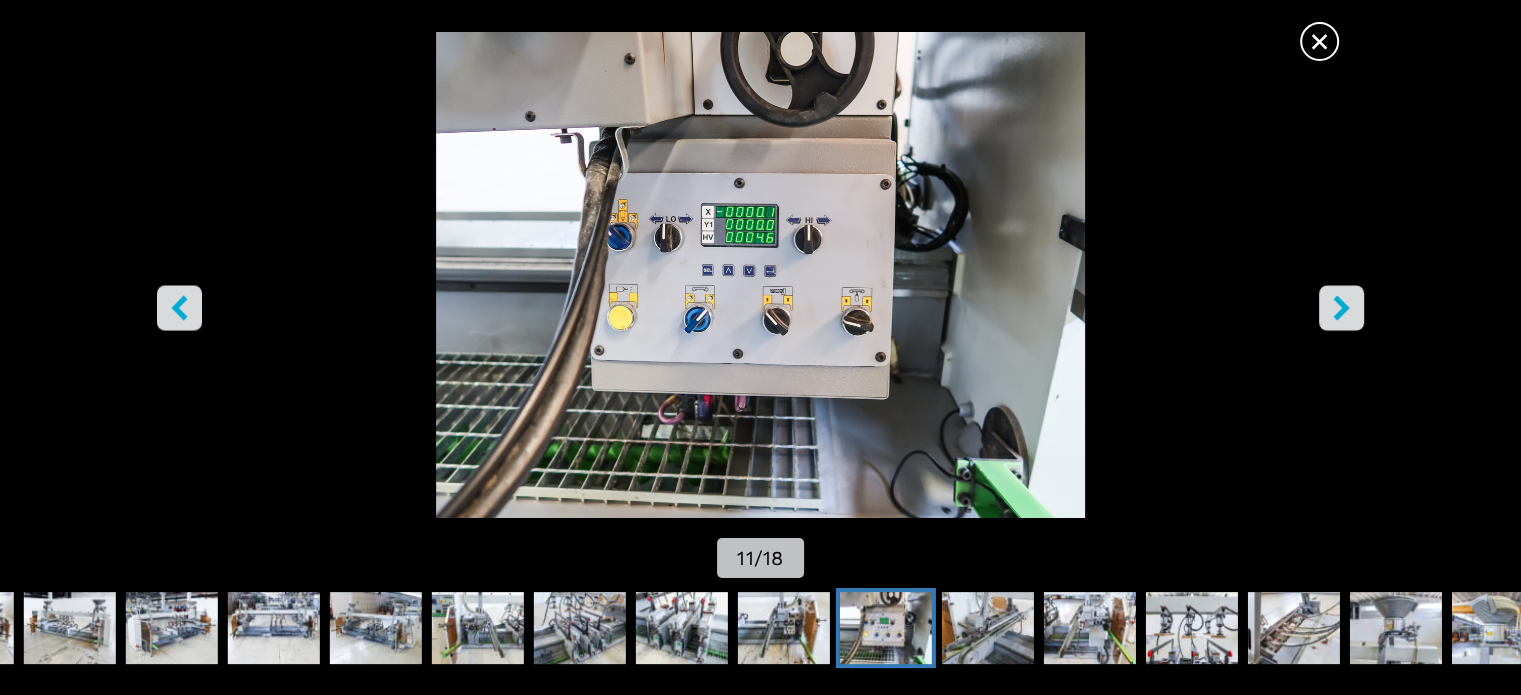 click 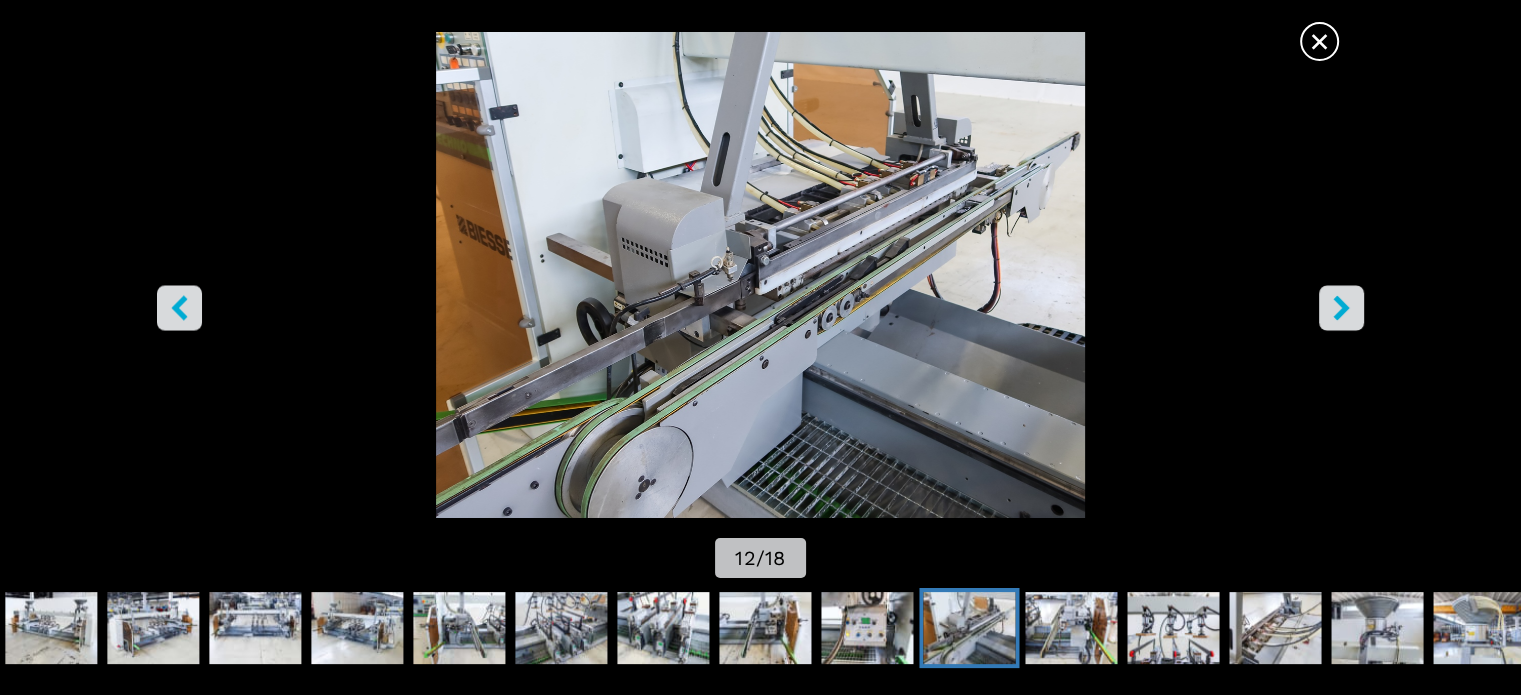 click on "×     12  /  18" at bounding box center (760, 308) 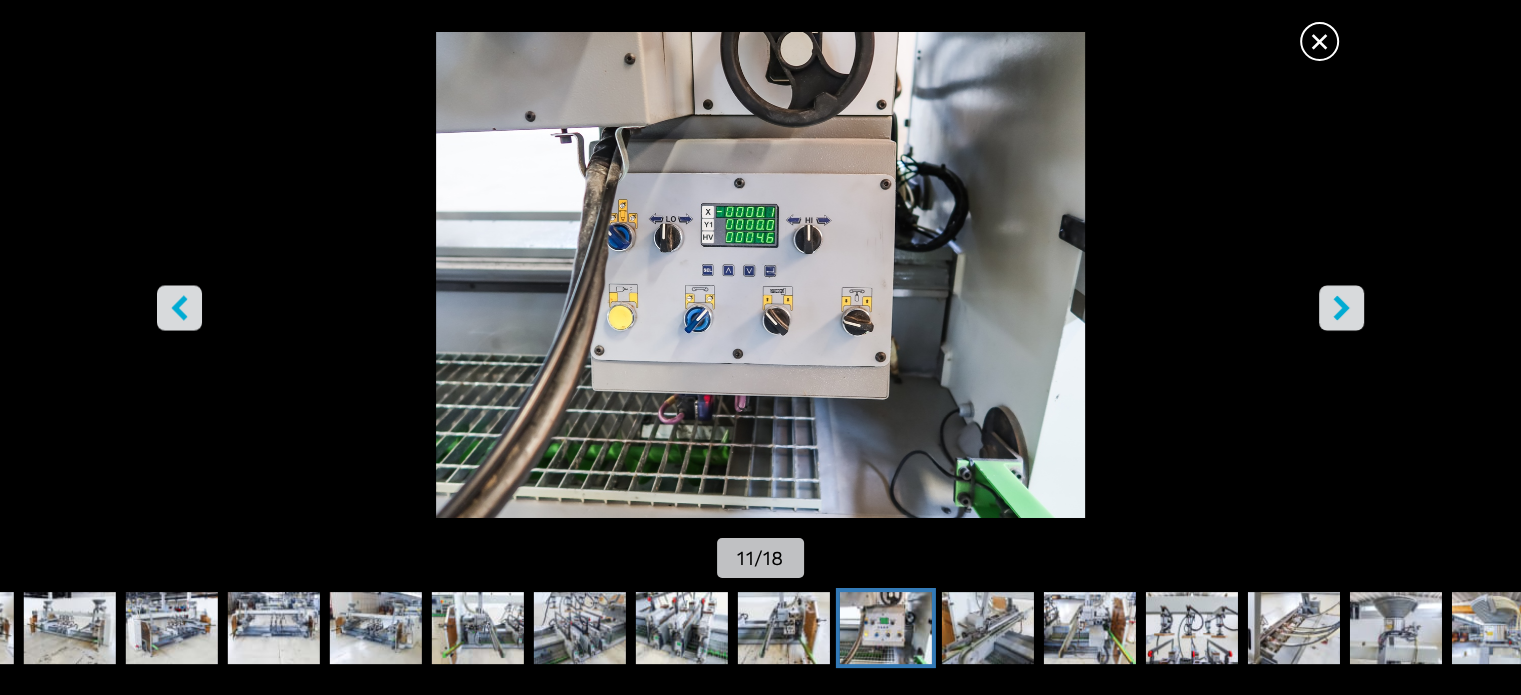 click 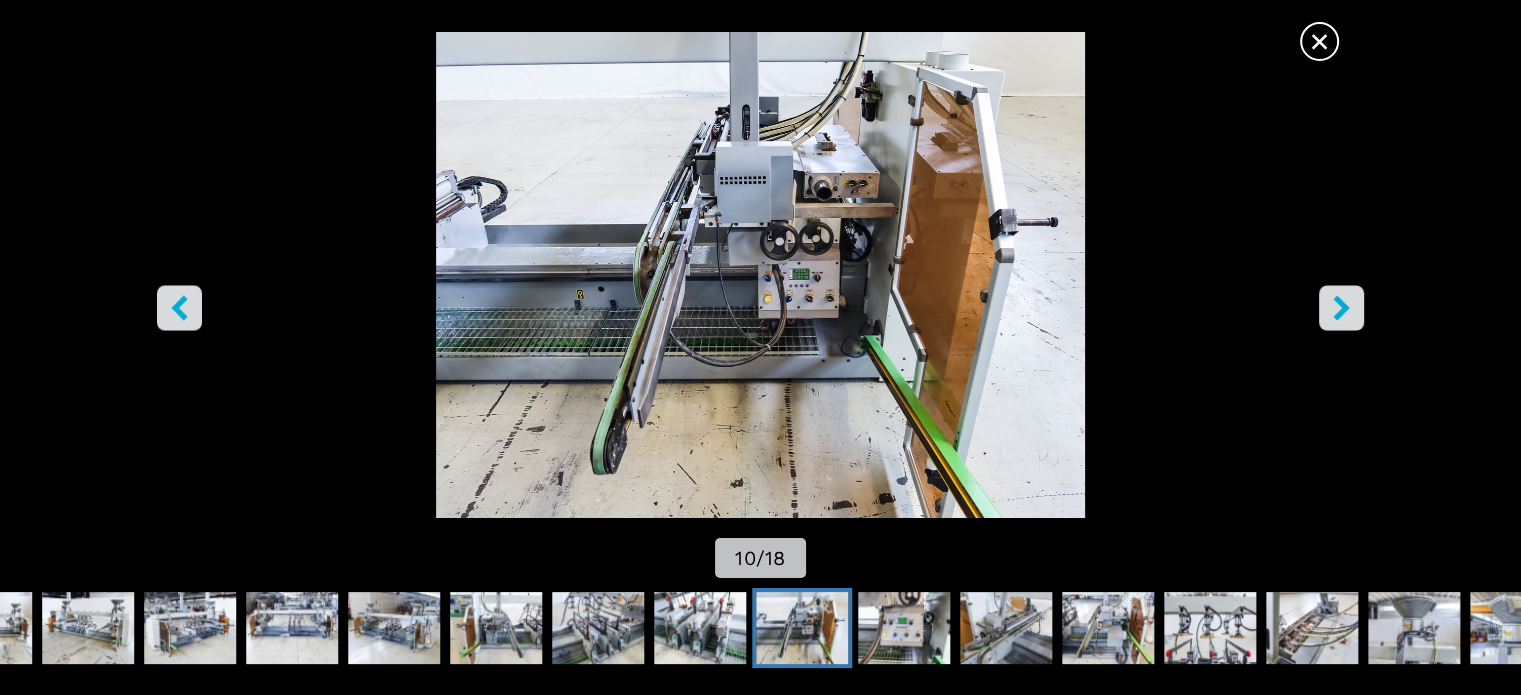 click 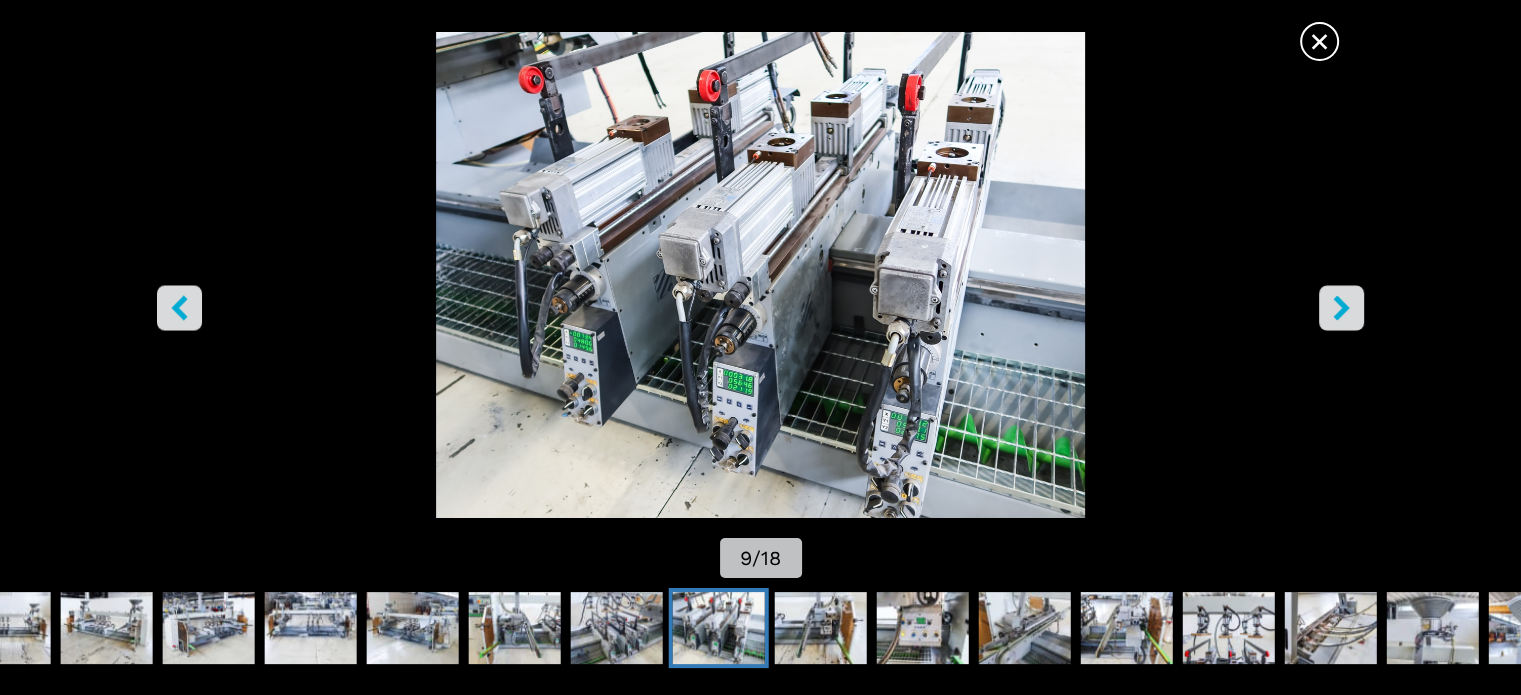 click 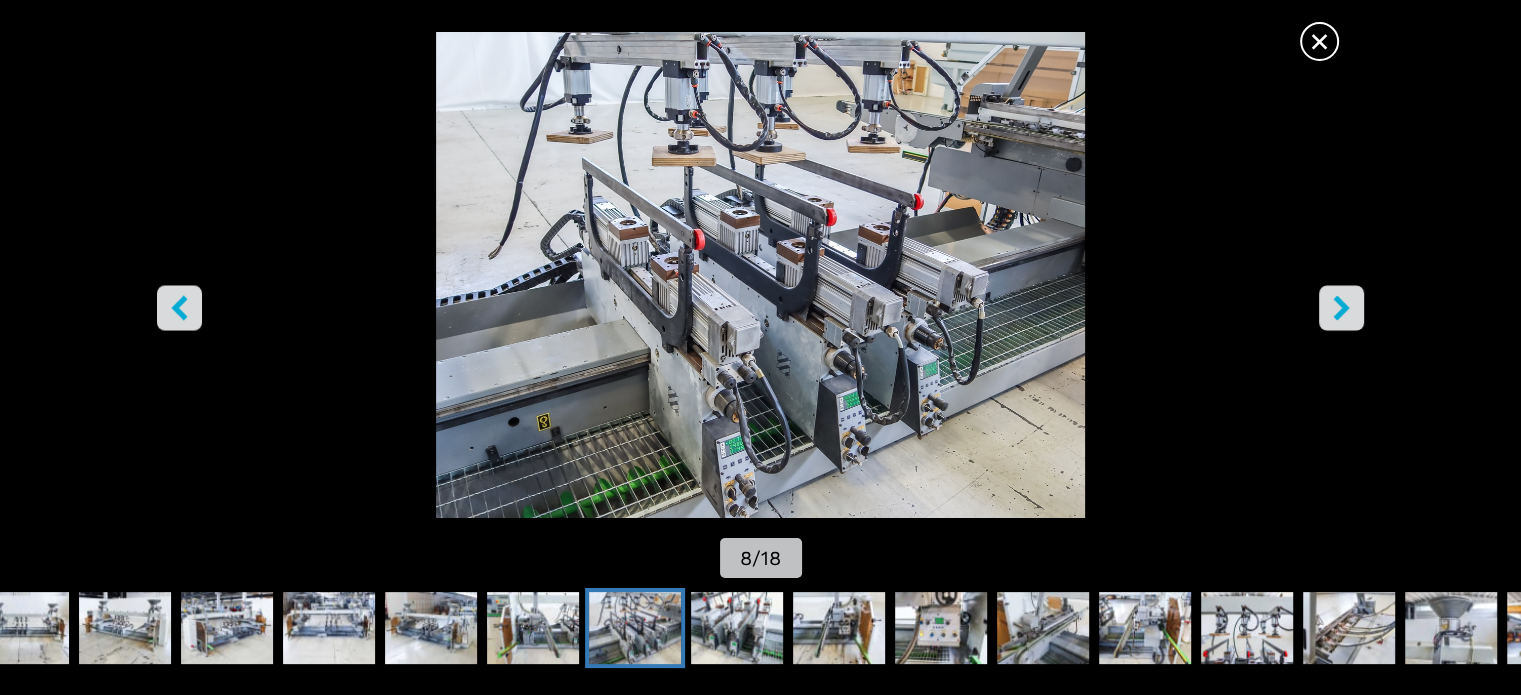 click at bounding box center (1341, 307) 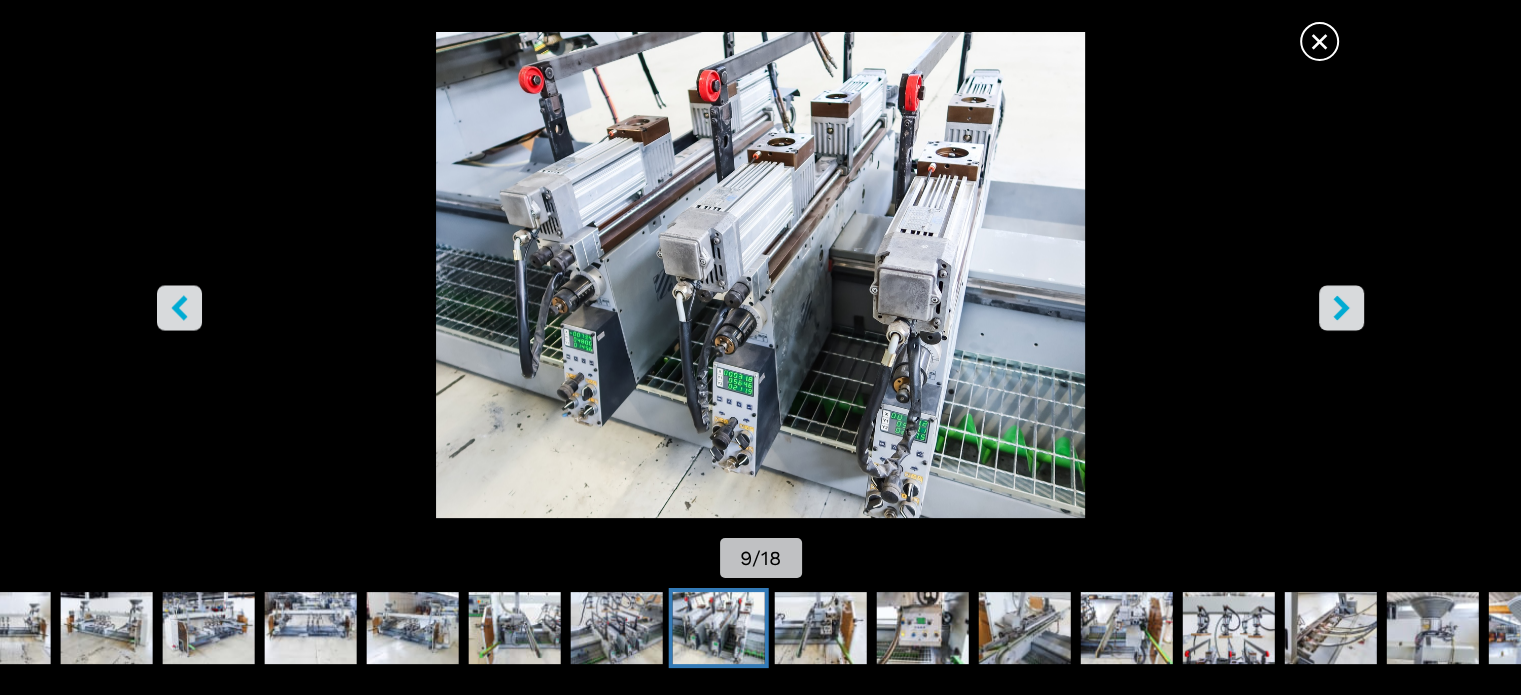 click 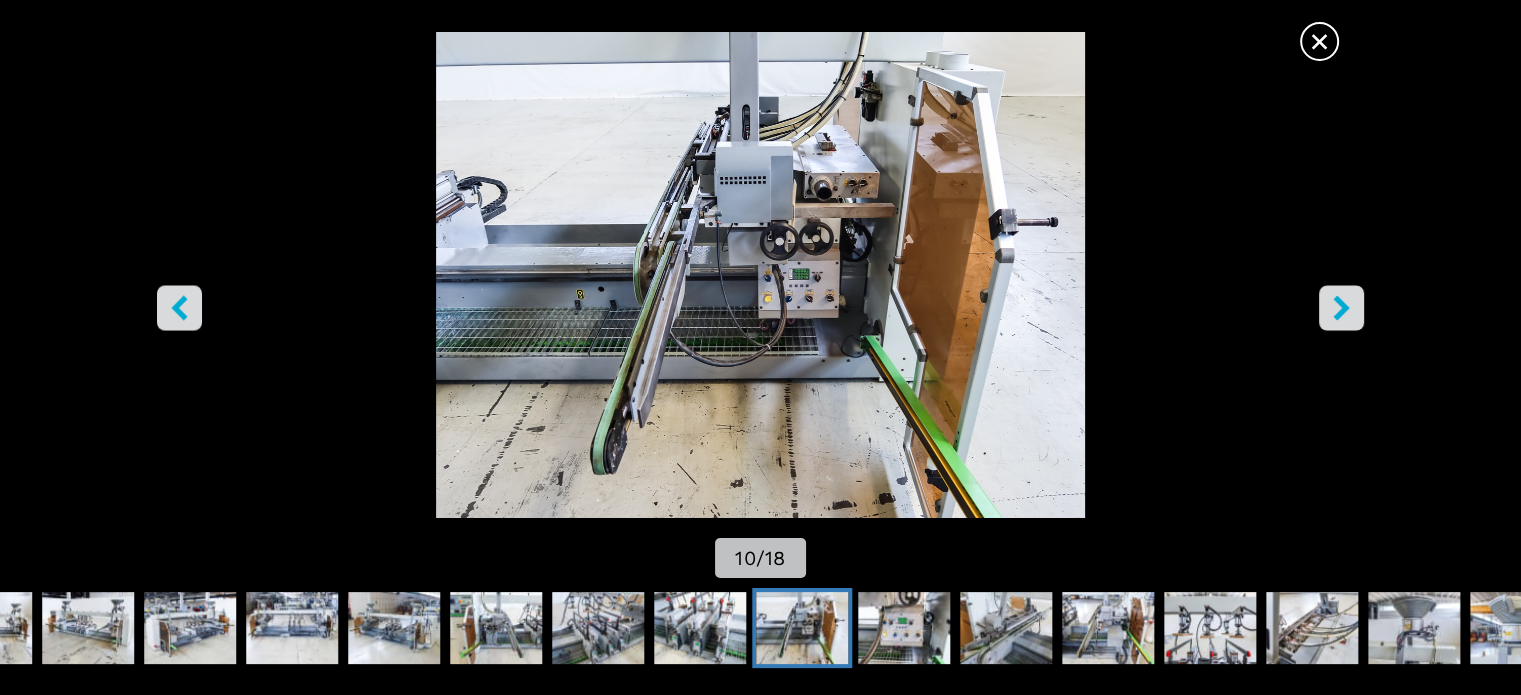 click at bounding box center [1341, 307] 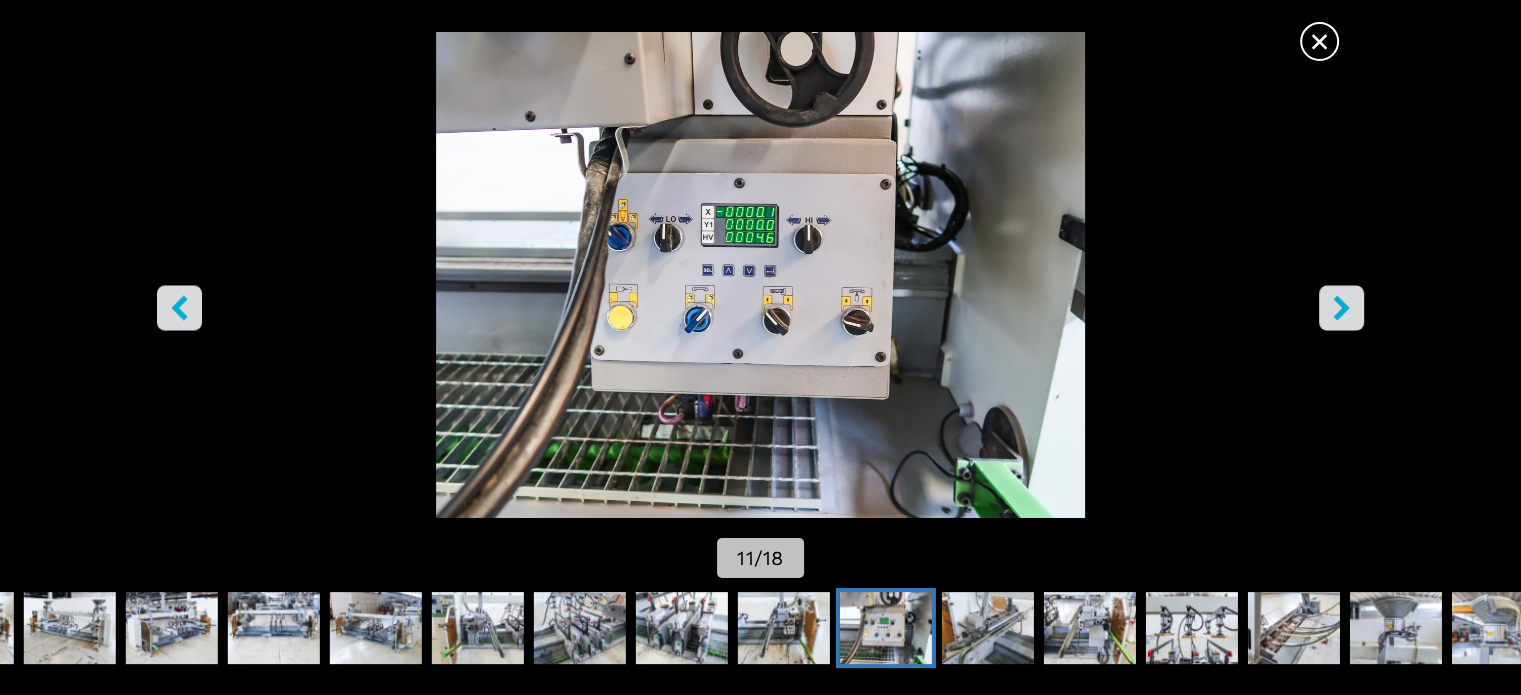 click 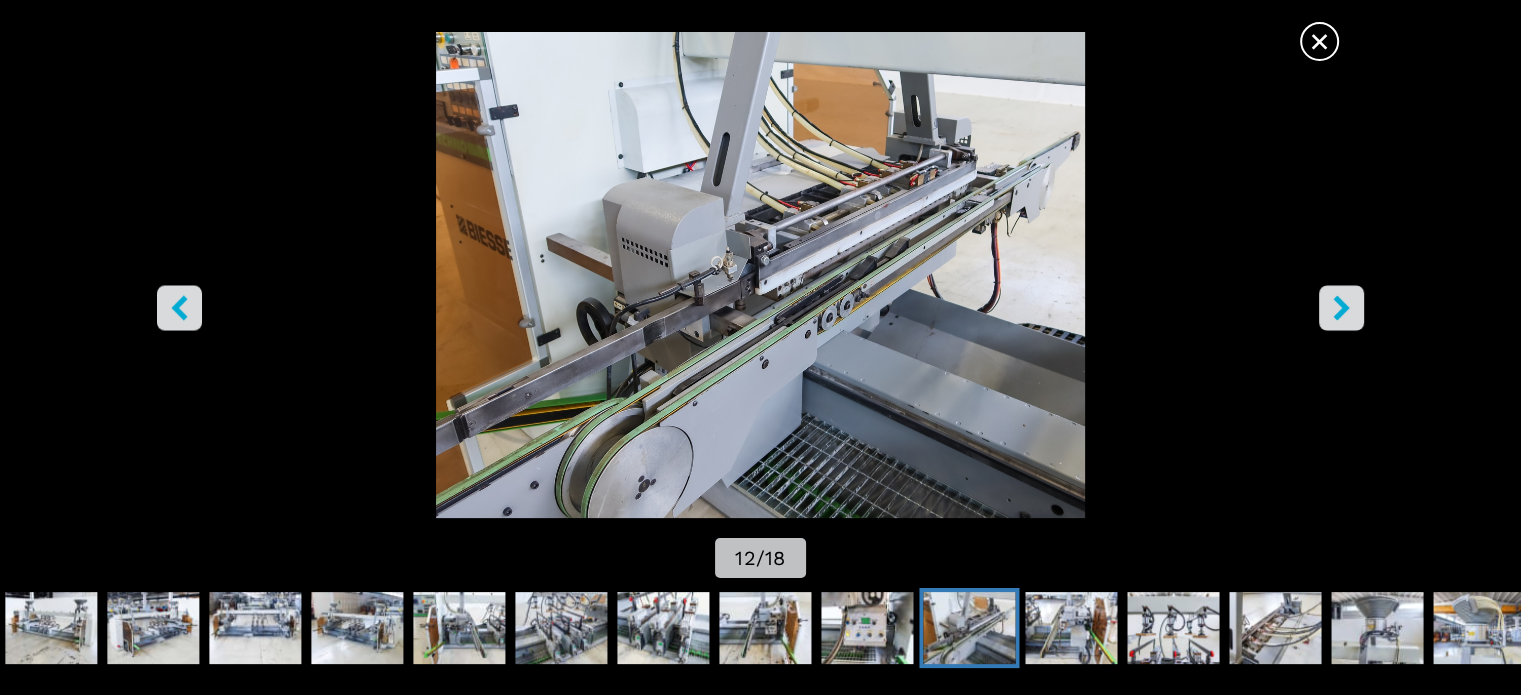 click 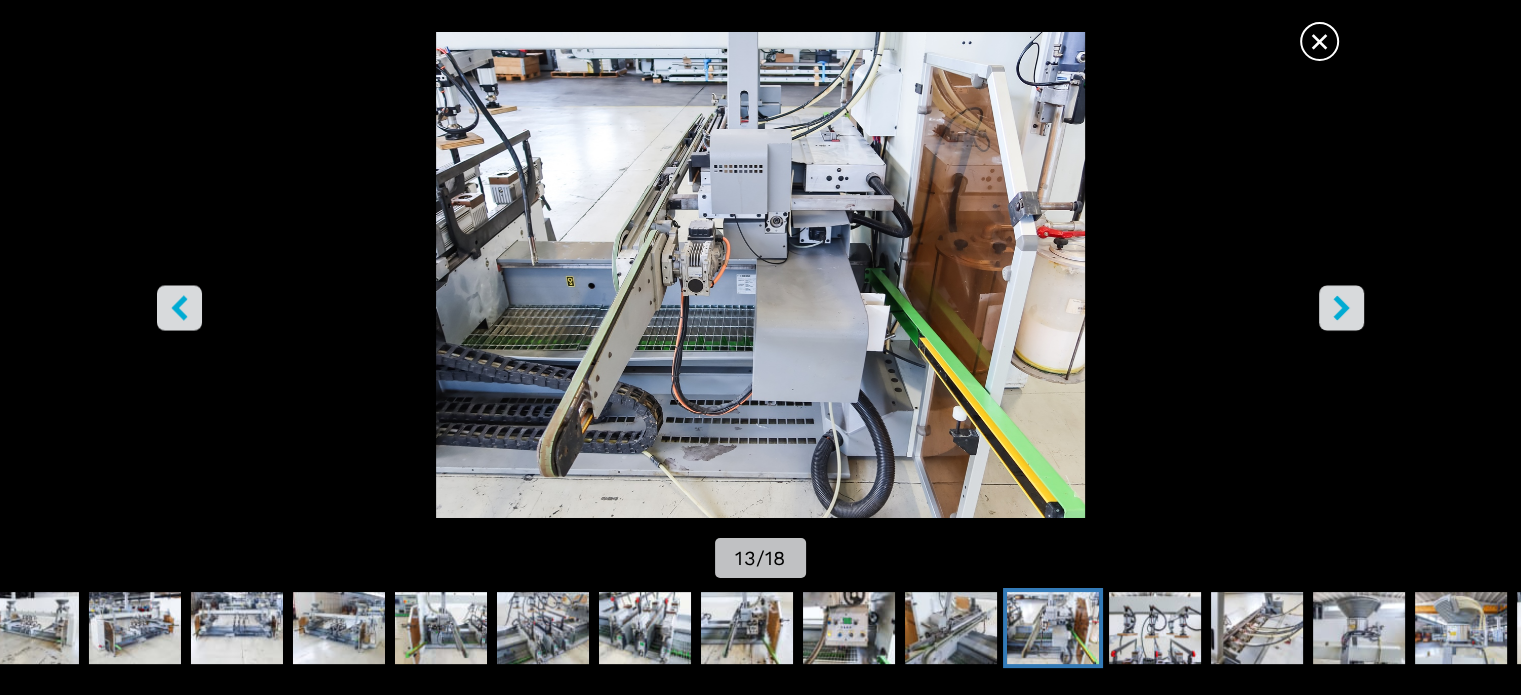 click 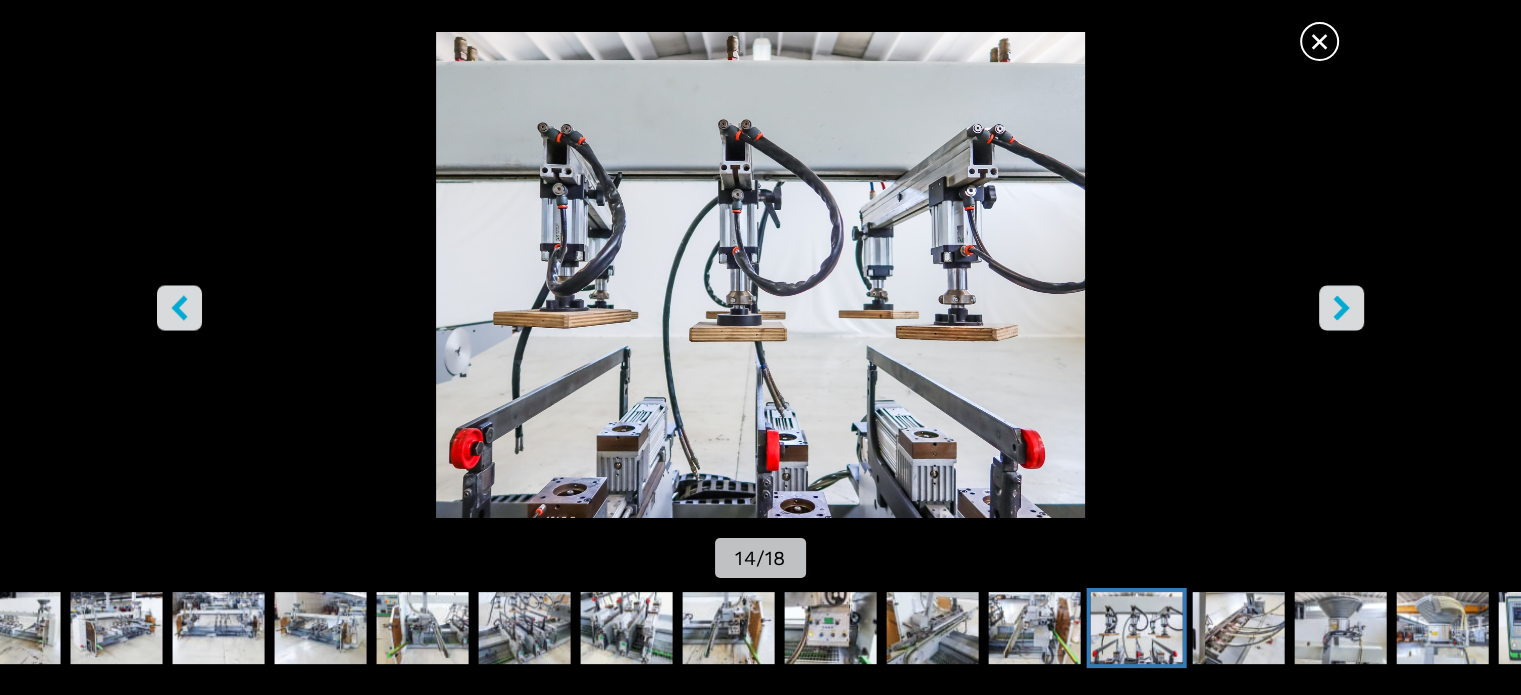 click 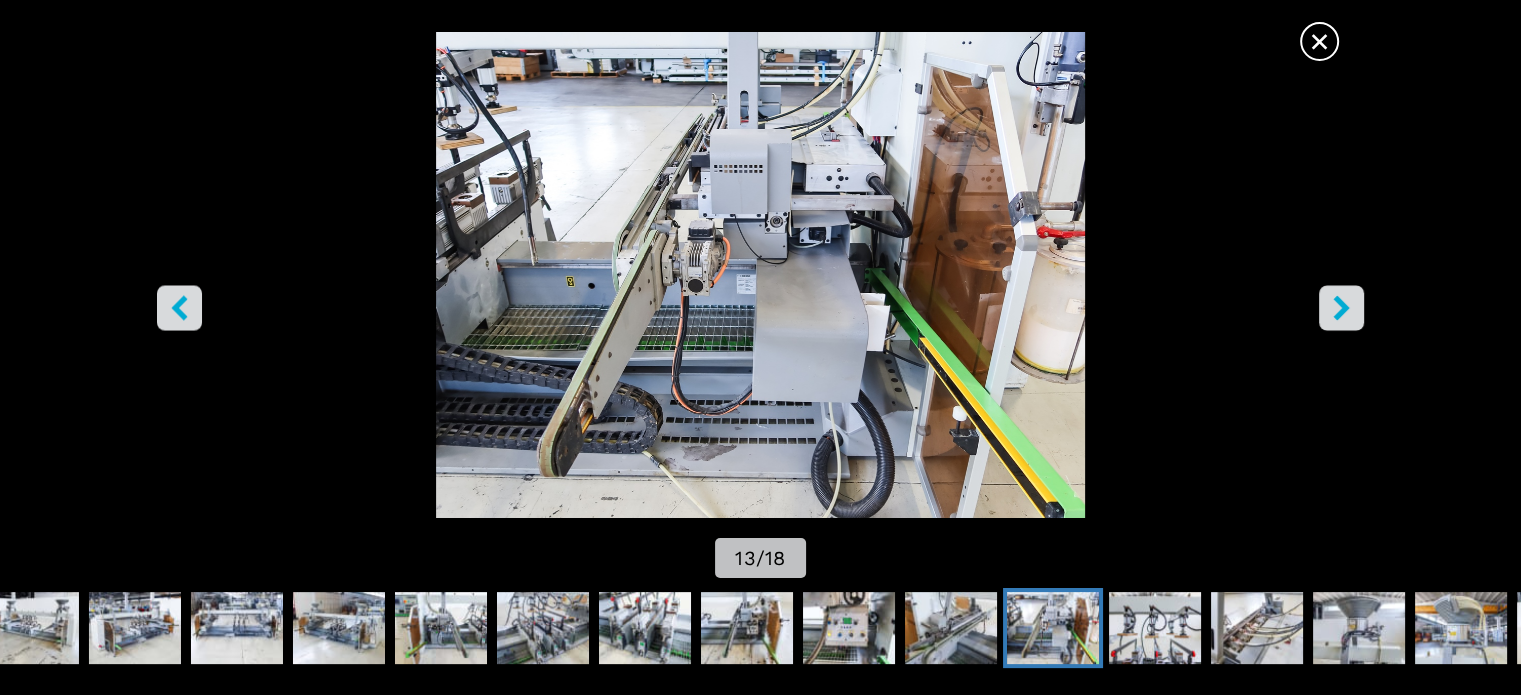 click 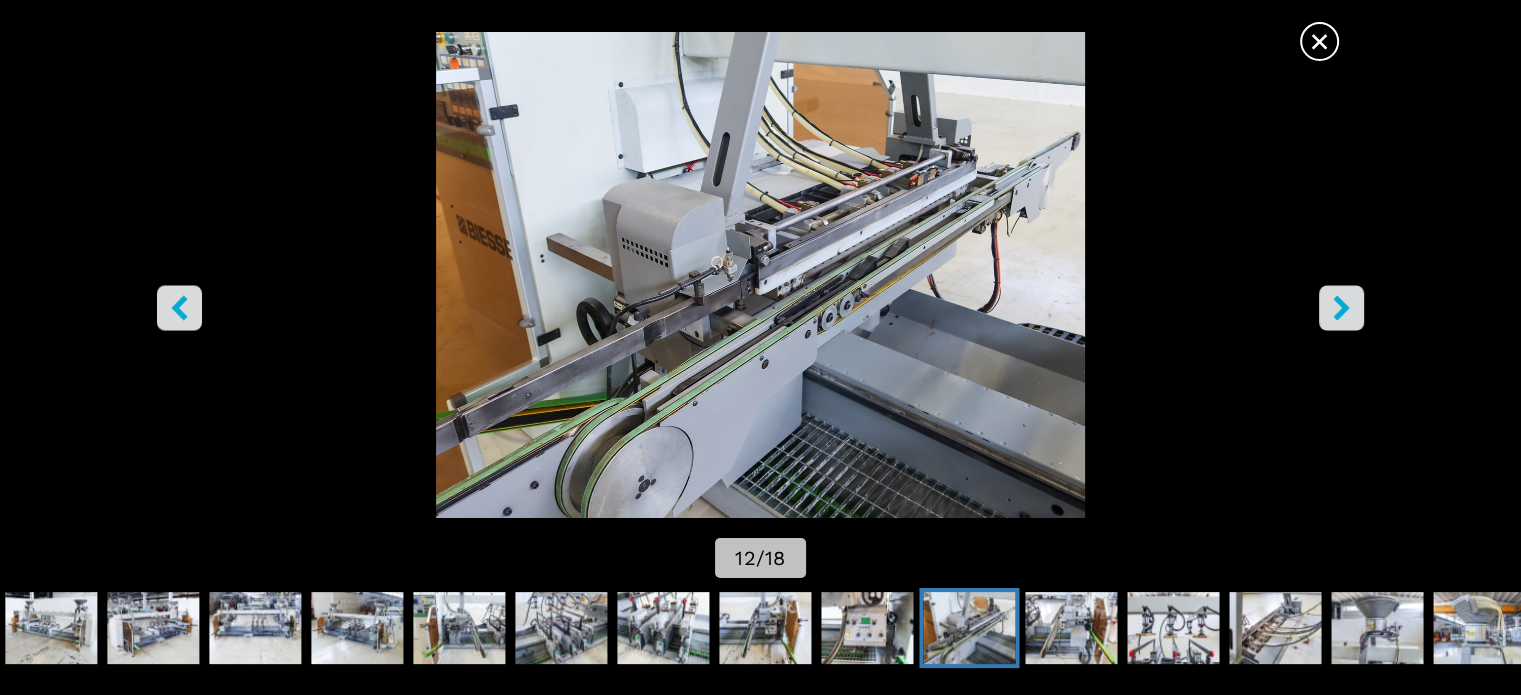 click 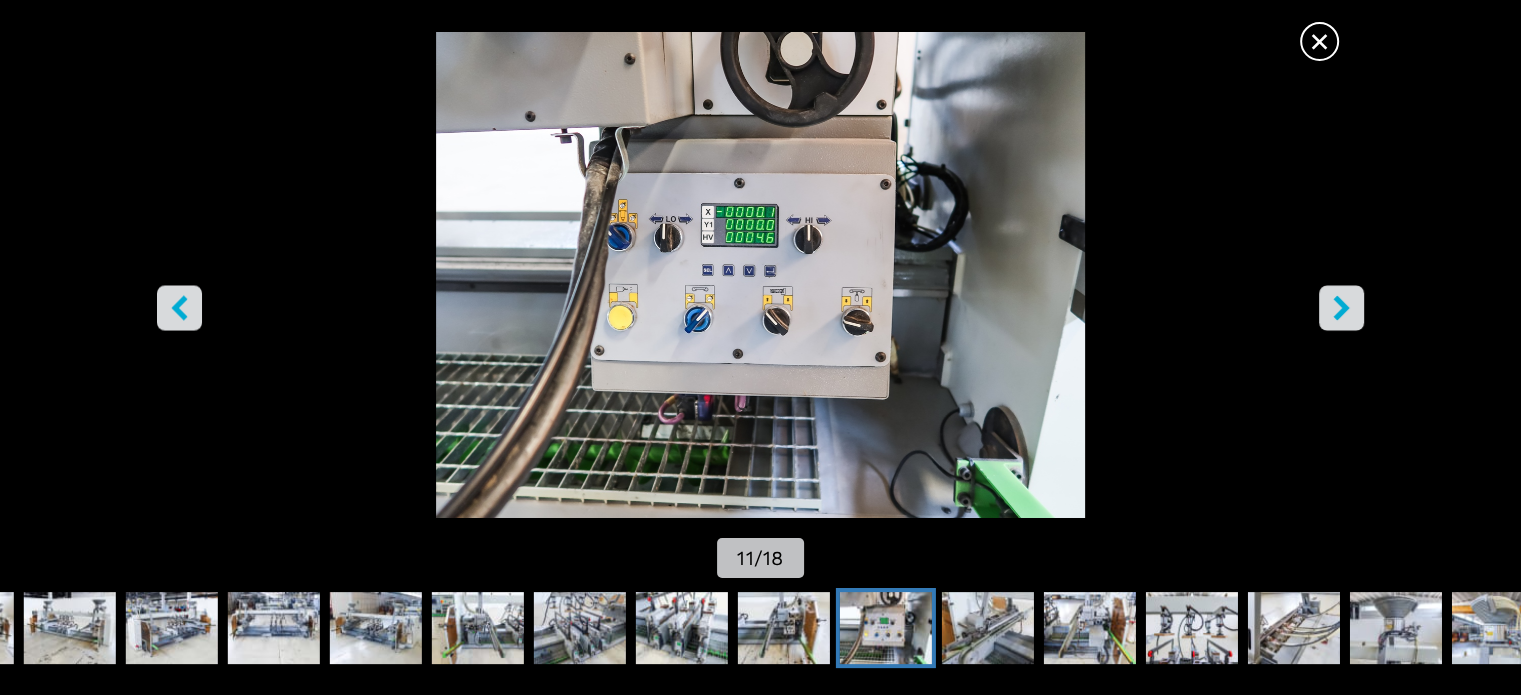 click at bounding box center (1341, 307) 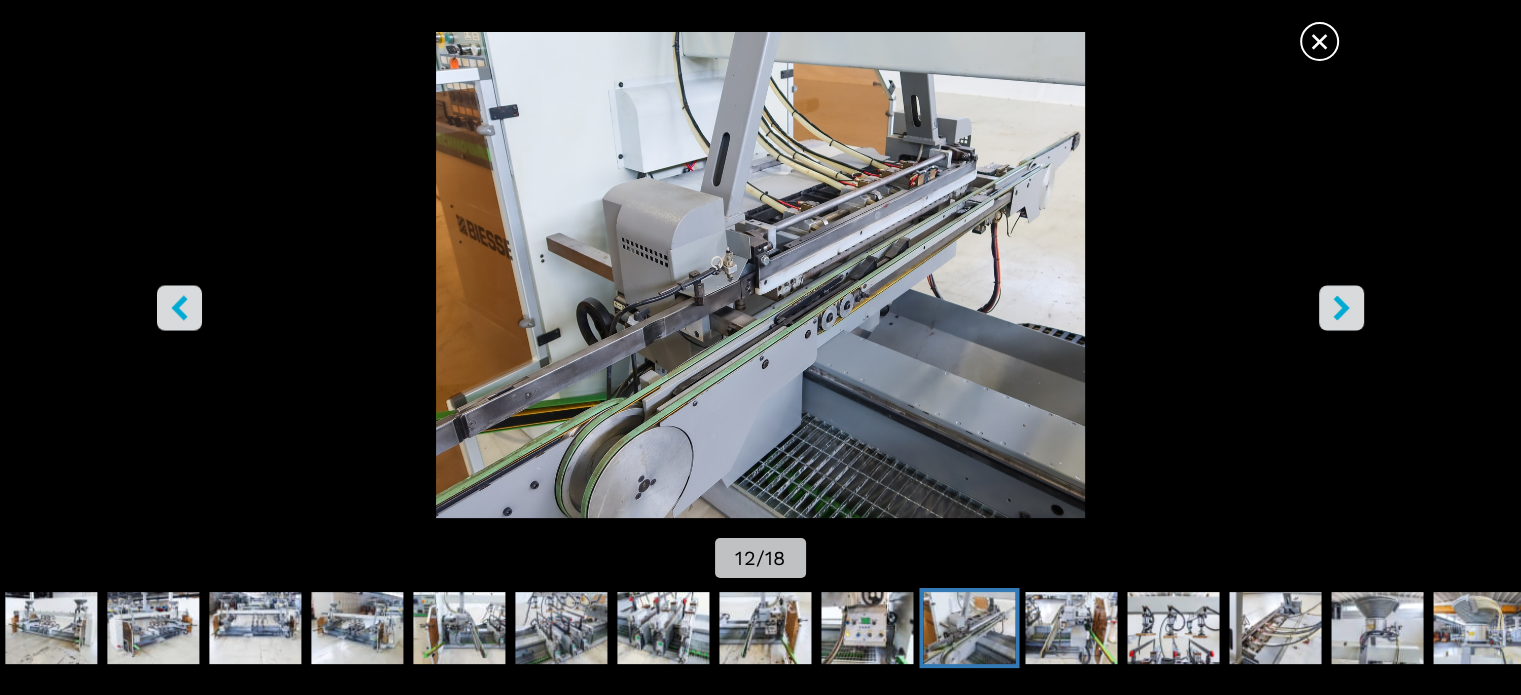 click 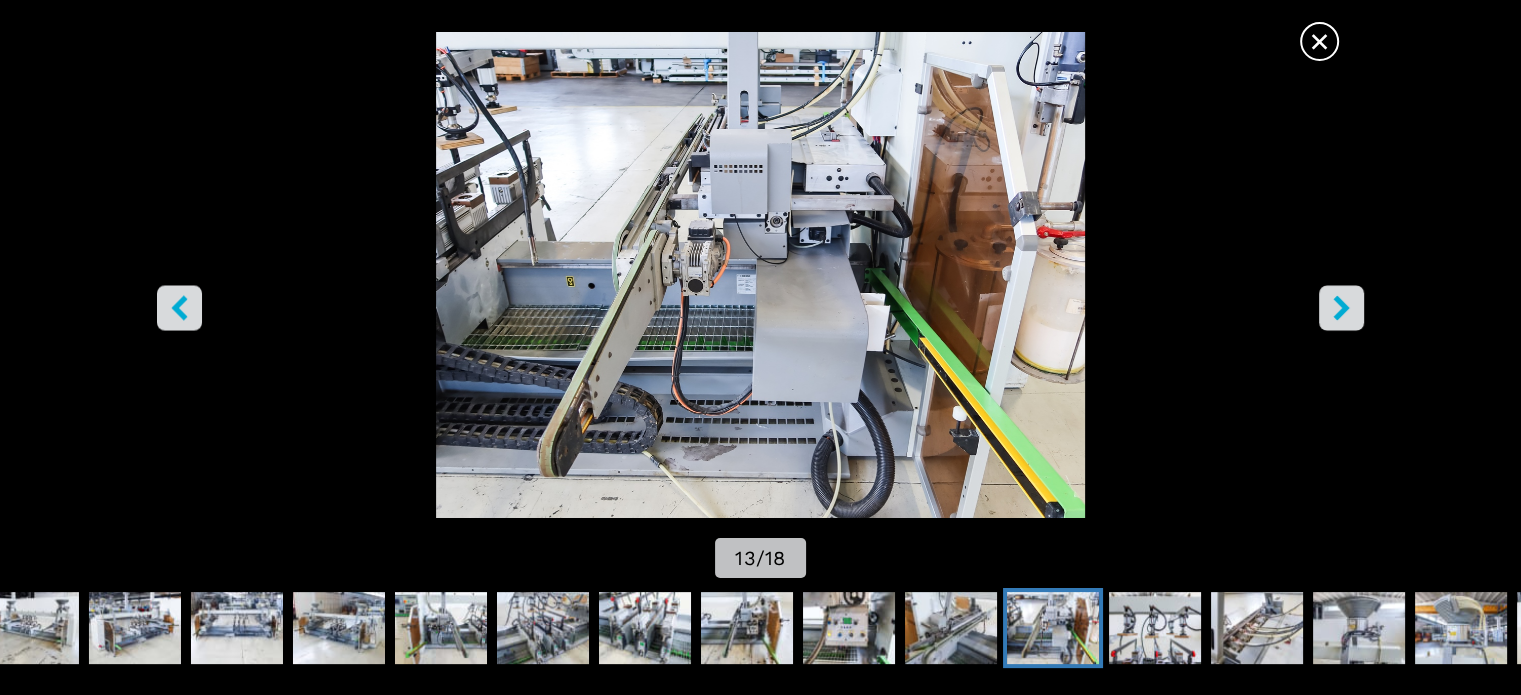 click 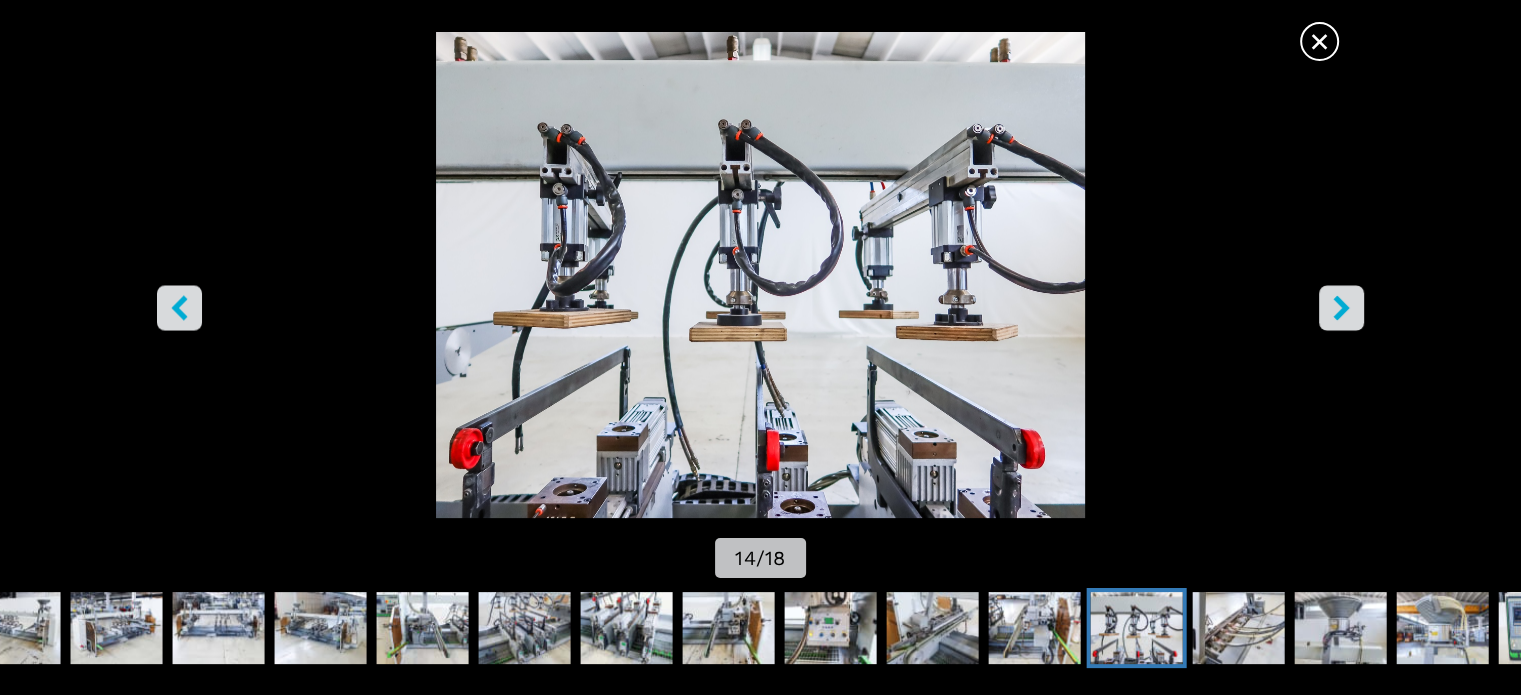 click 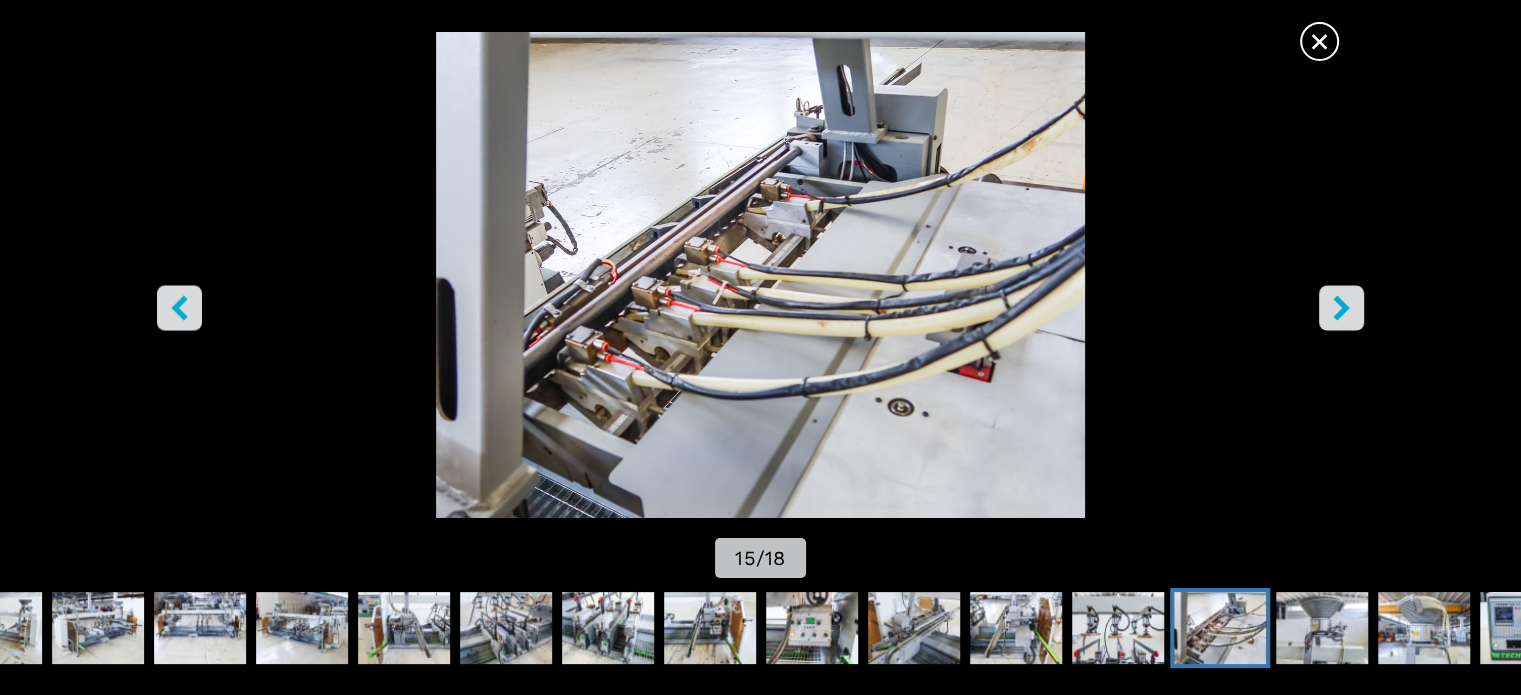 click 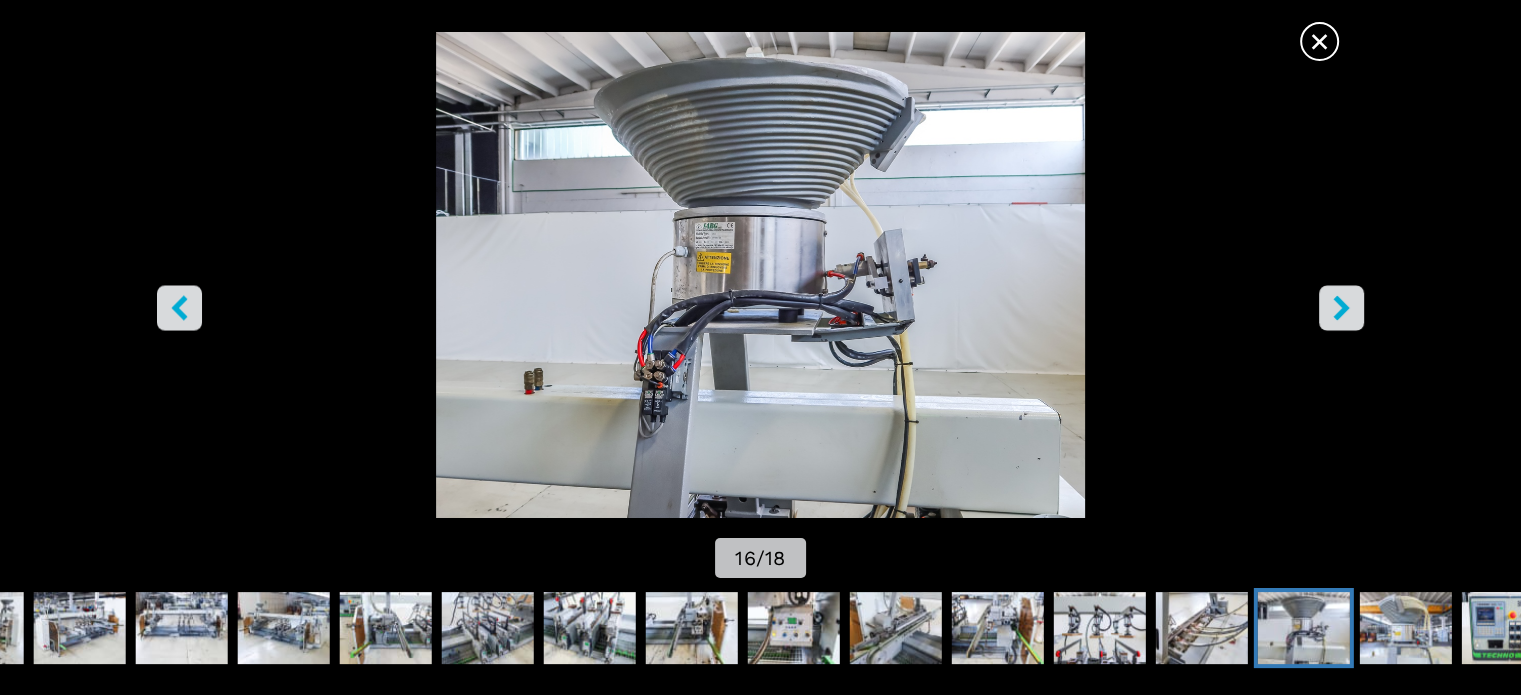 click 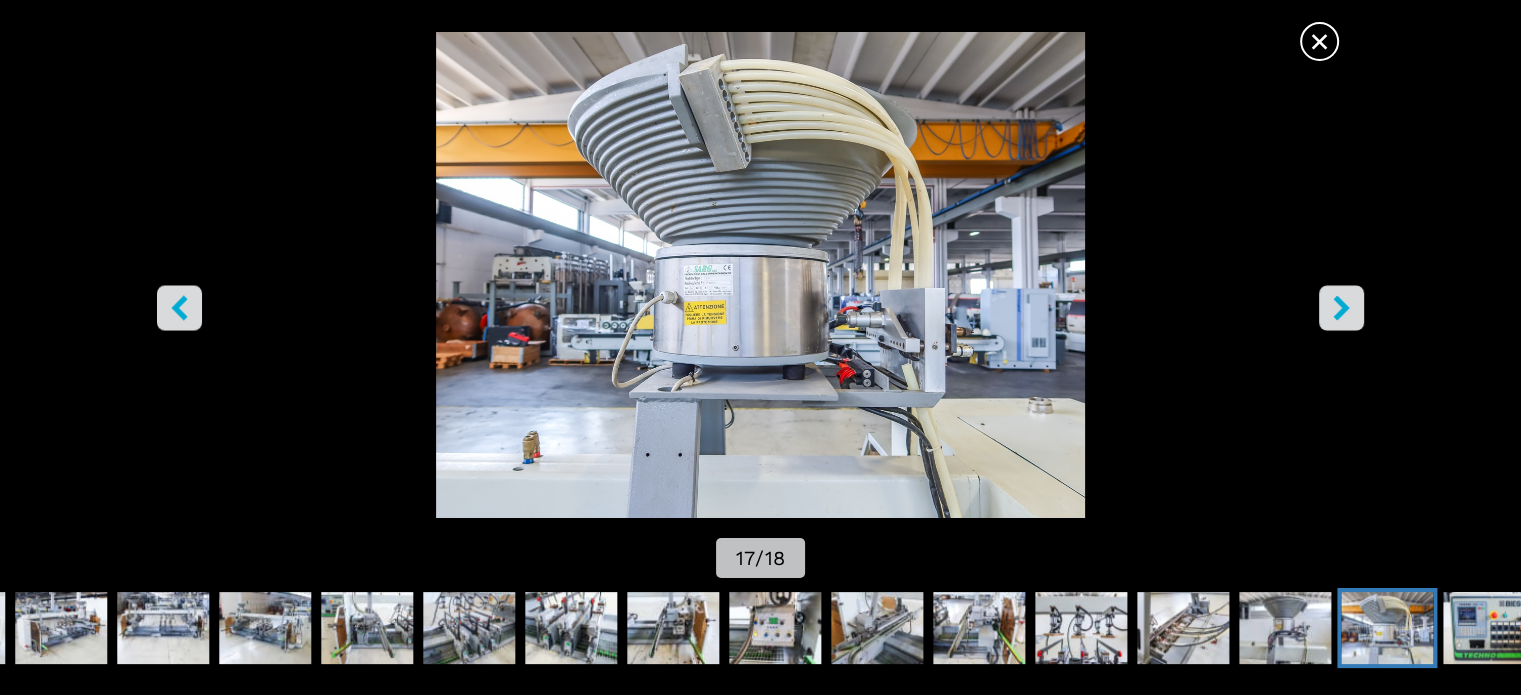 click 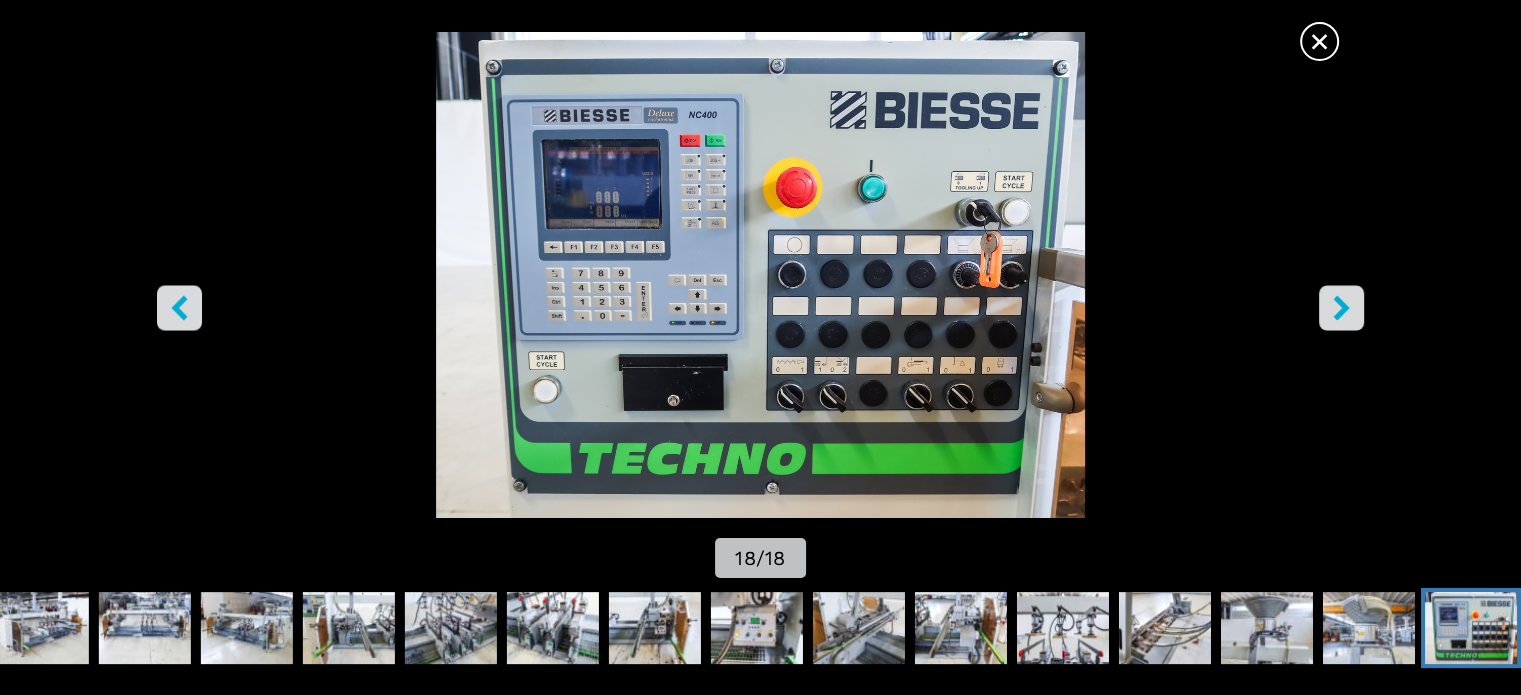 click 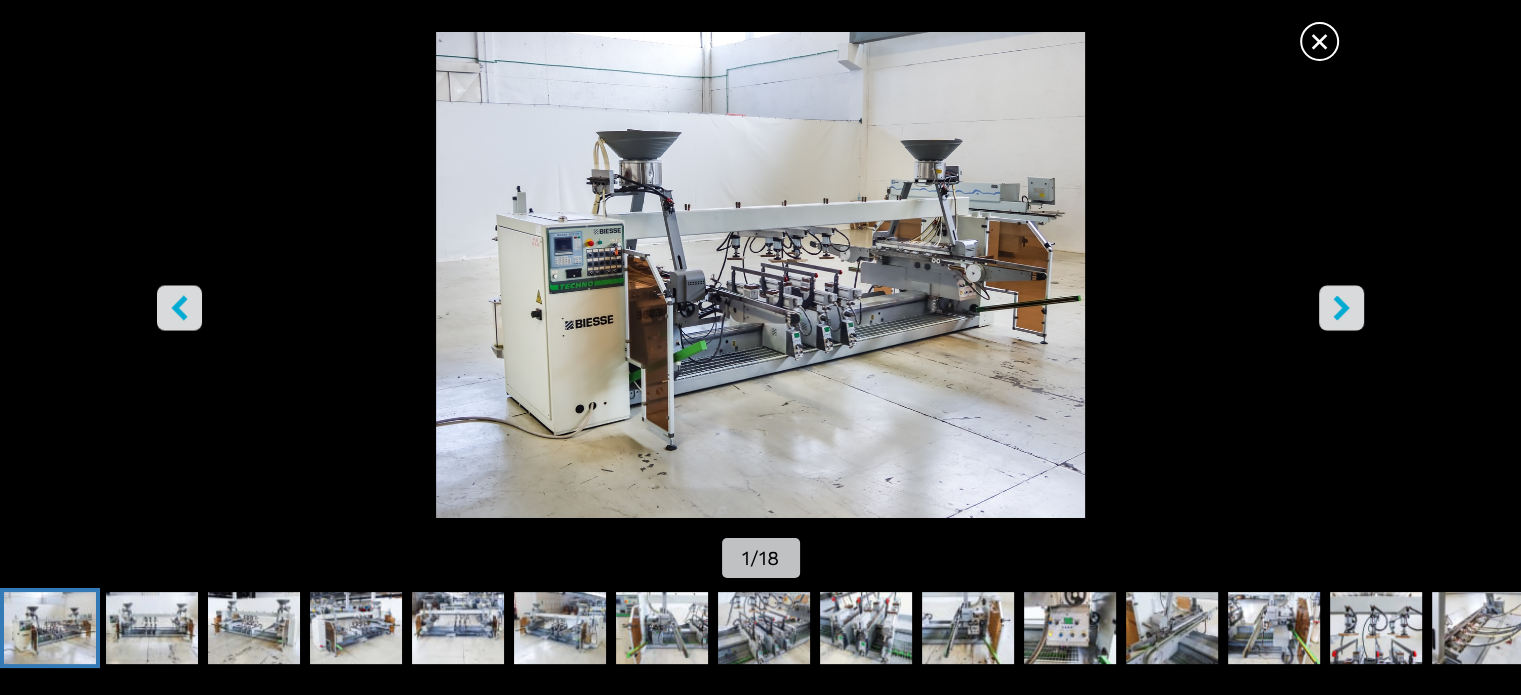 click 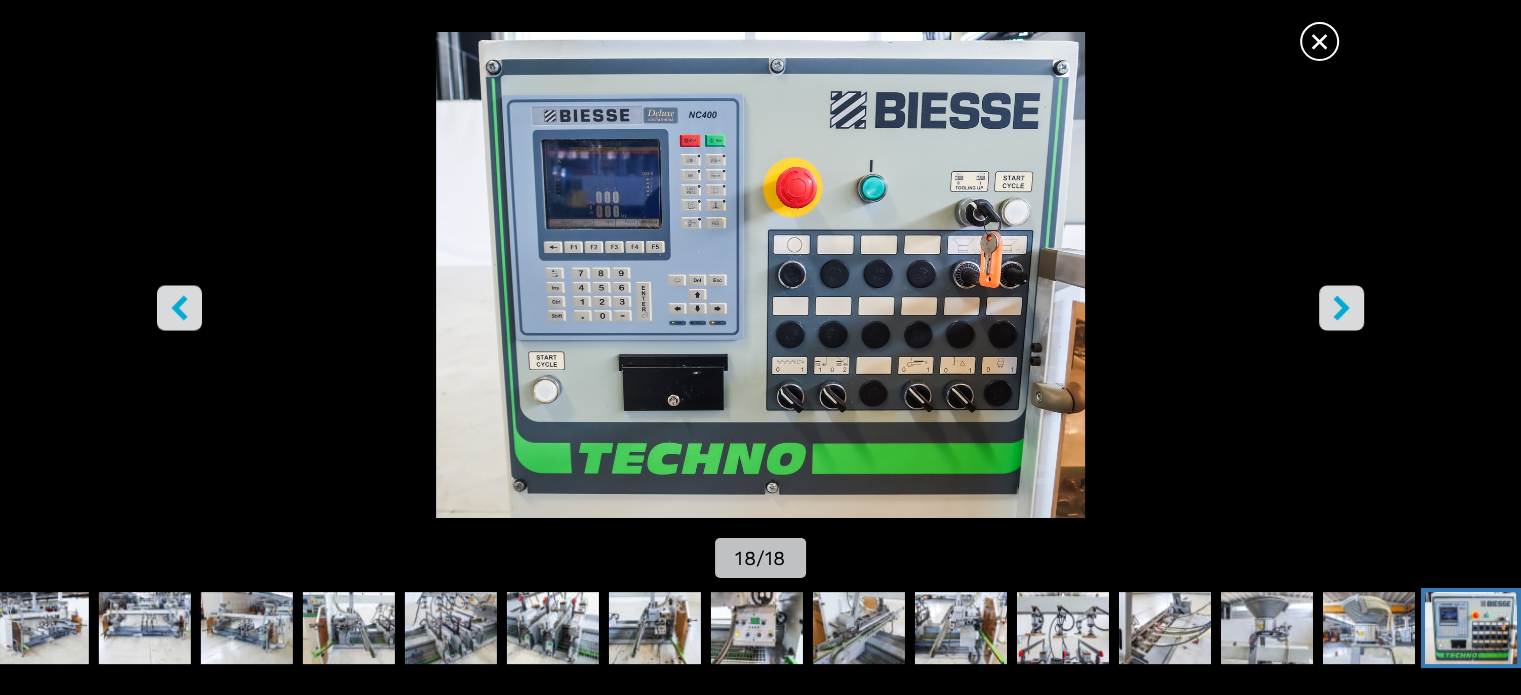 click 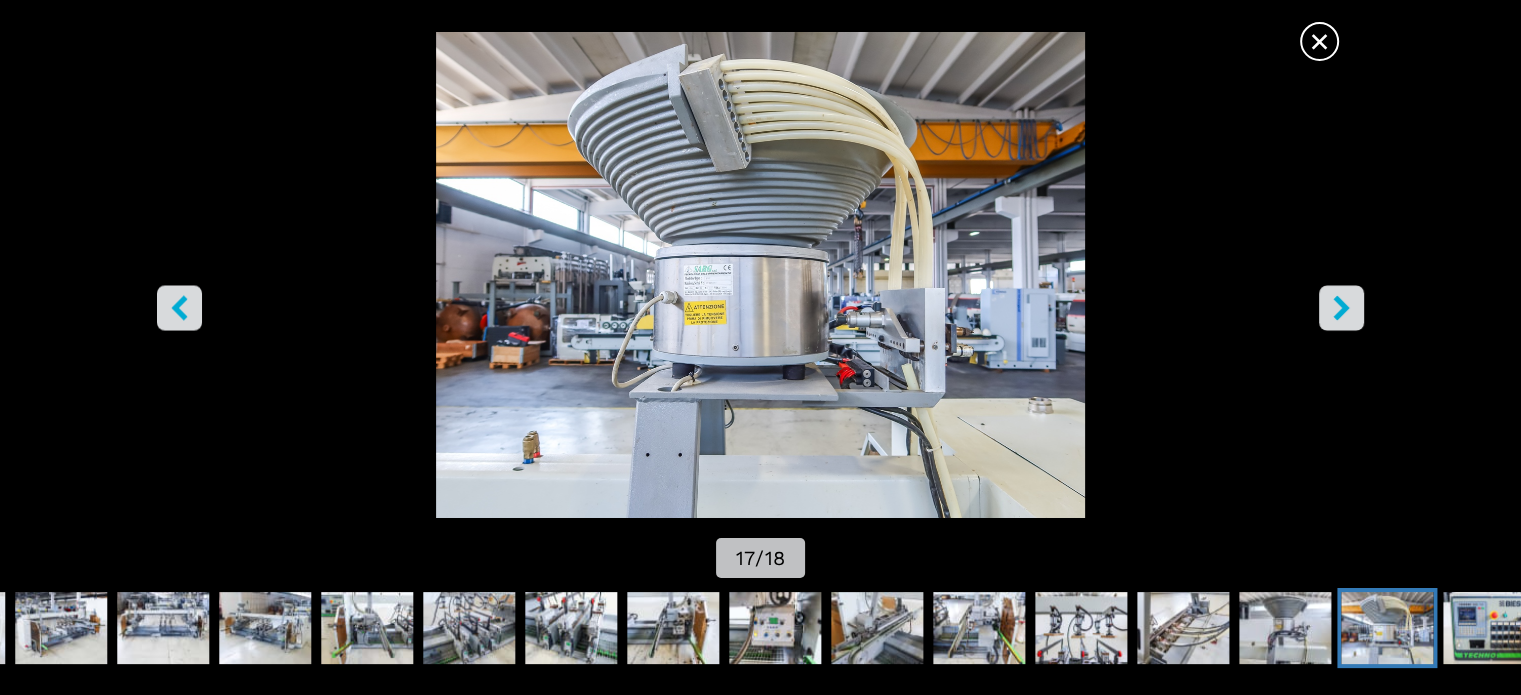 click 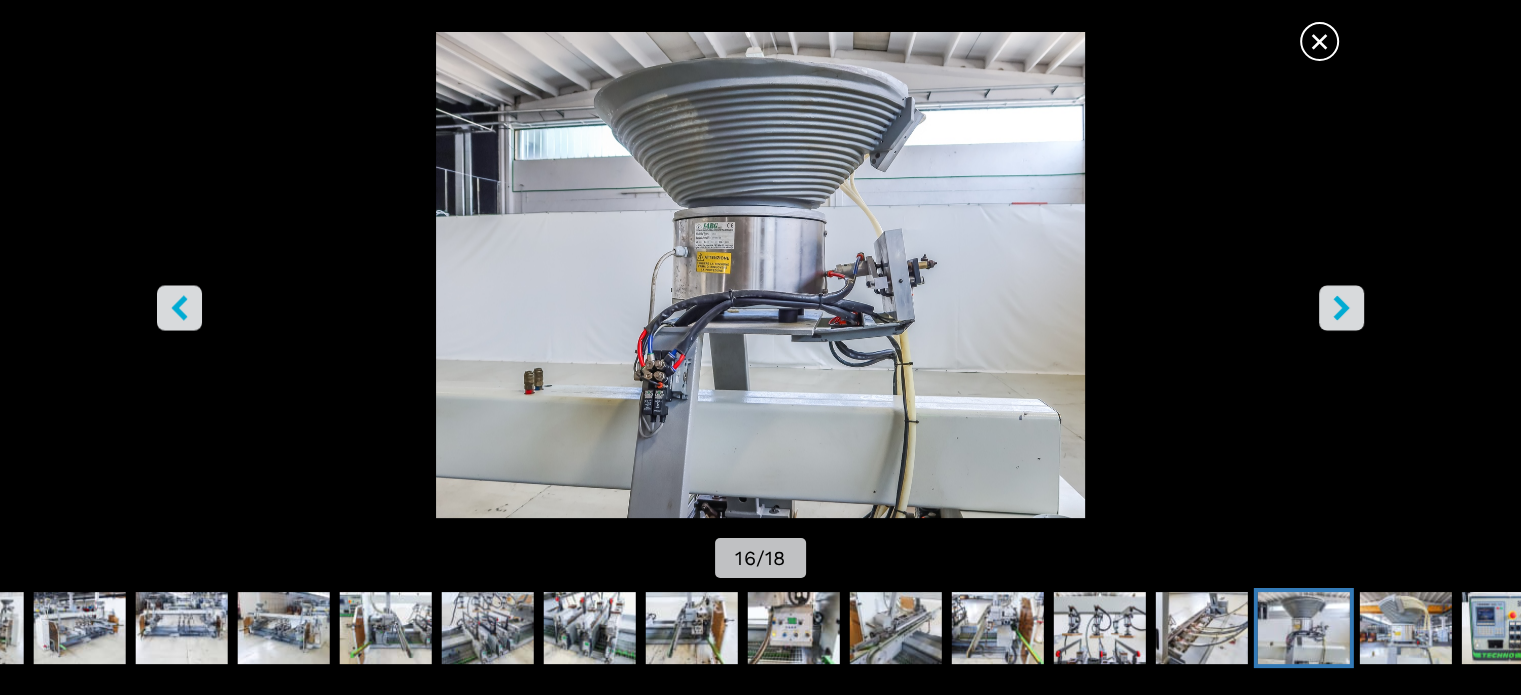 click 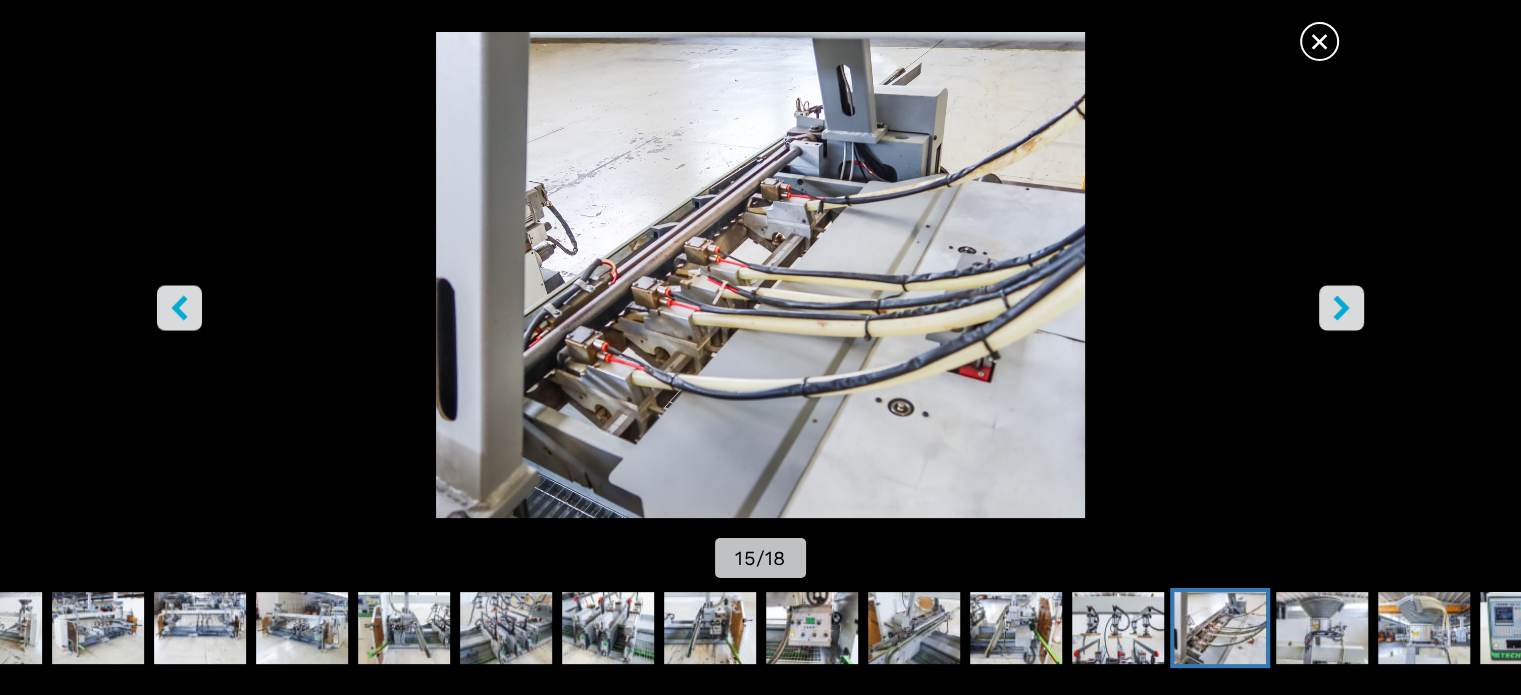 click 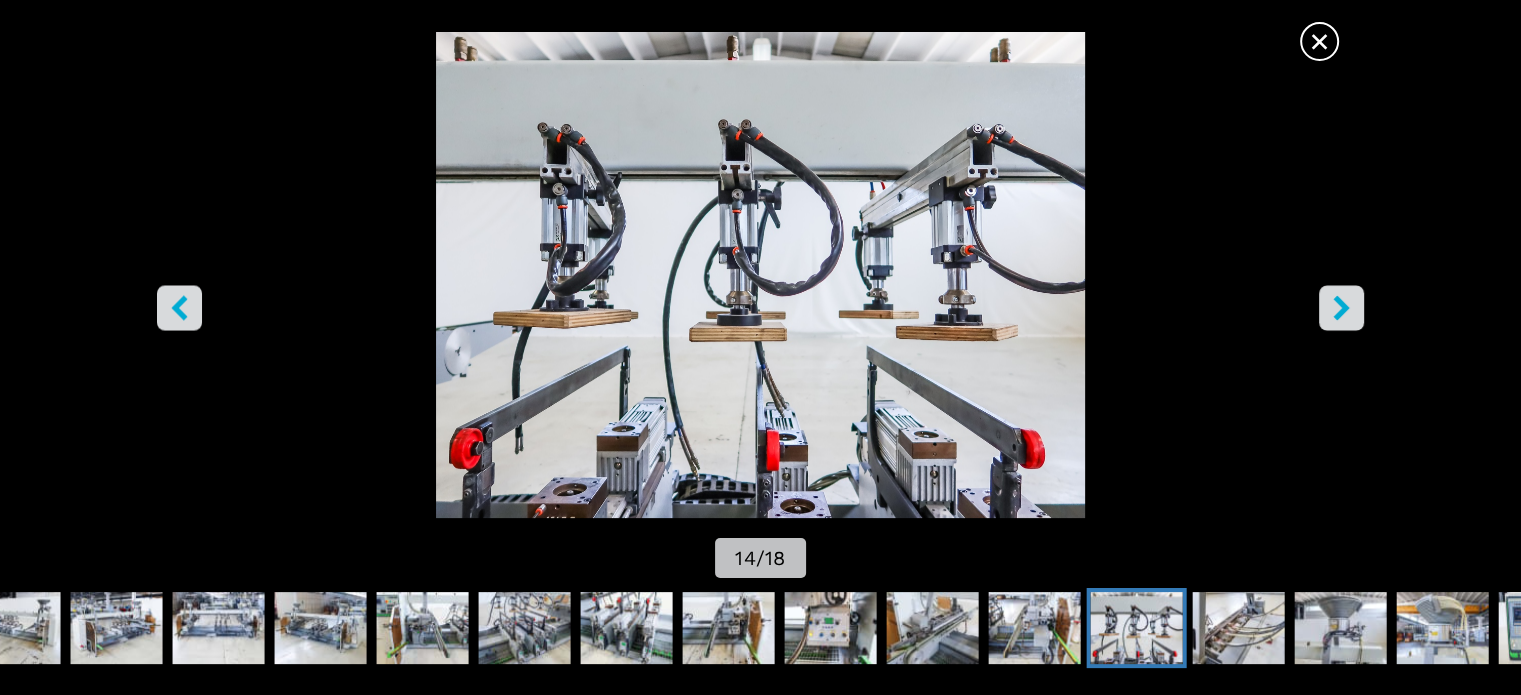click 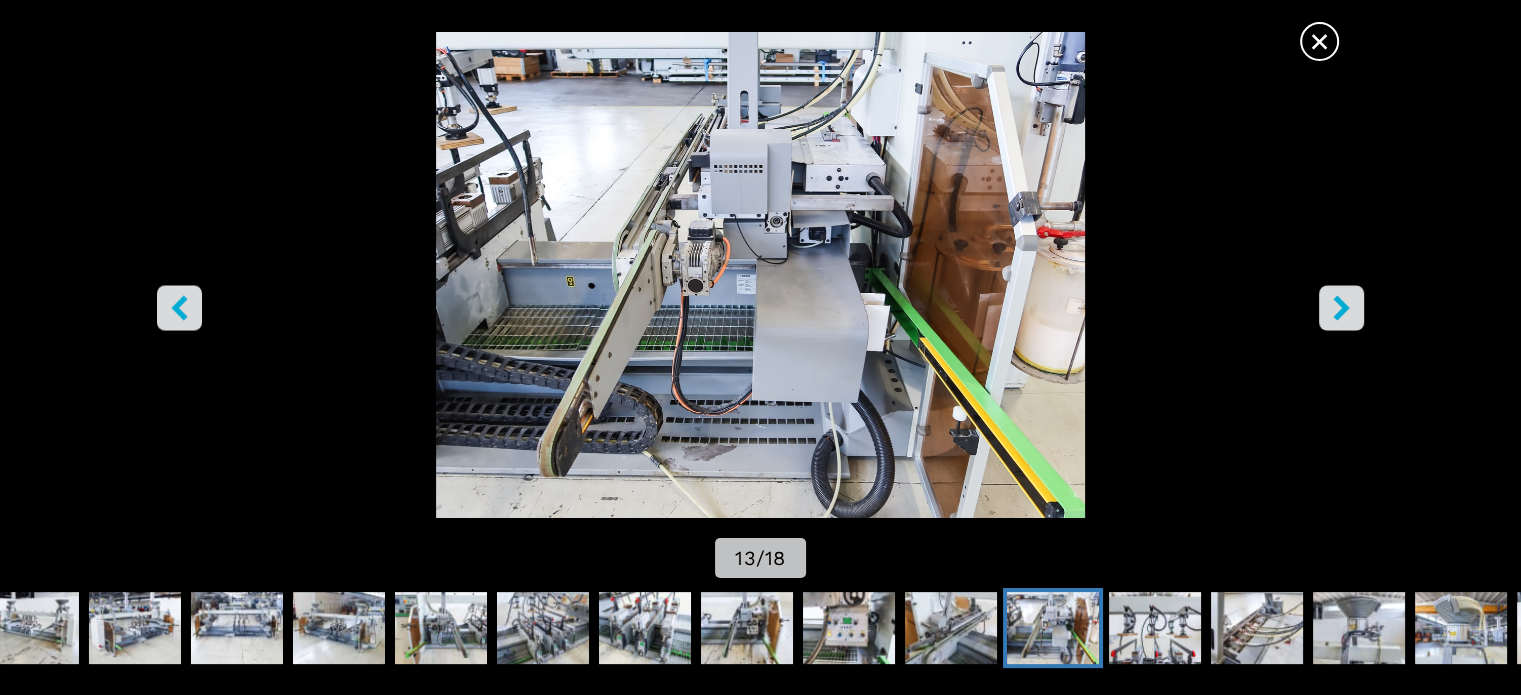 click 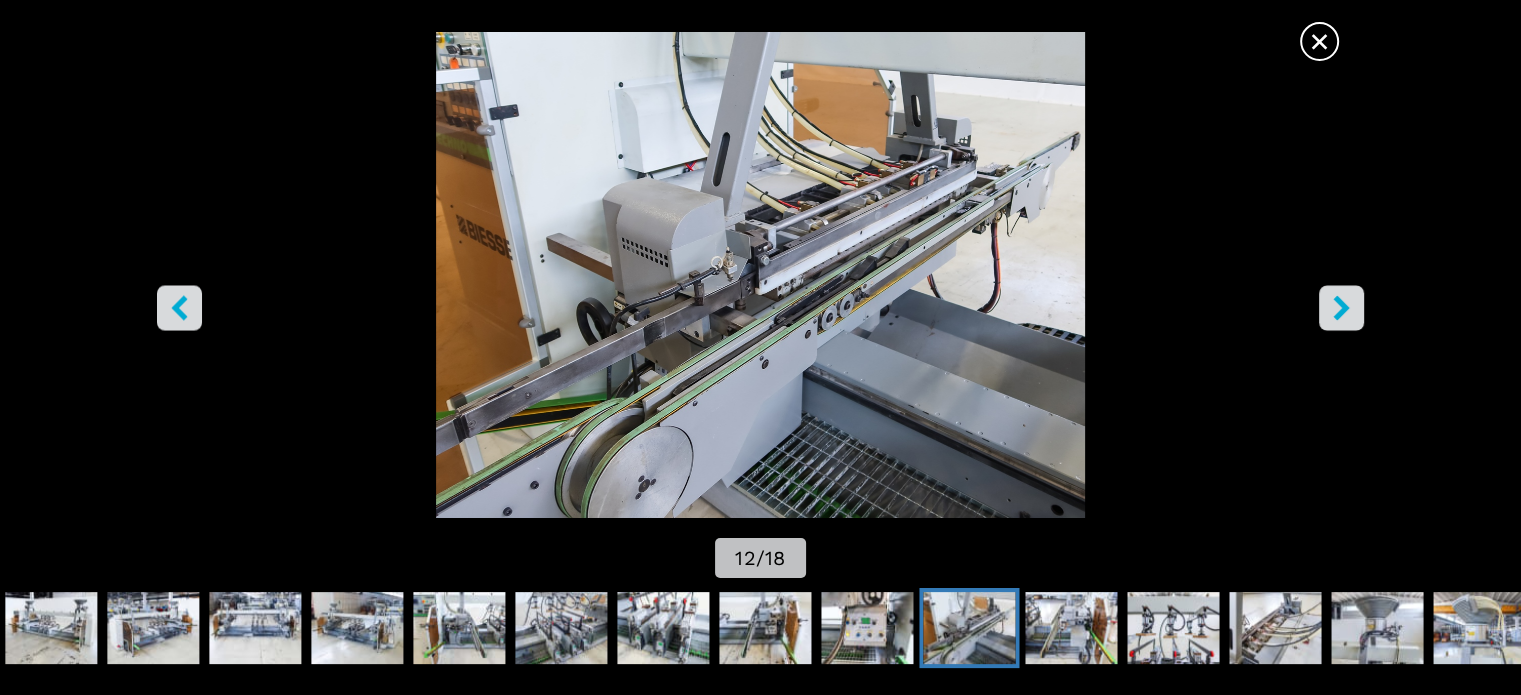 click 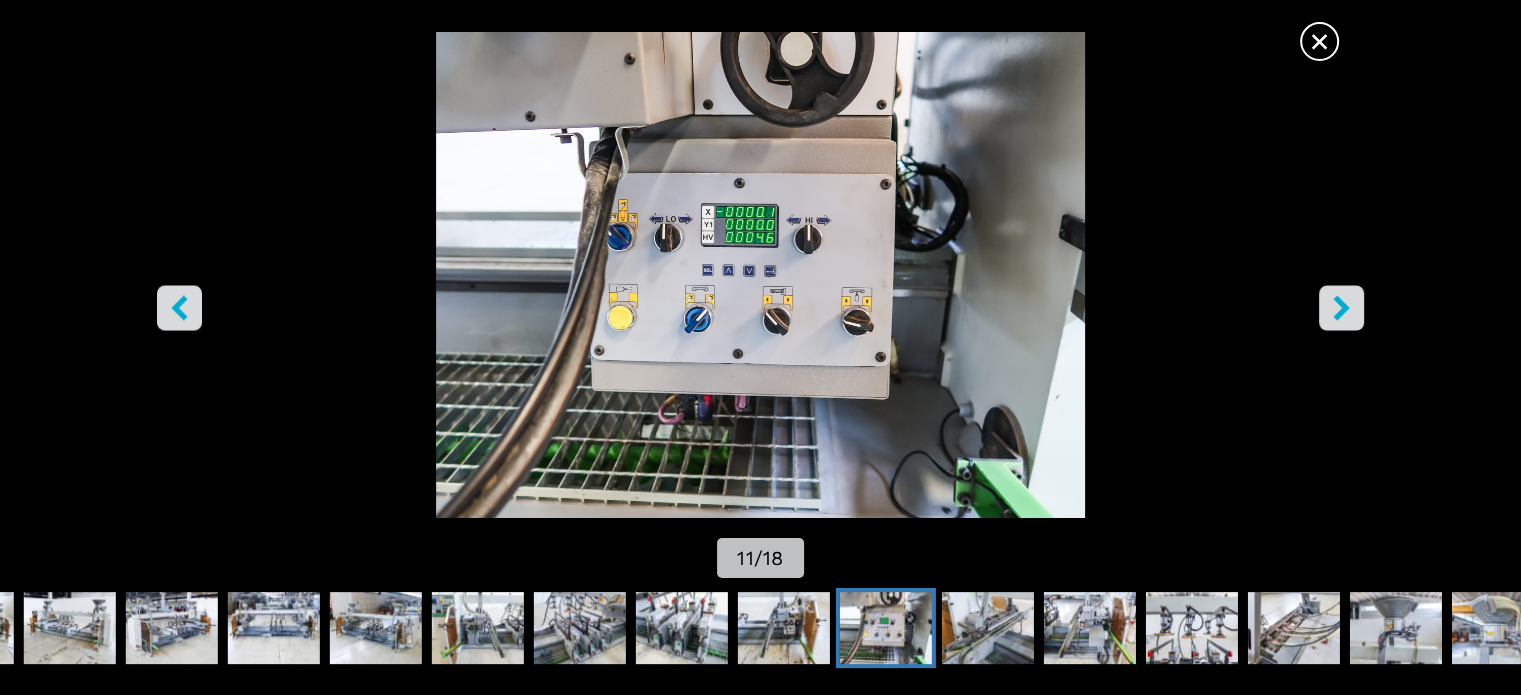 click 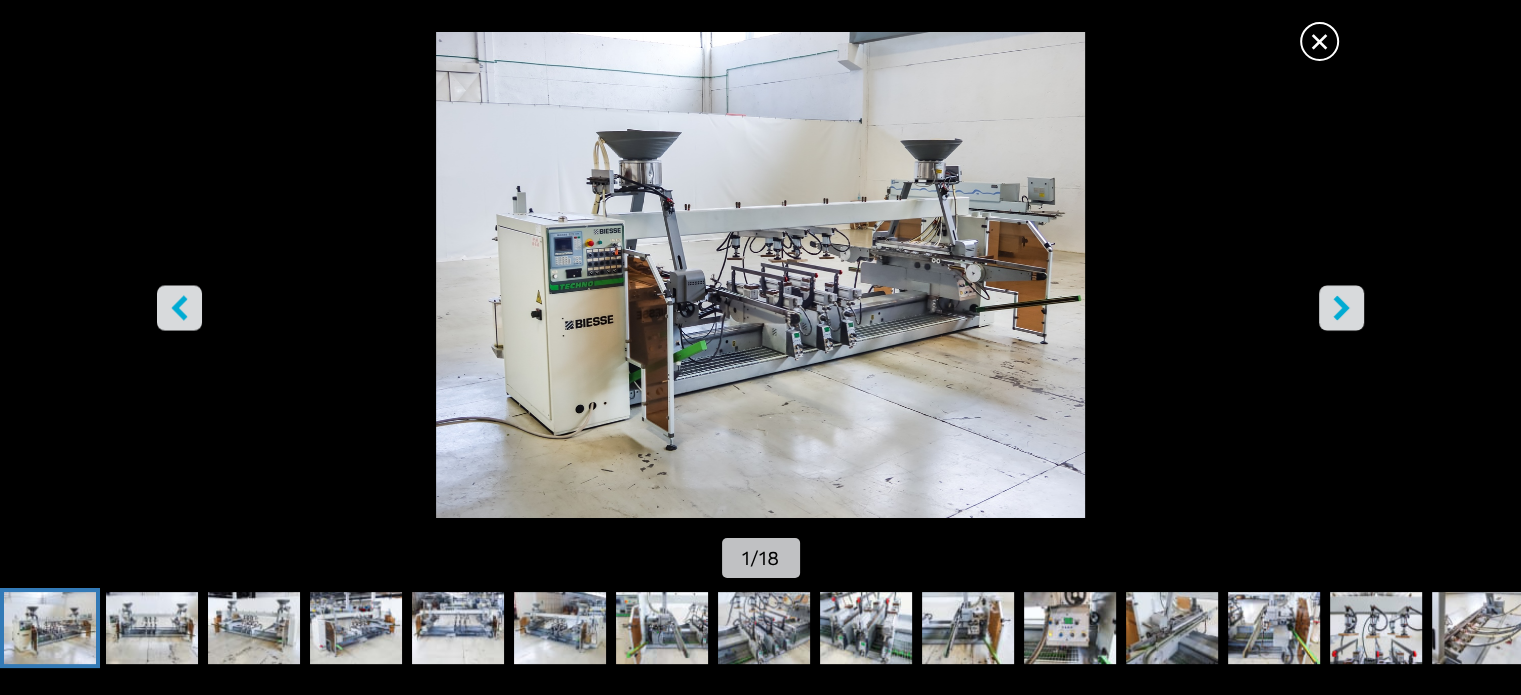 select on "**********" 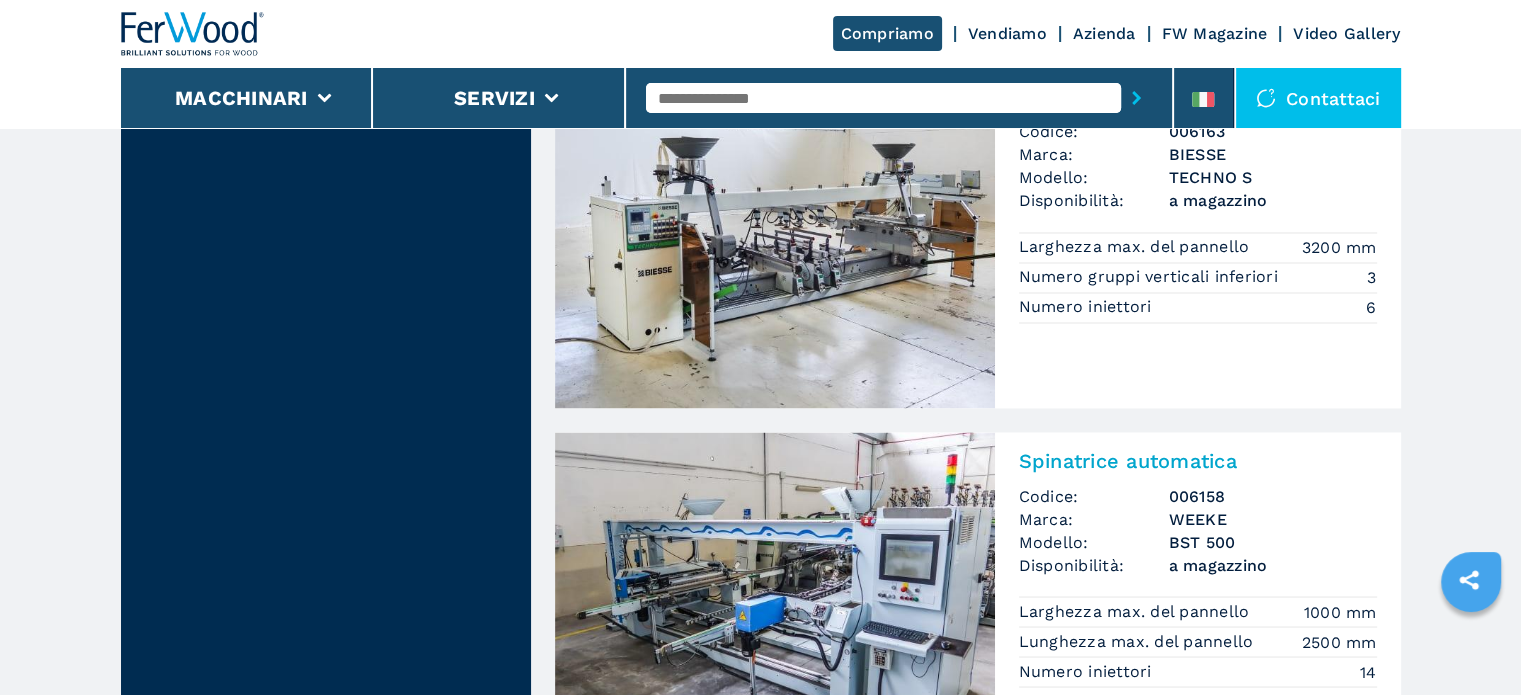 scroll, scrollTop: 3300, scrollLeft: 0, axis: vertical 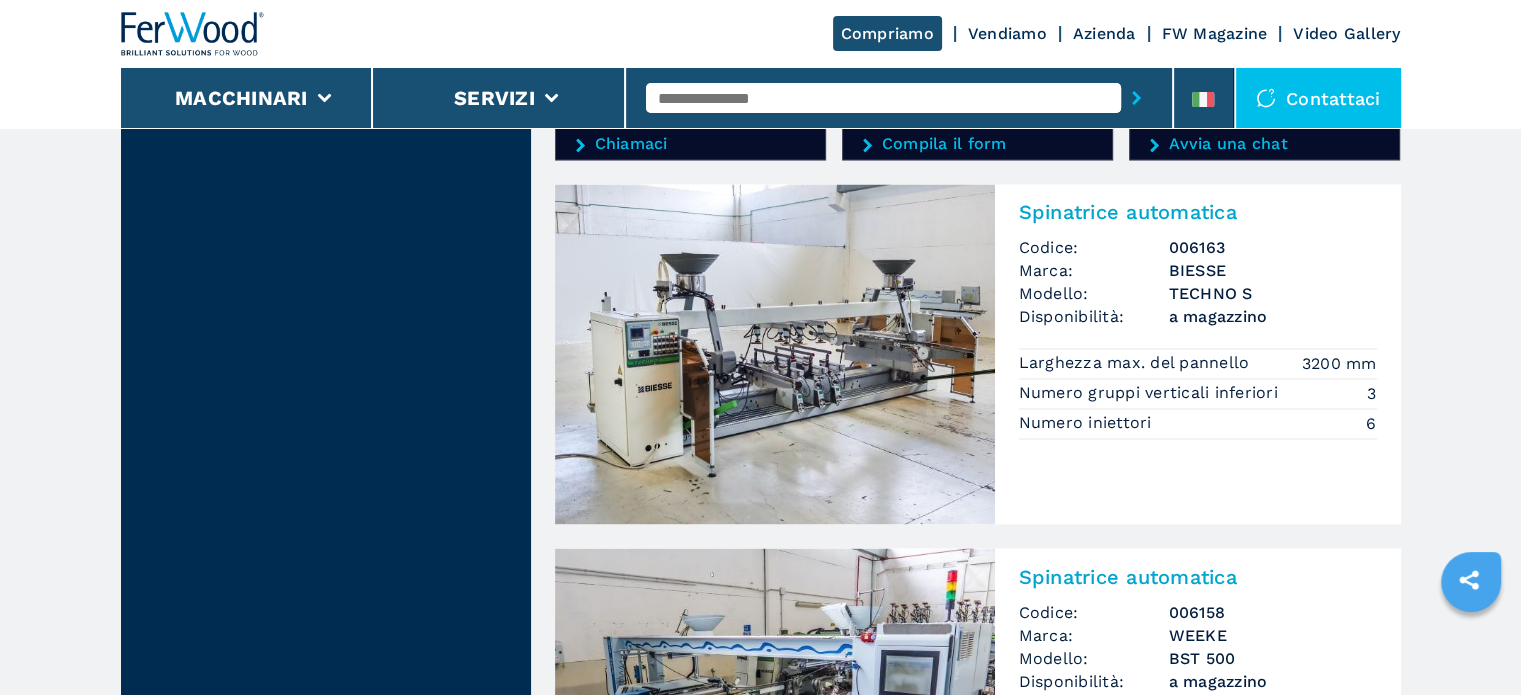 click on "TECHNO S" at bounding box center (1273, 293) 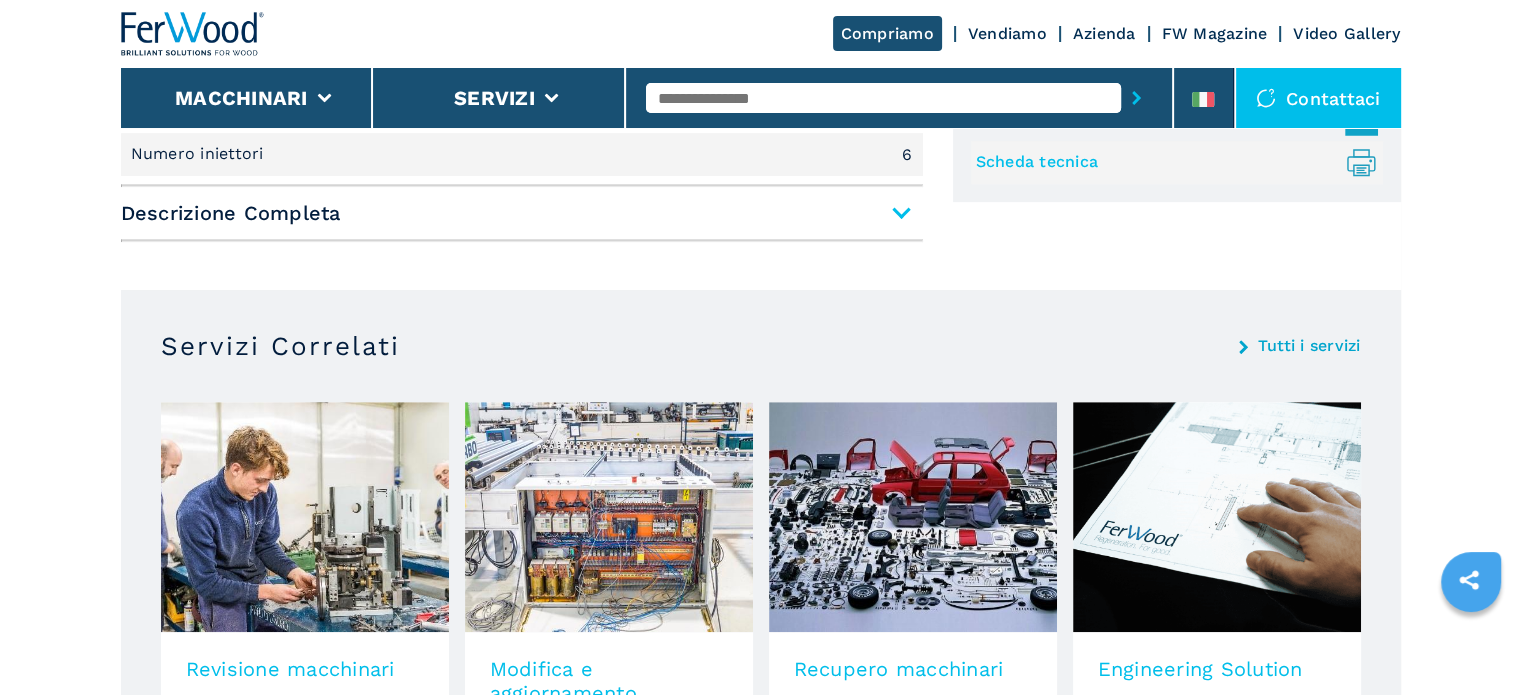 scroll, scrollTop: 900, scrollLeft: 0, axis: vertical 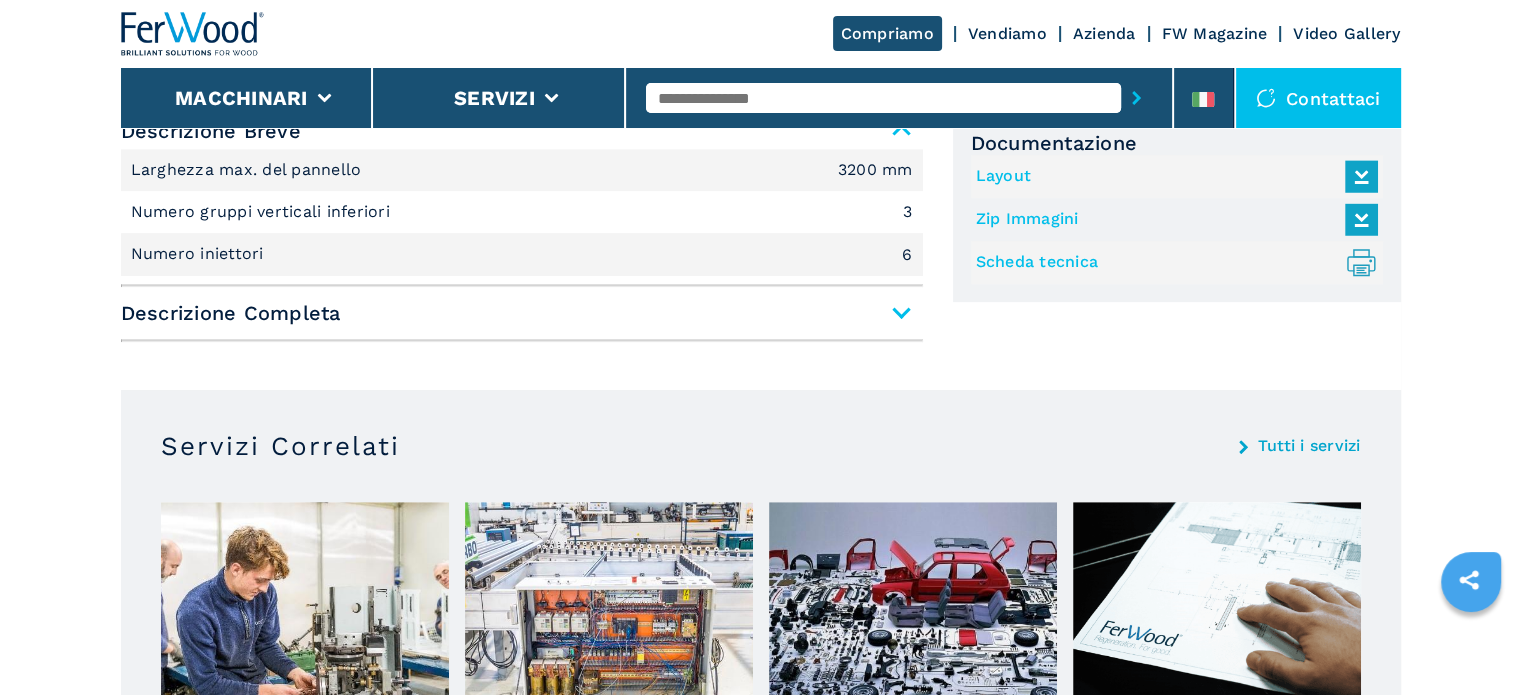 click on "Descrizione Completa" at bounding box center [522, 313] 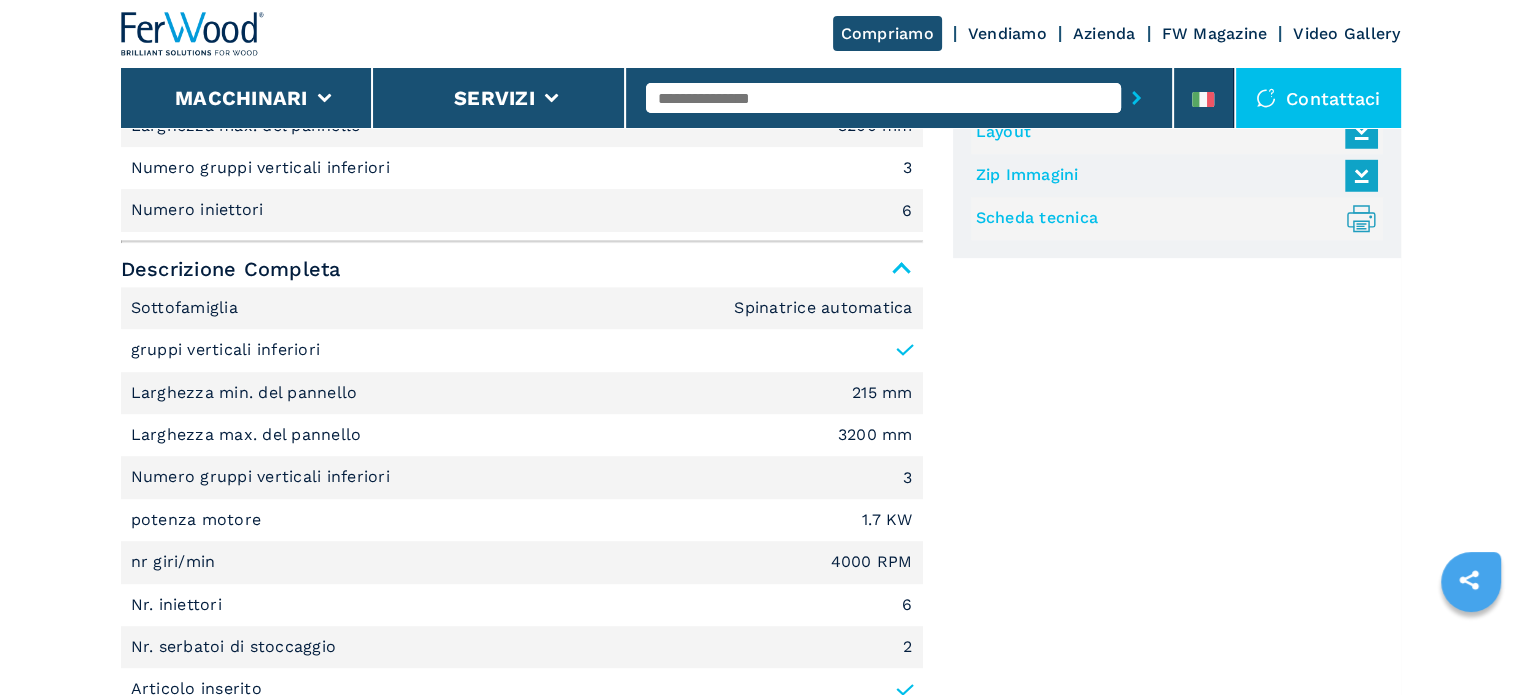 scroll, scrollTop: 900, scrollLeft: 0, axis: vertical 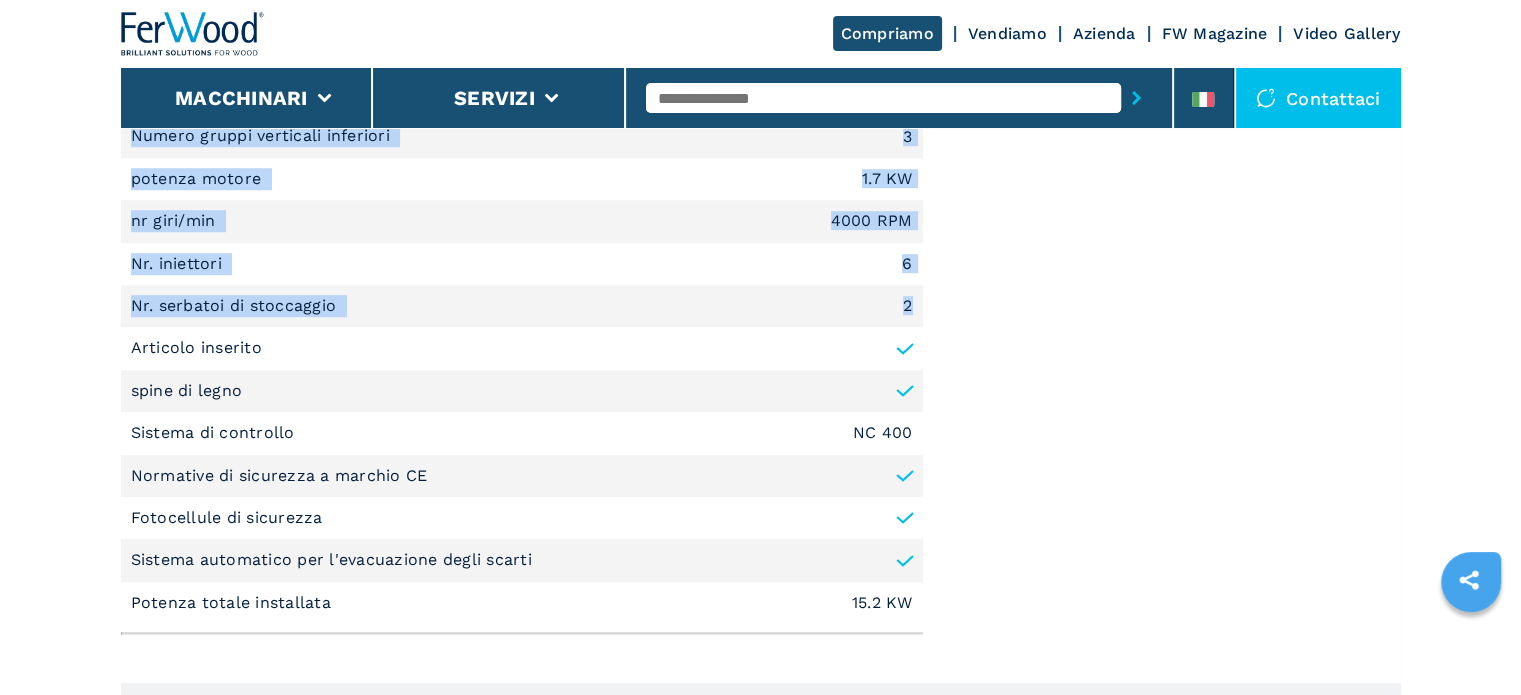 drag, startPoint x: 132, startPoint y: 347, endPoint x: 920, endPoint y: 292, distance: 789.9171 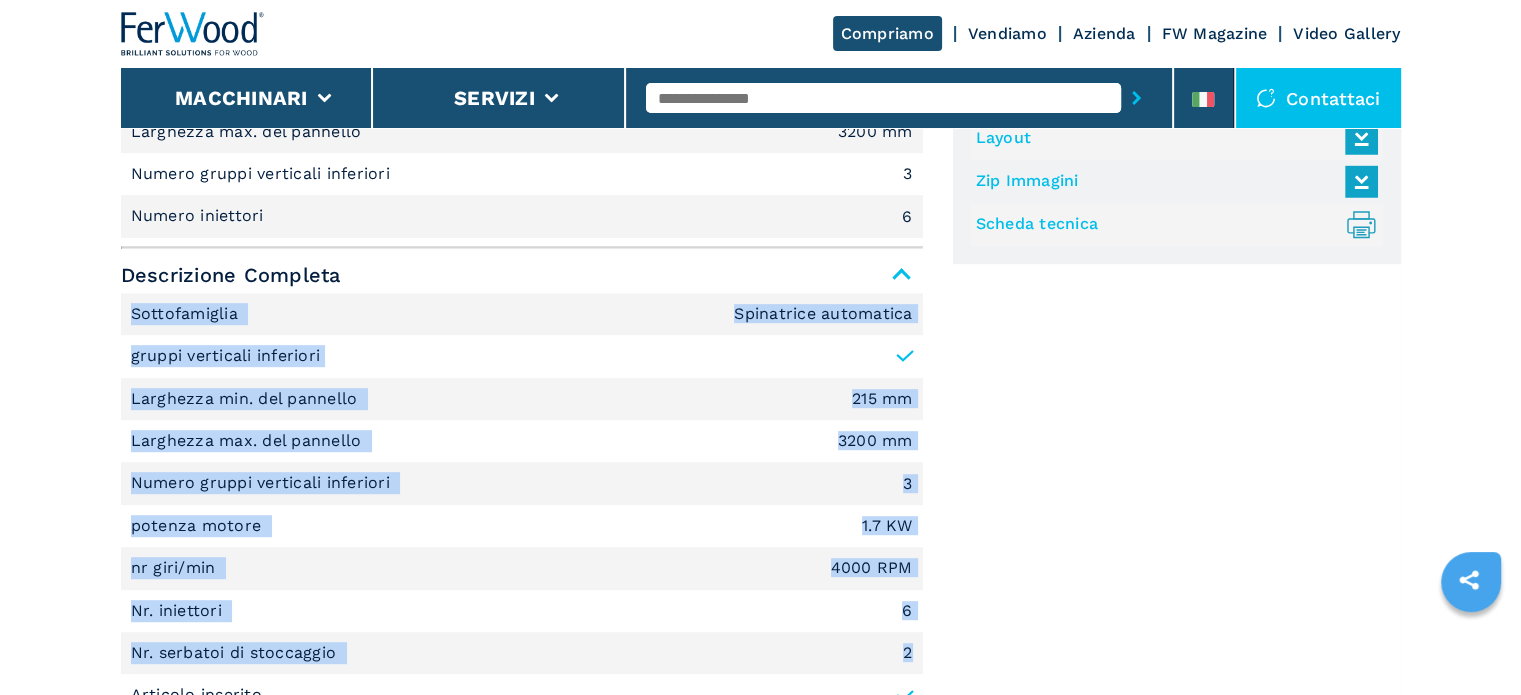 scroll, scrollTop: 885, scrollLeft: 0, axis: vertical 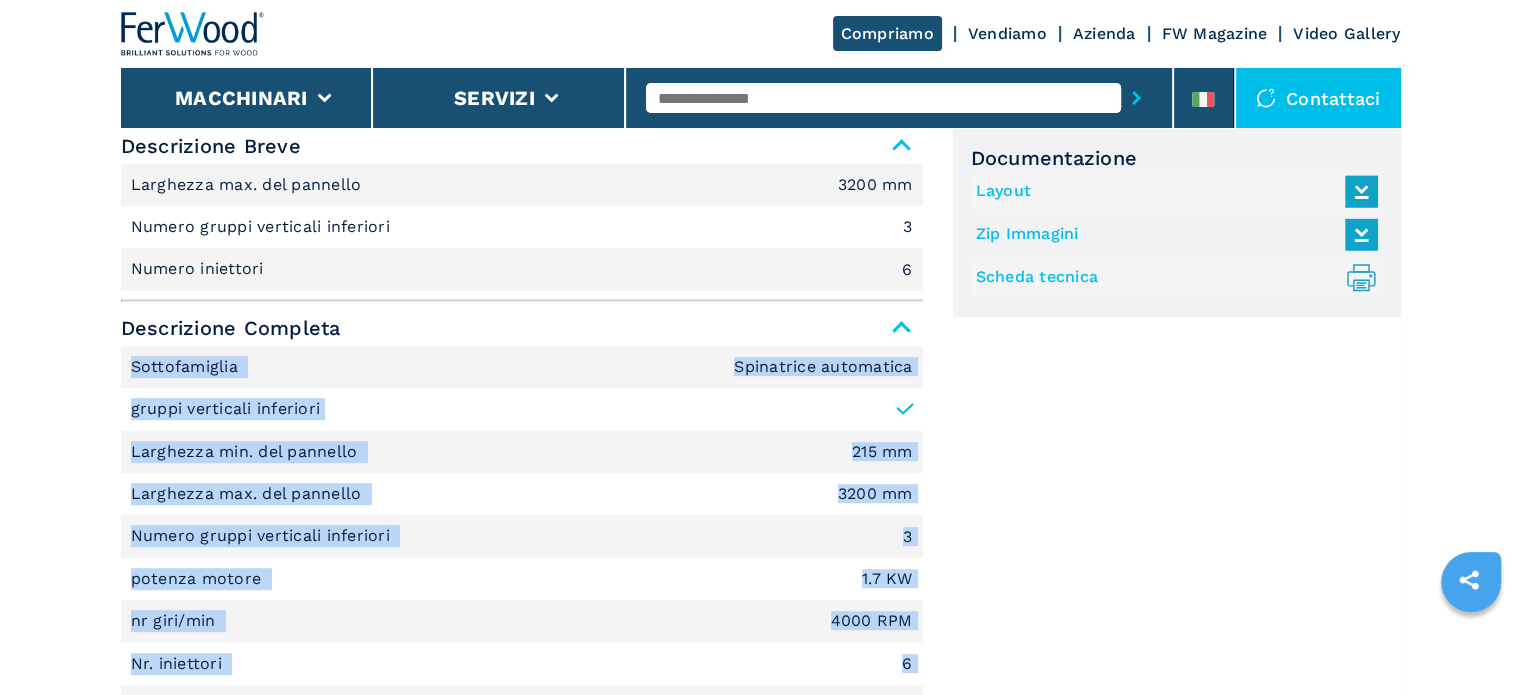copy on "Sottofamiglia   Spinatrice automatica gruppi verticali inferiori Larghezza min. del pannello   215 mm Larghezza max. del pannello   3200 mm Numero gruppi verticali inferiori   3 potenza motore   1.7 KW nr giri/min   4000 RPM Nr. iniettori   6 Nr. serbatoi di stoccaggio   2" 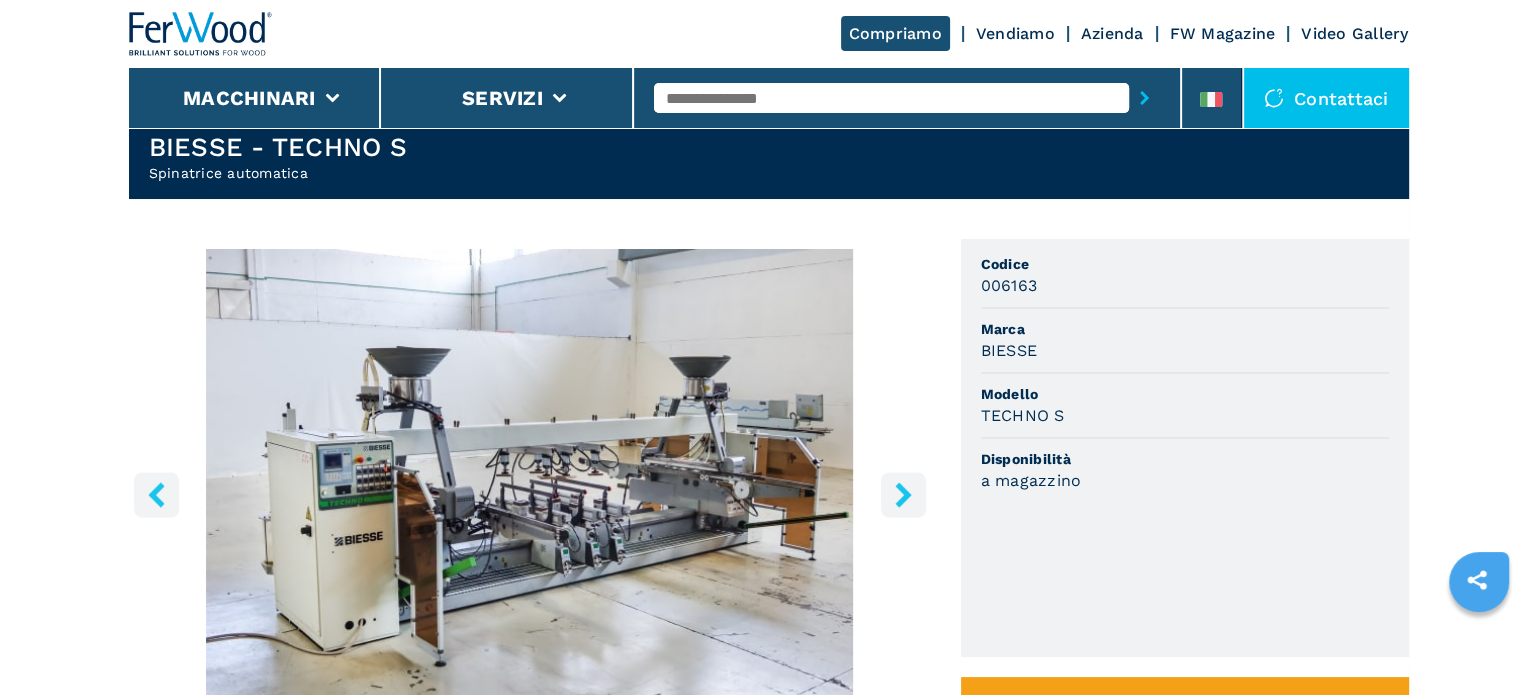 scroll, scrollTop: 0, scrollLeft: 0, axis: both 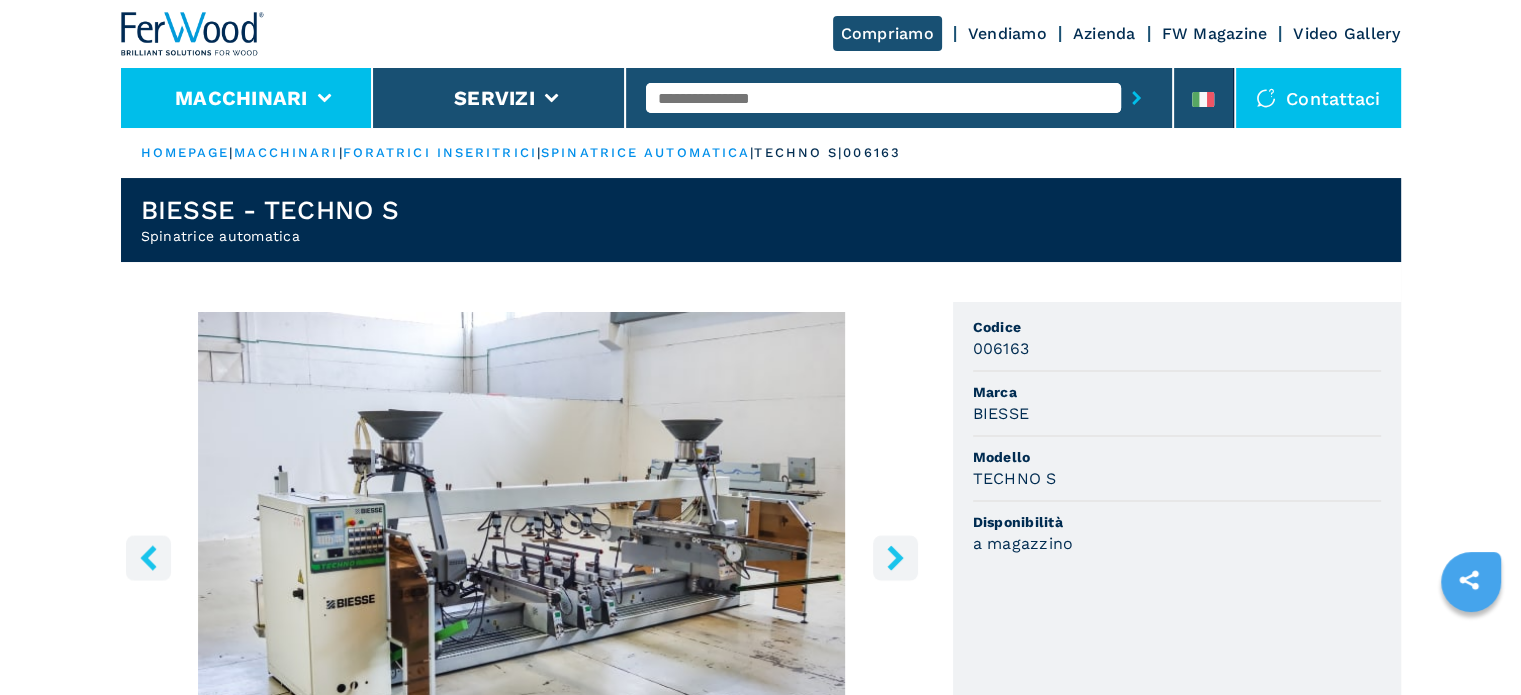 click on "Macchinari" at bounding box center [247, 98] 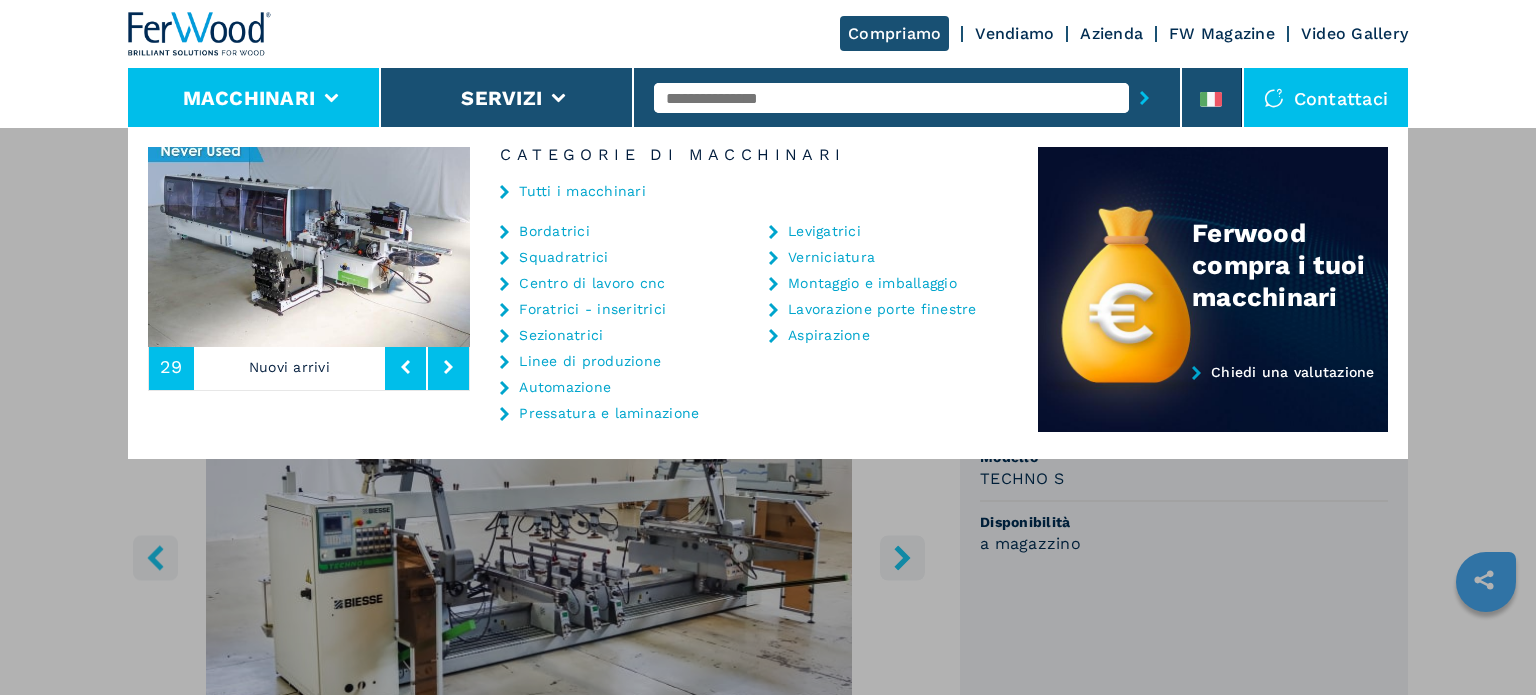 click at bounding box center (891, 98) 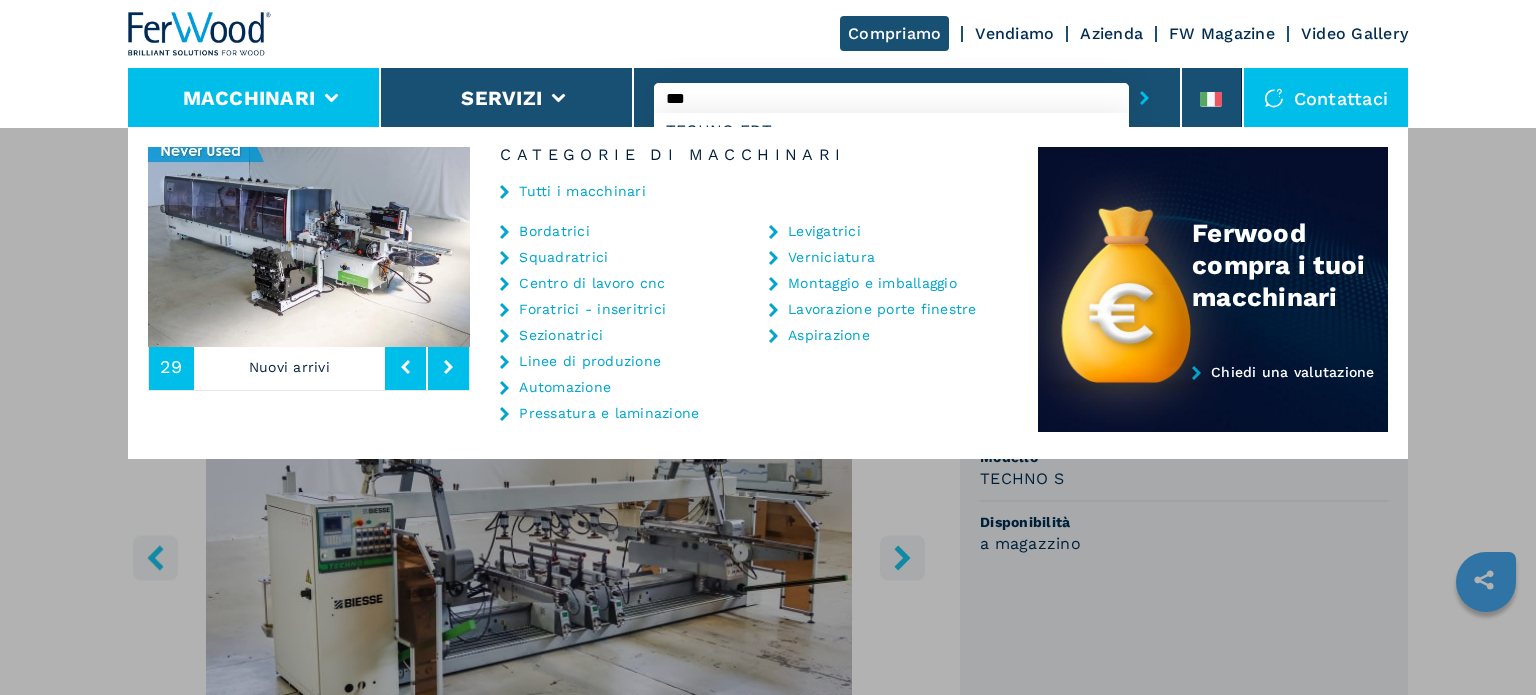click on "**********" at bounding box center (768, 474) 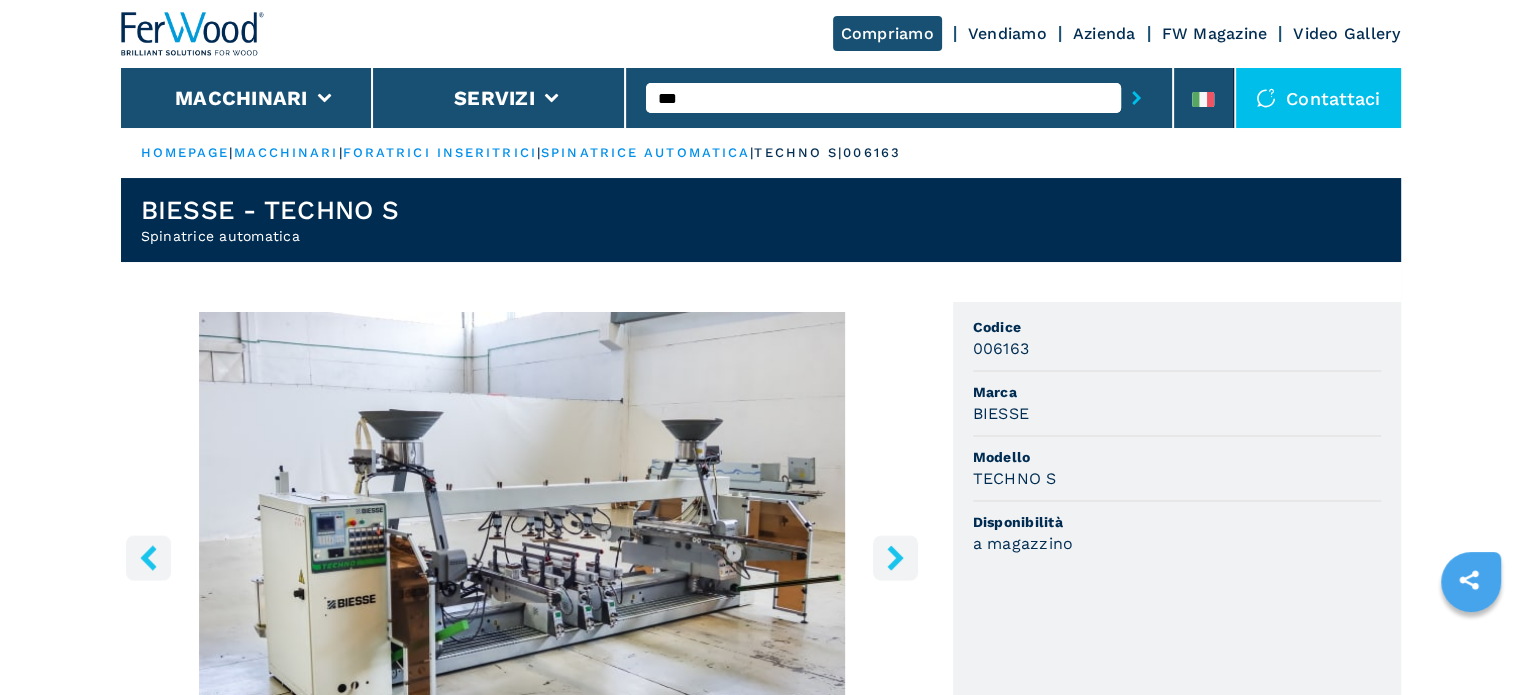 click on "***" at bounding box center (883, 98) 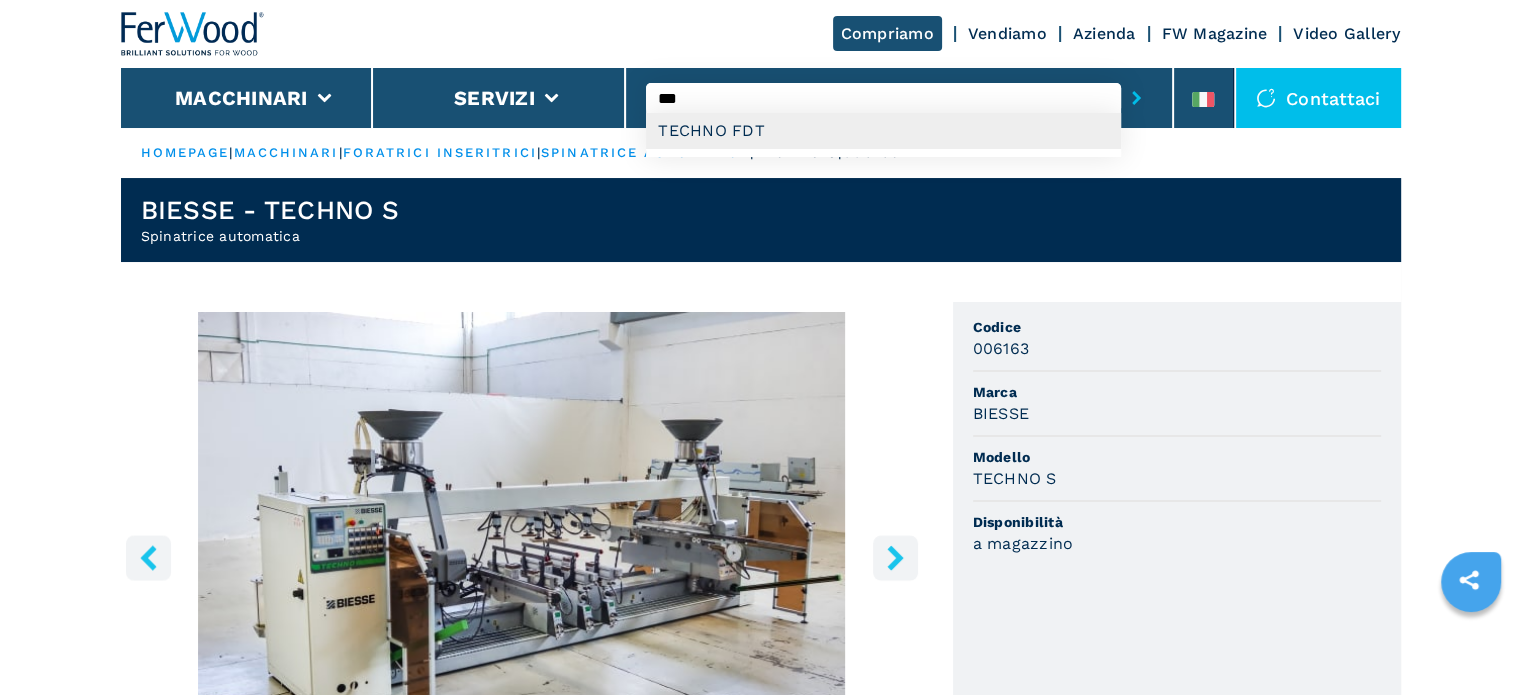 click on "TECHNO FDT" at bounding box center [883, 131] 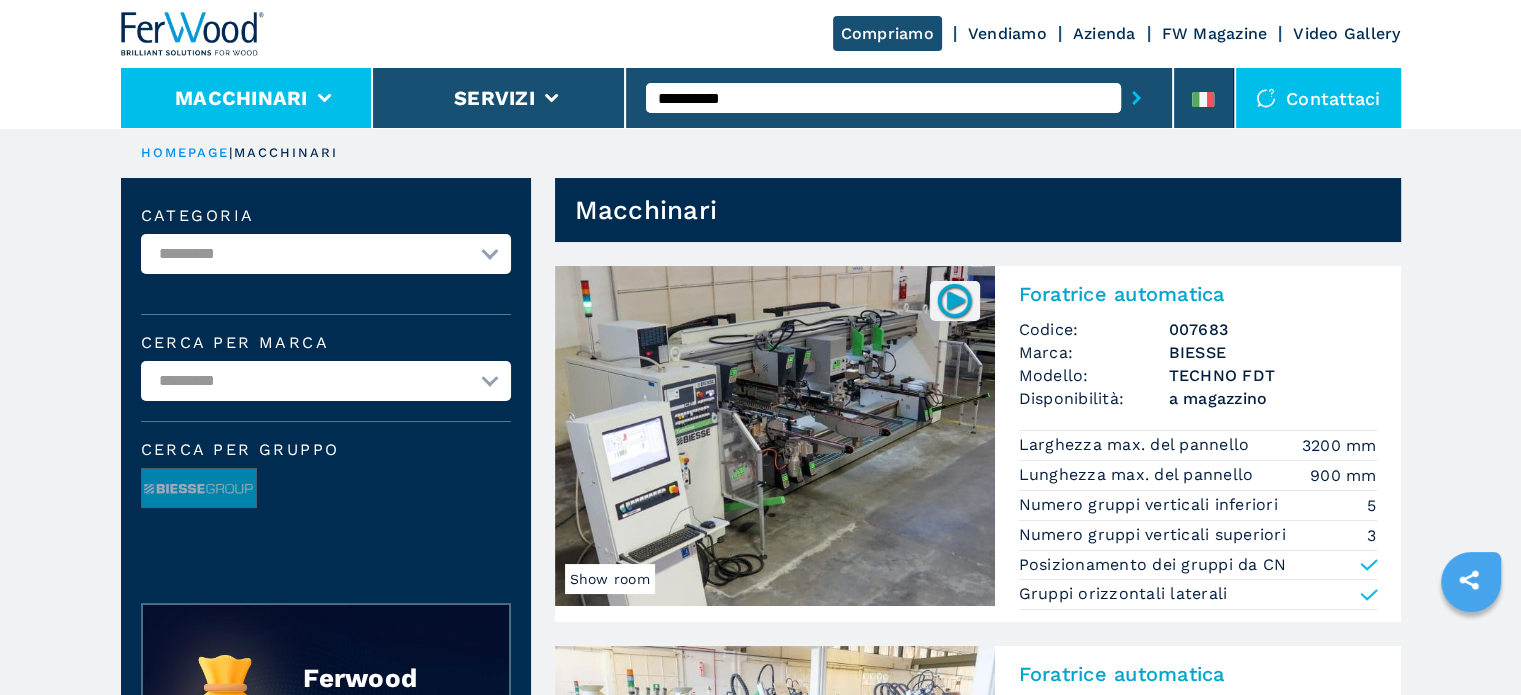 click on "Macchinari" at bounding box center (241, 98) 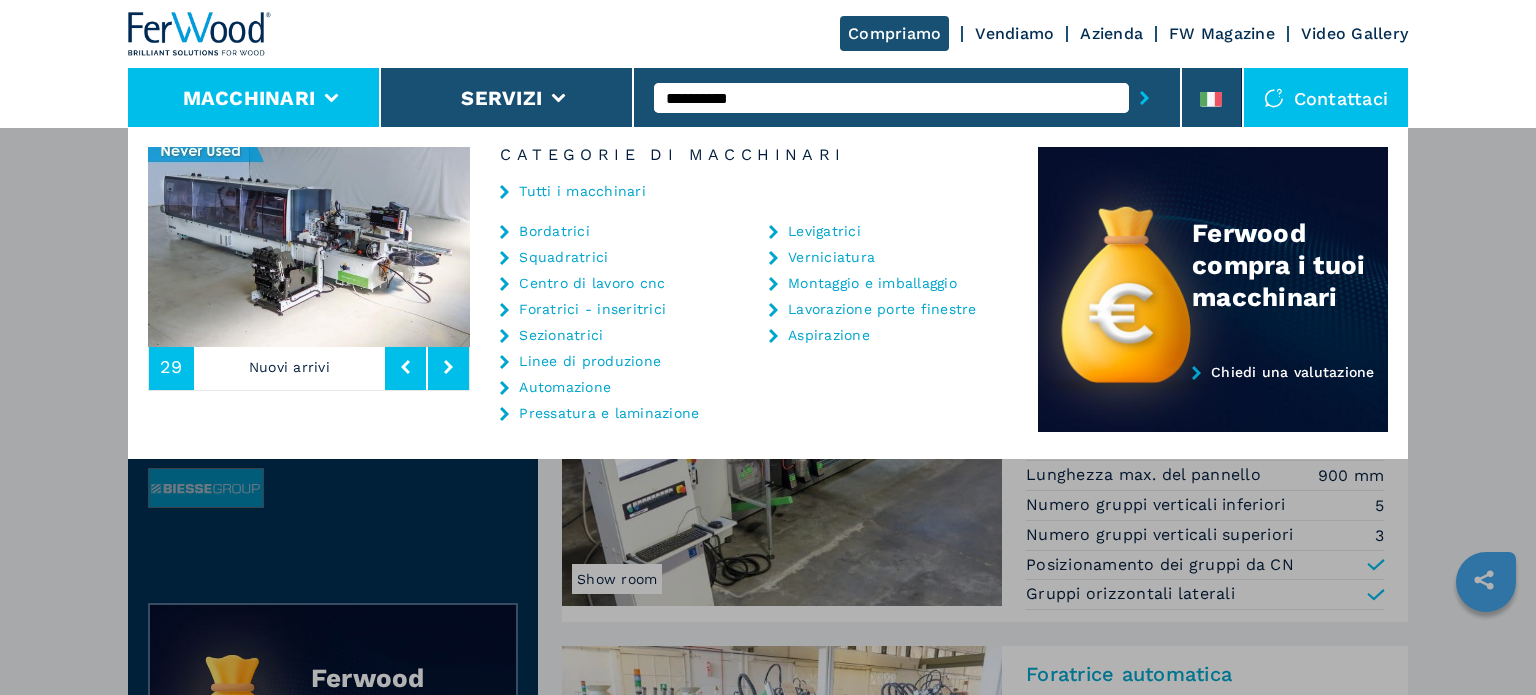 click on "Foratrici - inseritrici" at bounding box center (592, 309) 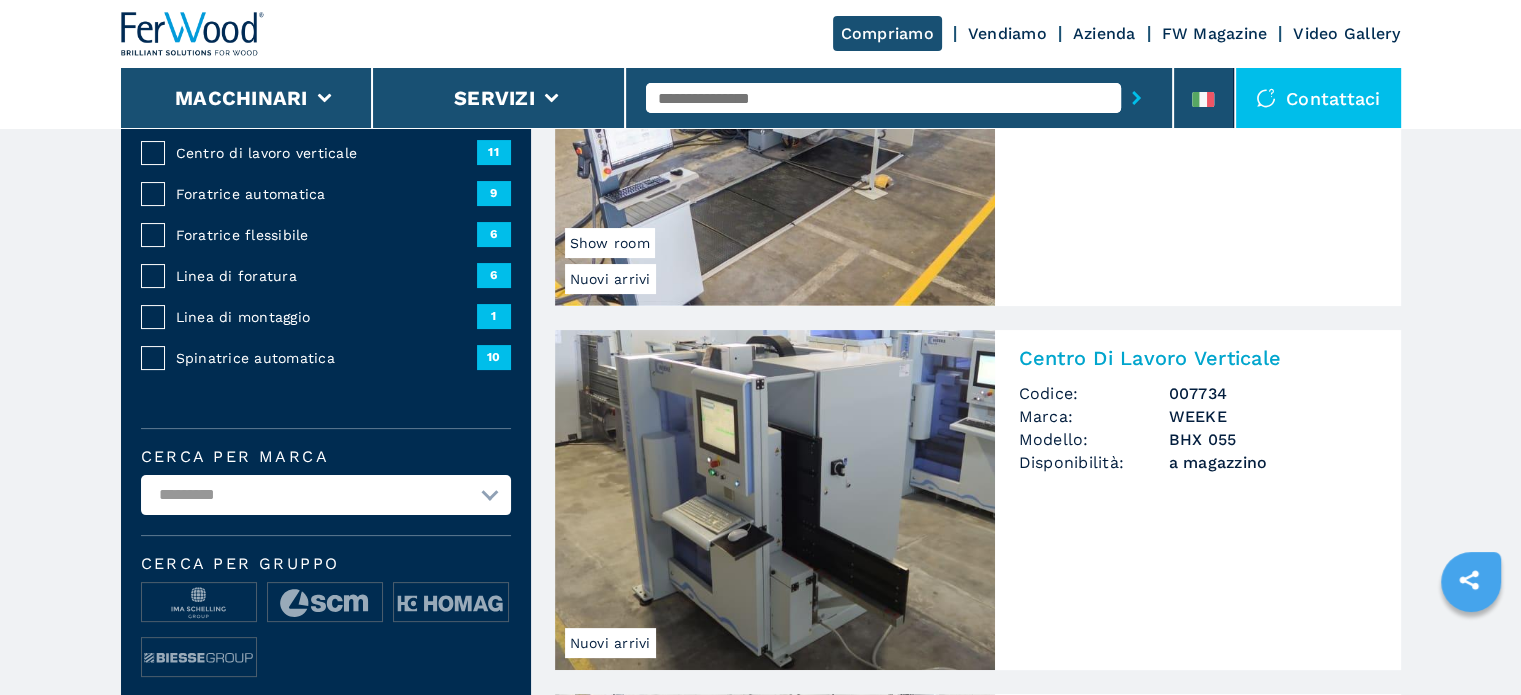 scroll, scrollTop: 300, scrollLeft: 0, axis: vertical 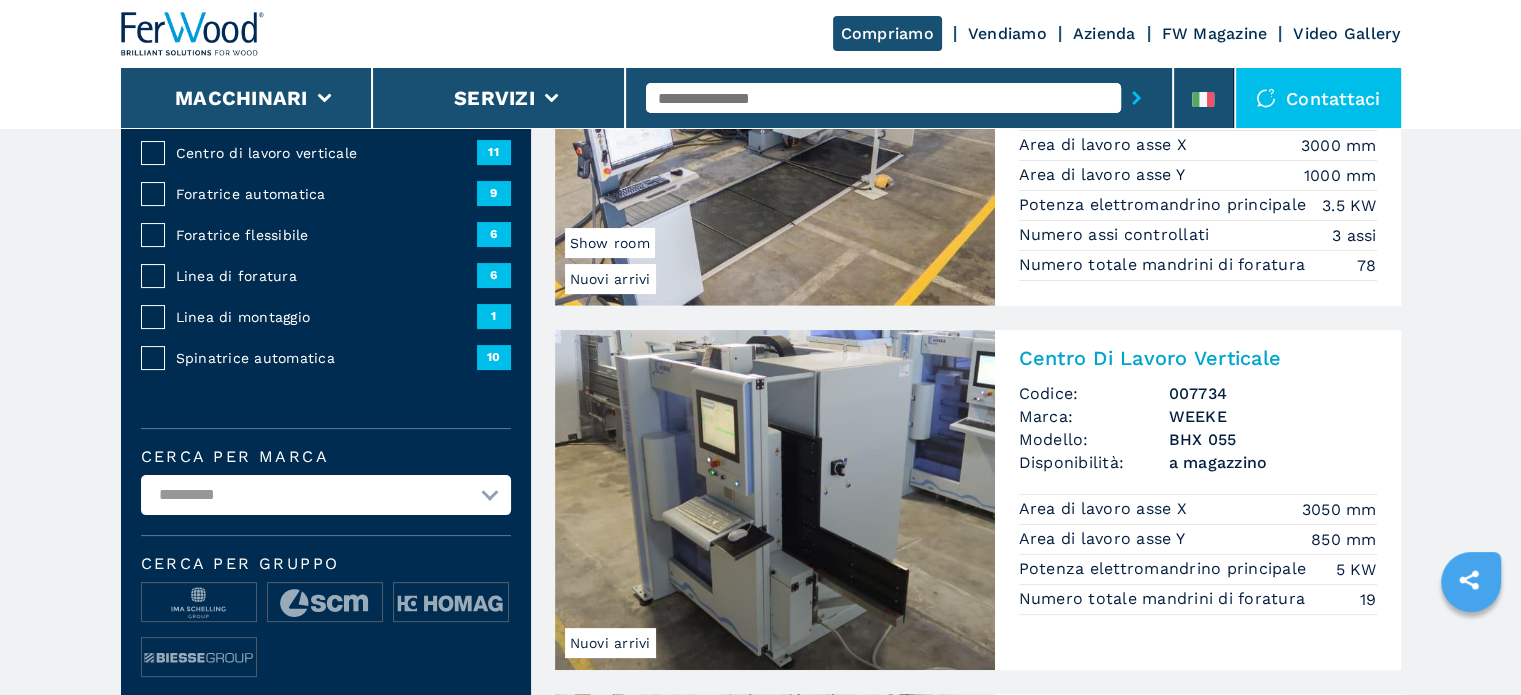 click on "Spinatrice automatica" at bounding box center [326, 358] 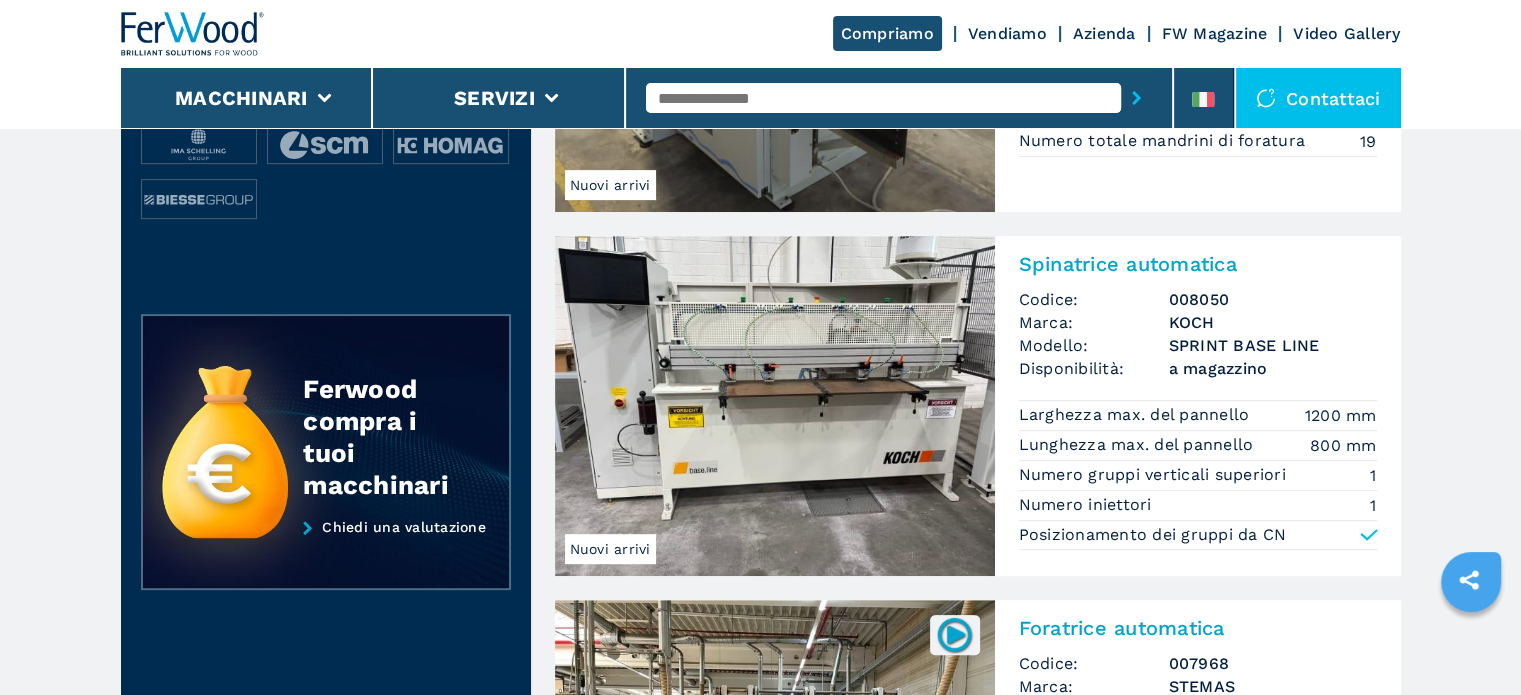 scroll, scrollTop: 800, scrollLeft: 0, axis: vertical 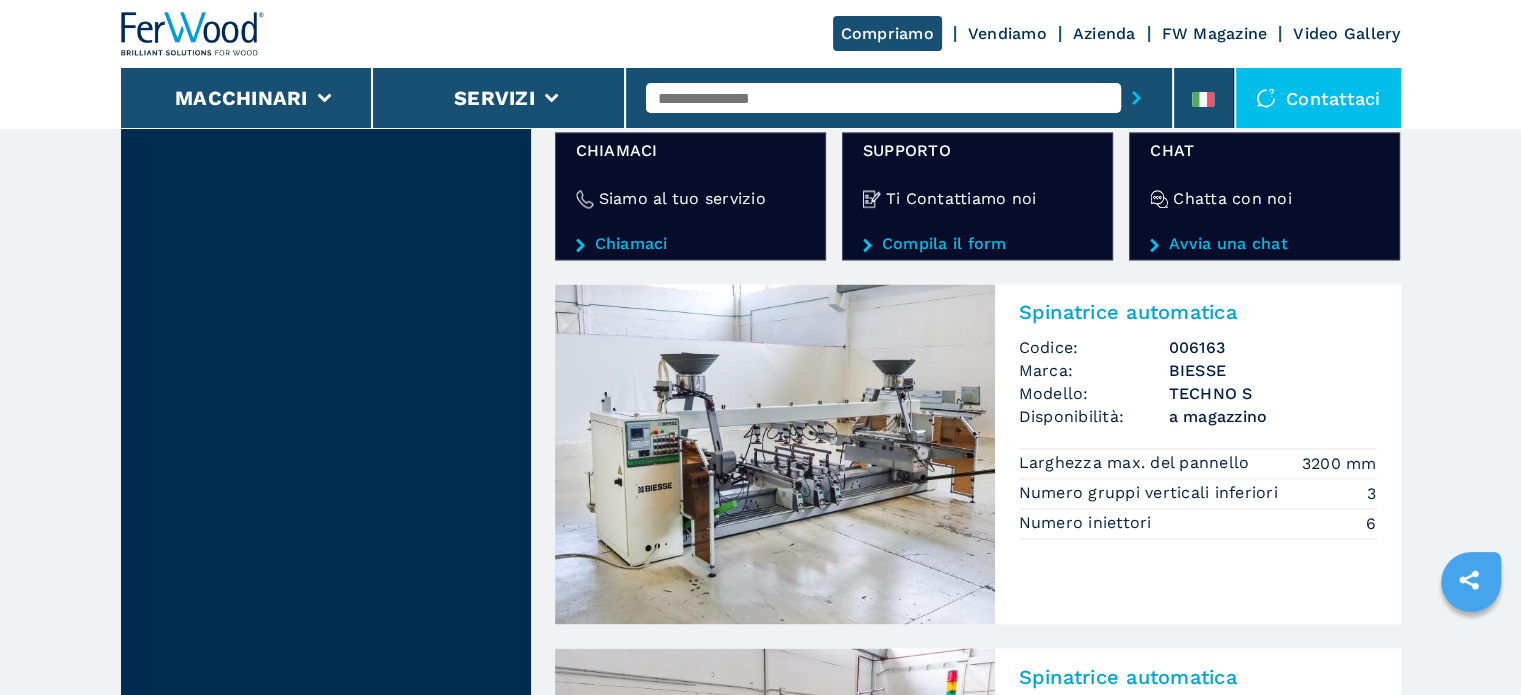 click on "Modello:" at bounding box center (1094, 393) 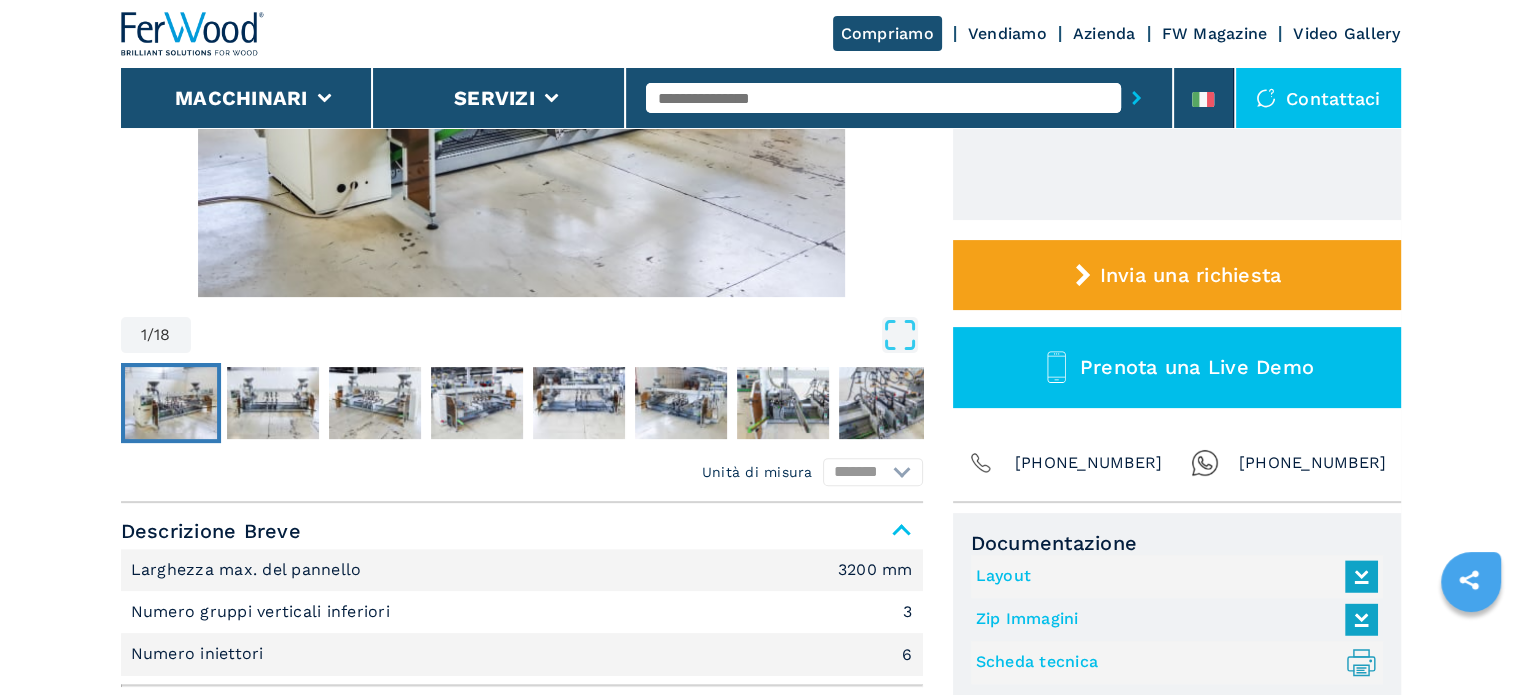 scroll, scrollTop: 600, scrollLeft: 0, axis: vertical 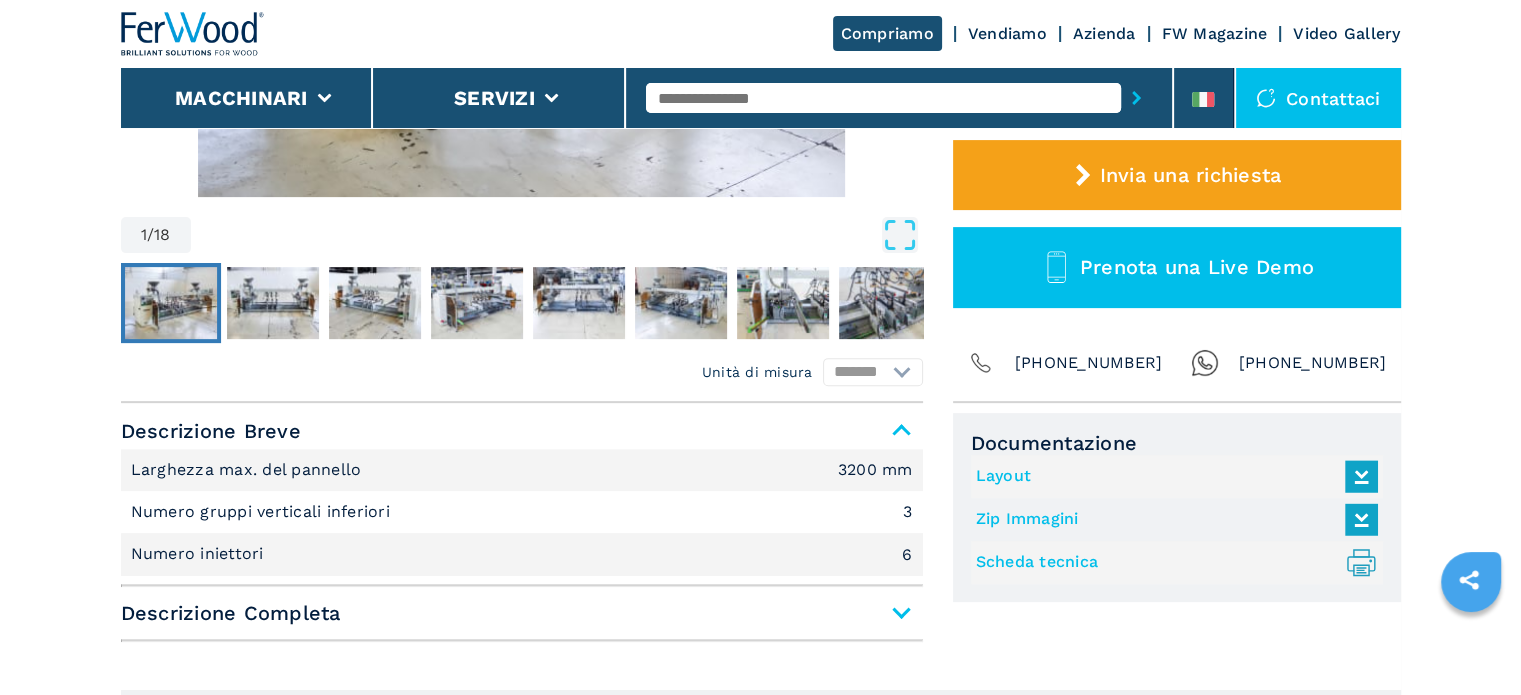click on "Descrizione Completa" at bounding box center [522, 613] 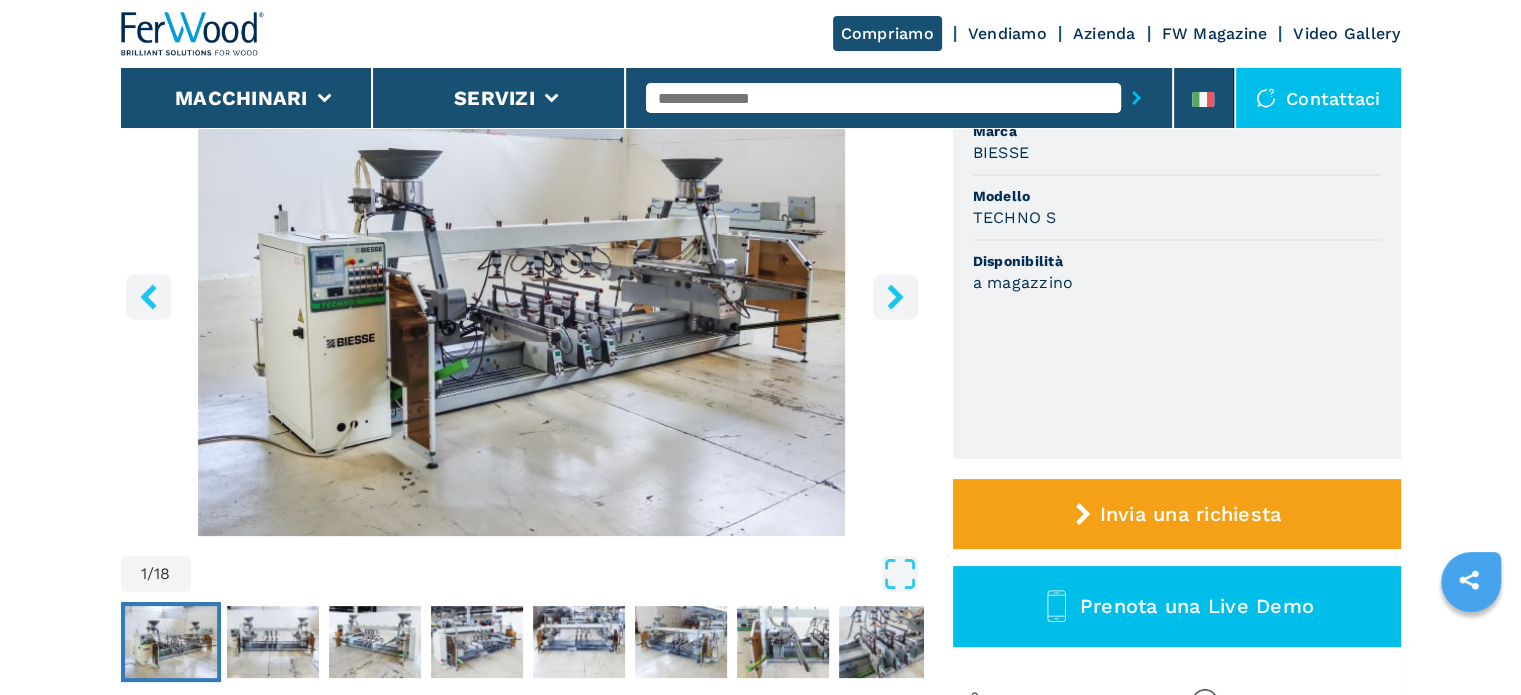 scroll, scrollTop: 500, scrollLeft: 0, axis: vertical 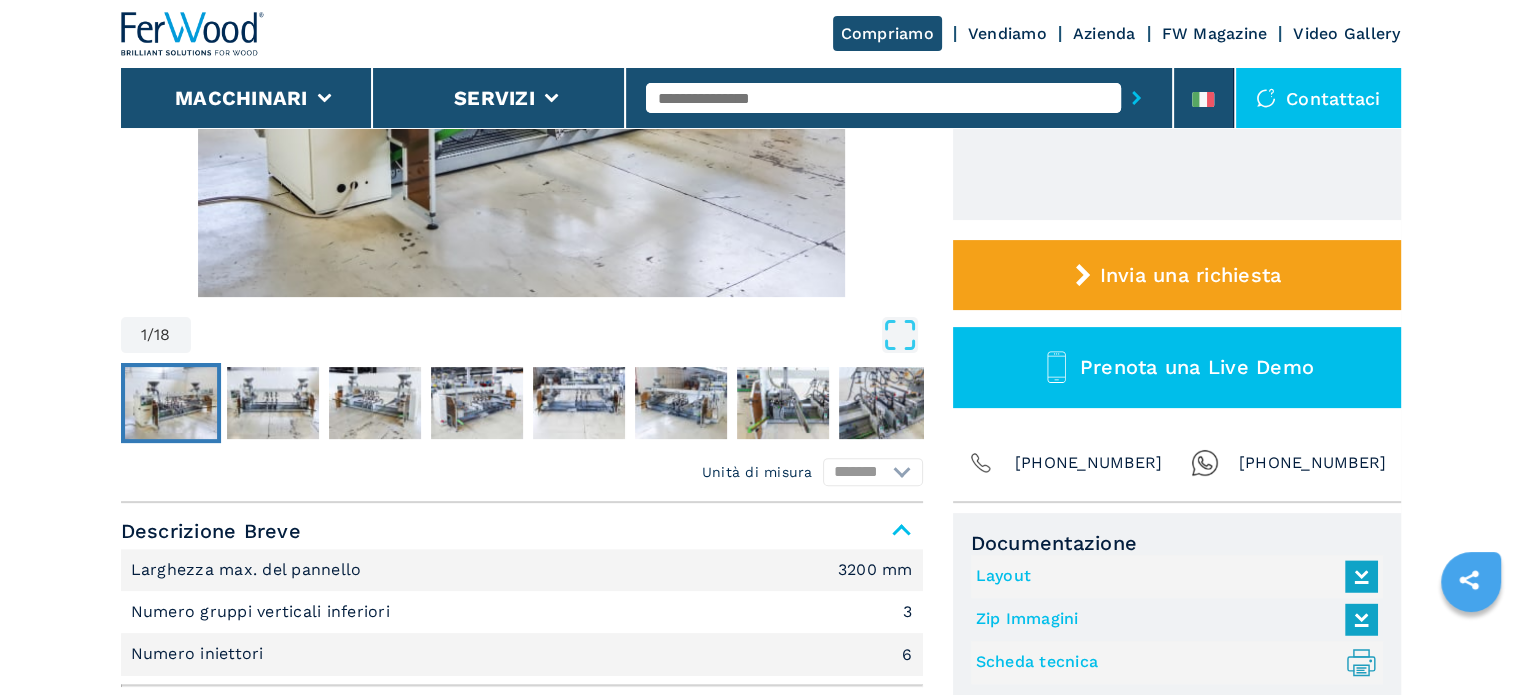 click 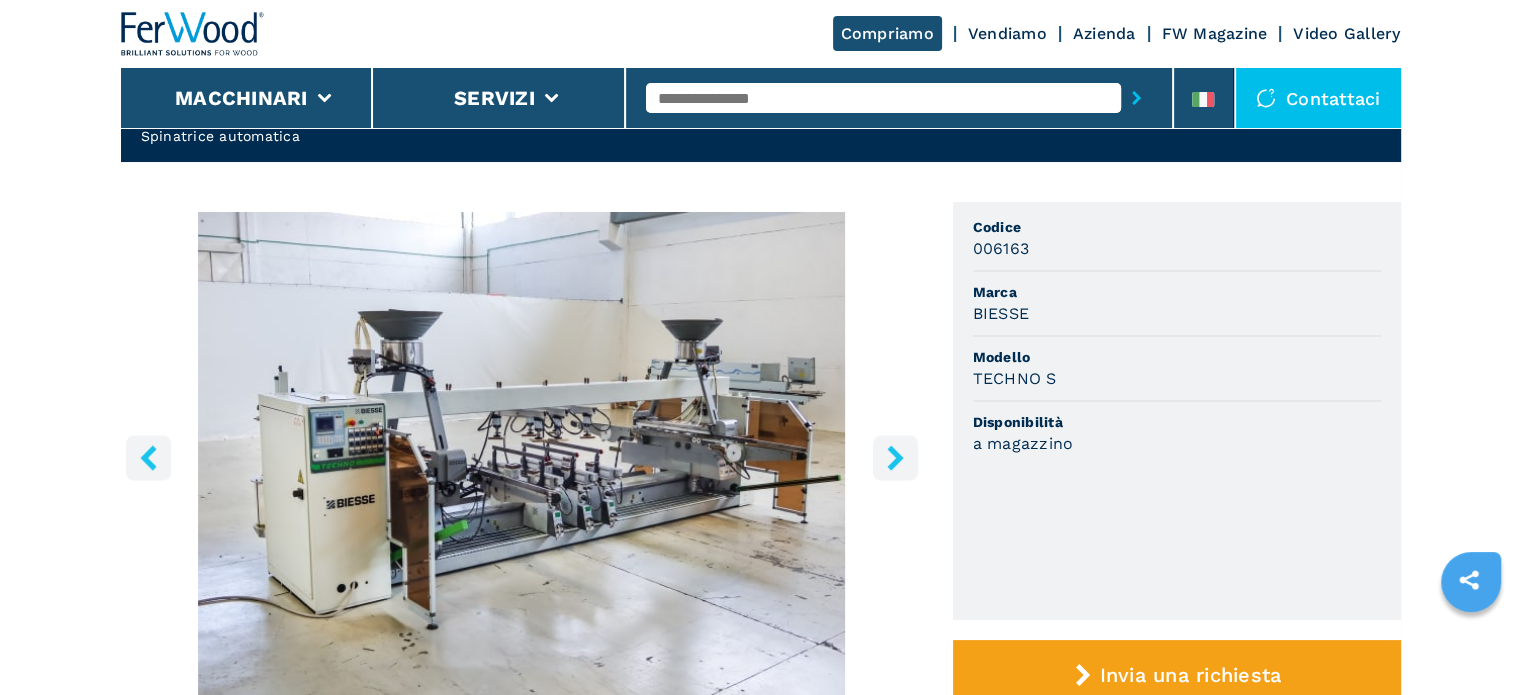 scroll, scrollTop: 0, scrollLeft: 0, axis: both 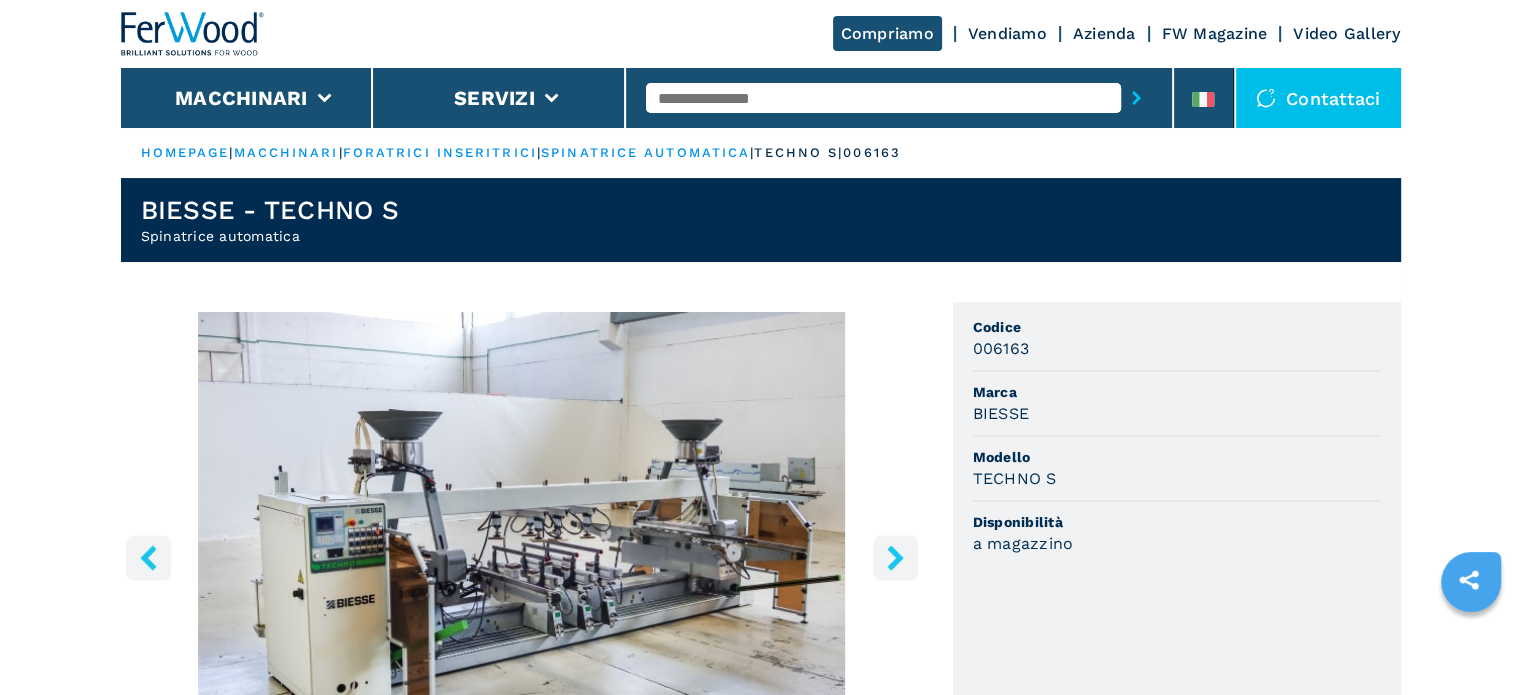 click 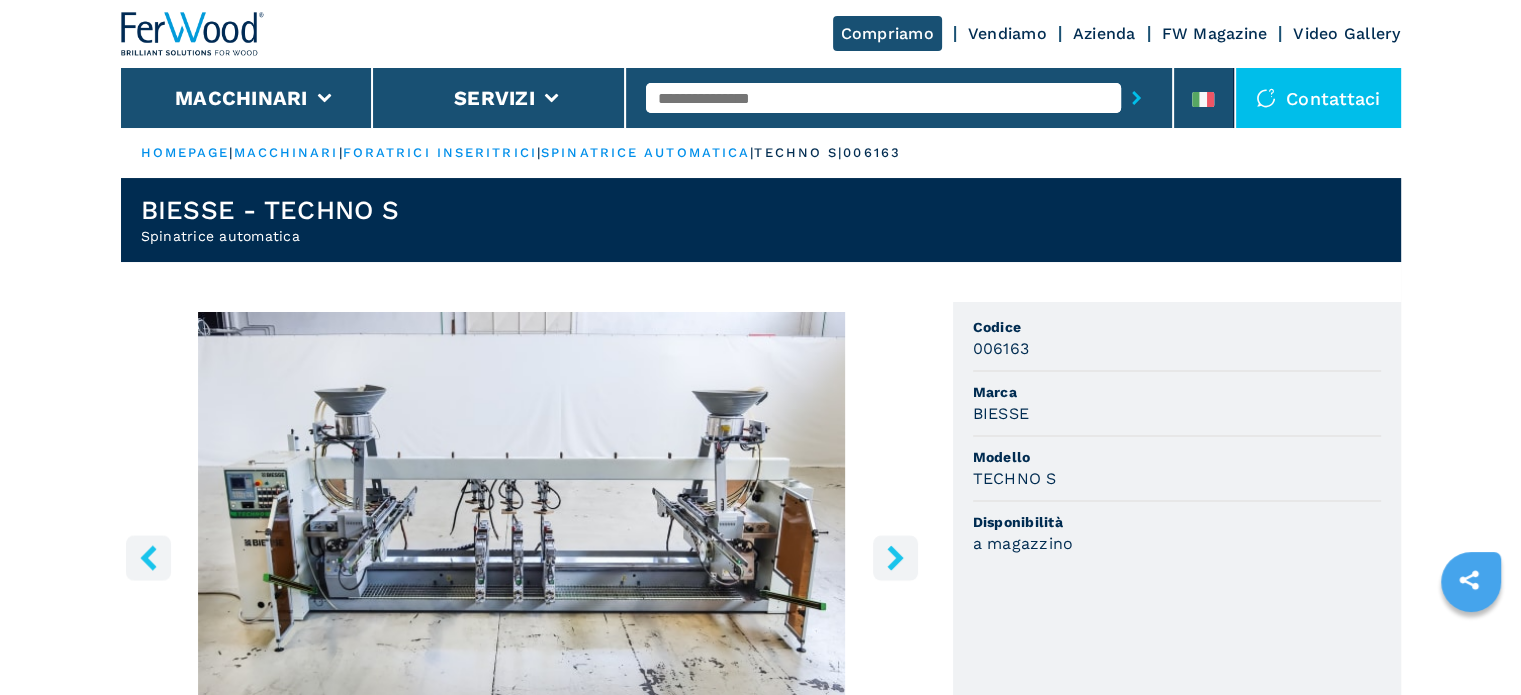 click 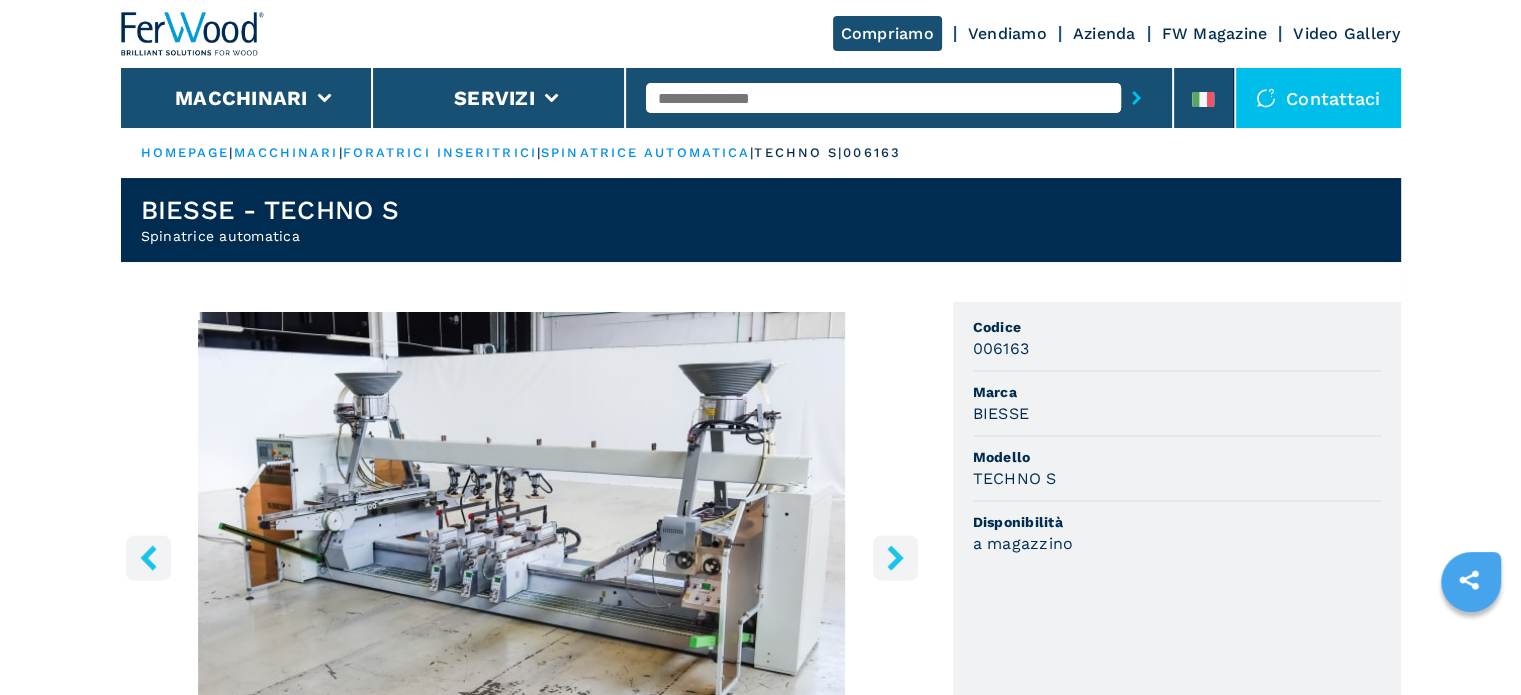 click 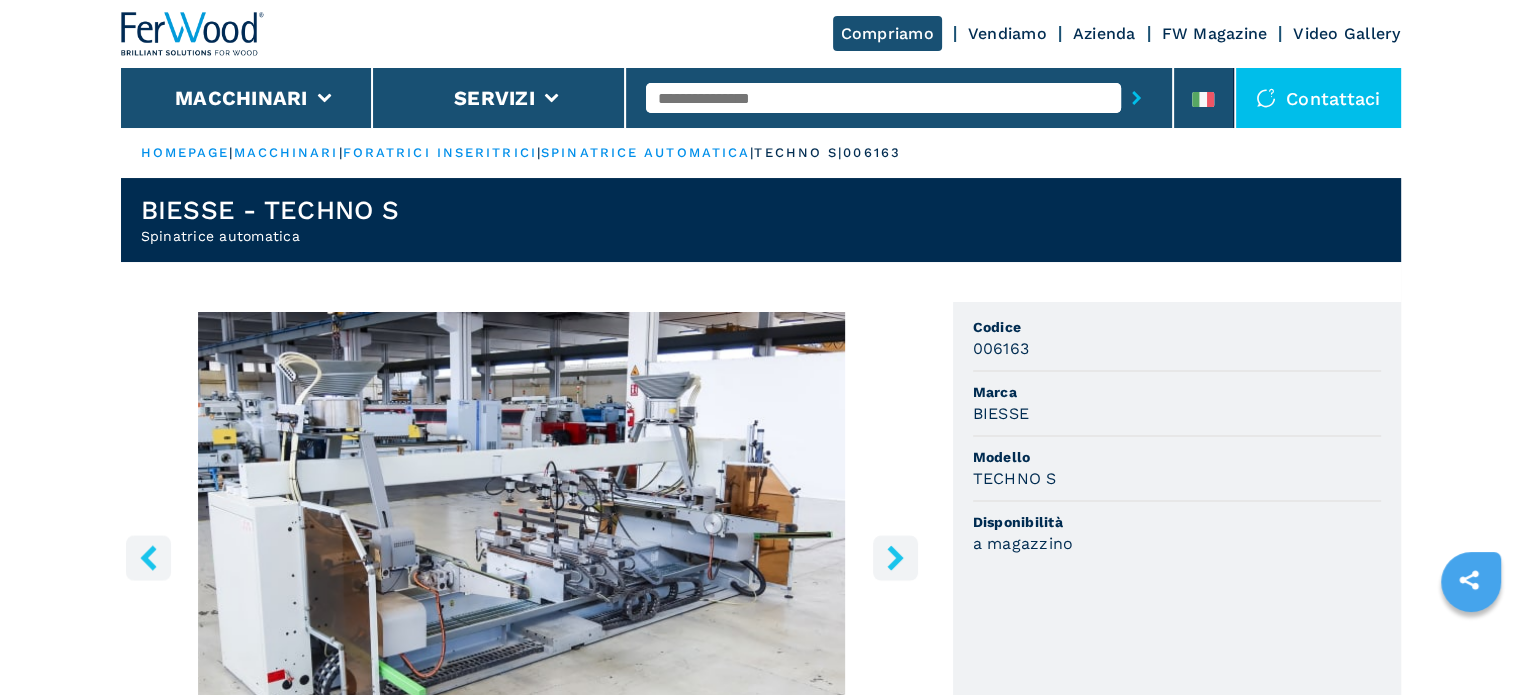 click 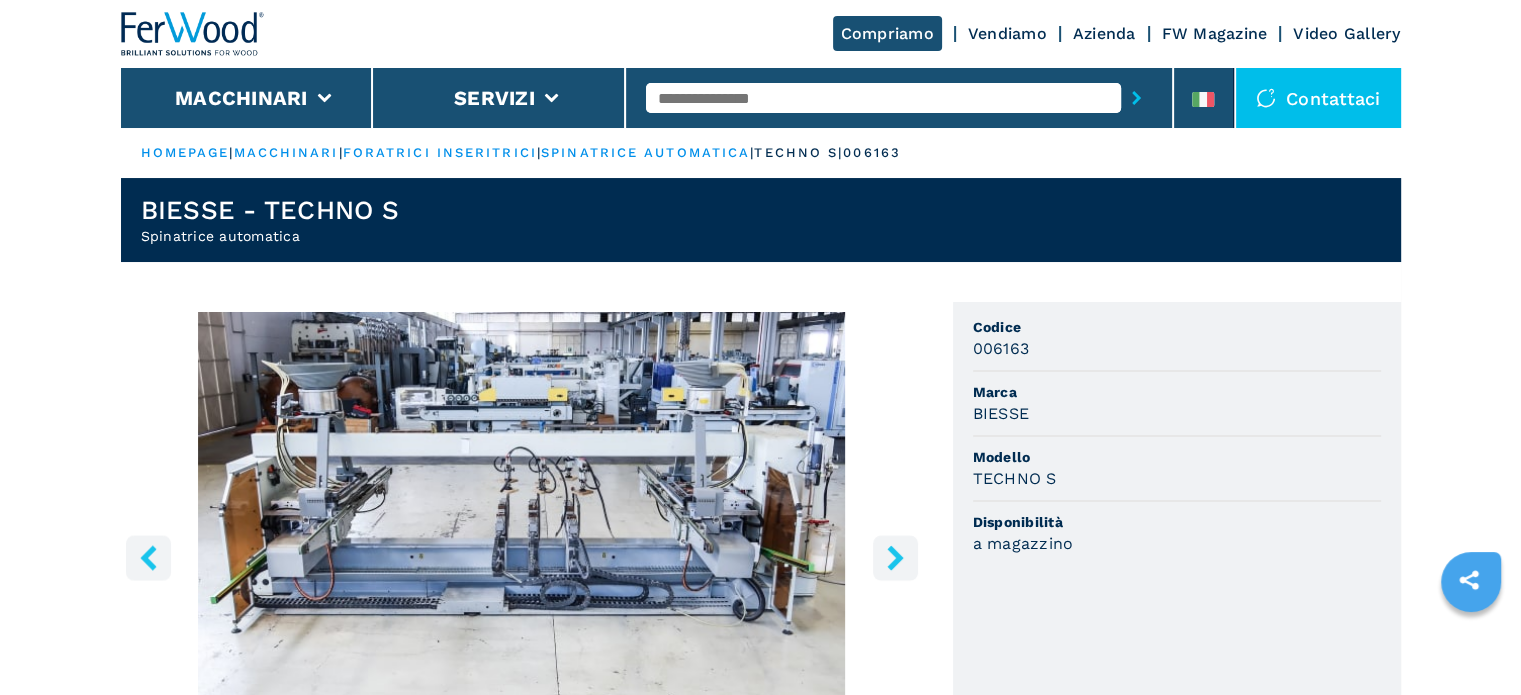 click 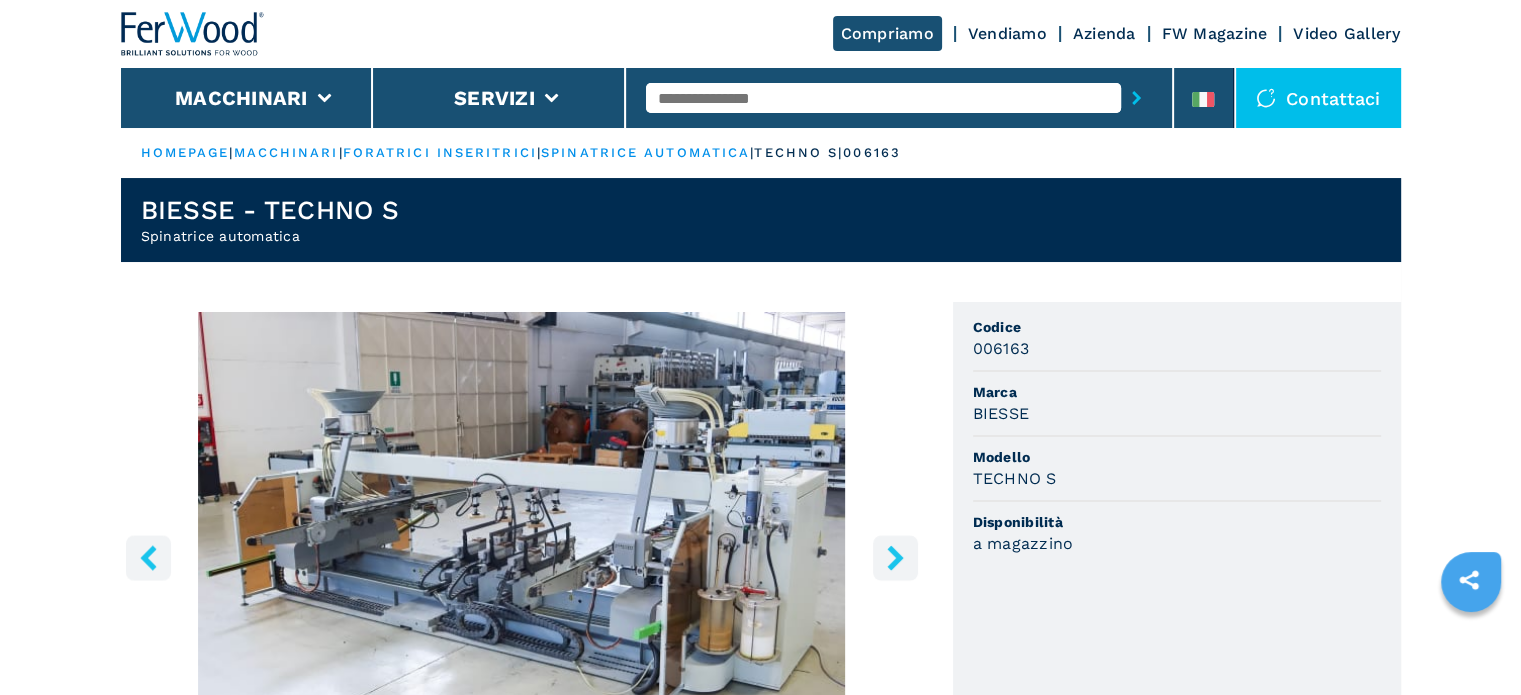 click 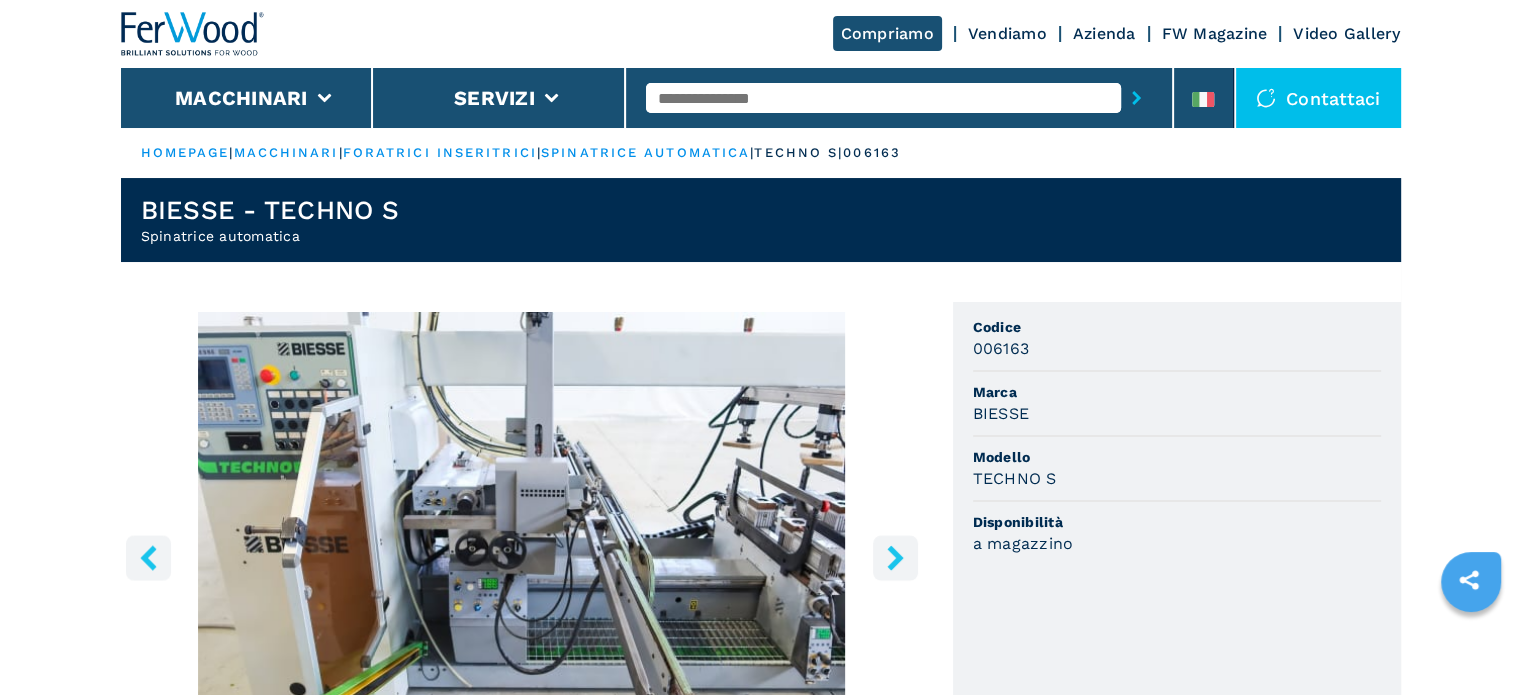 click 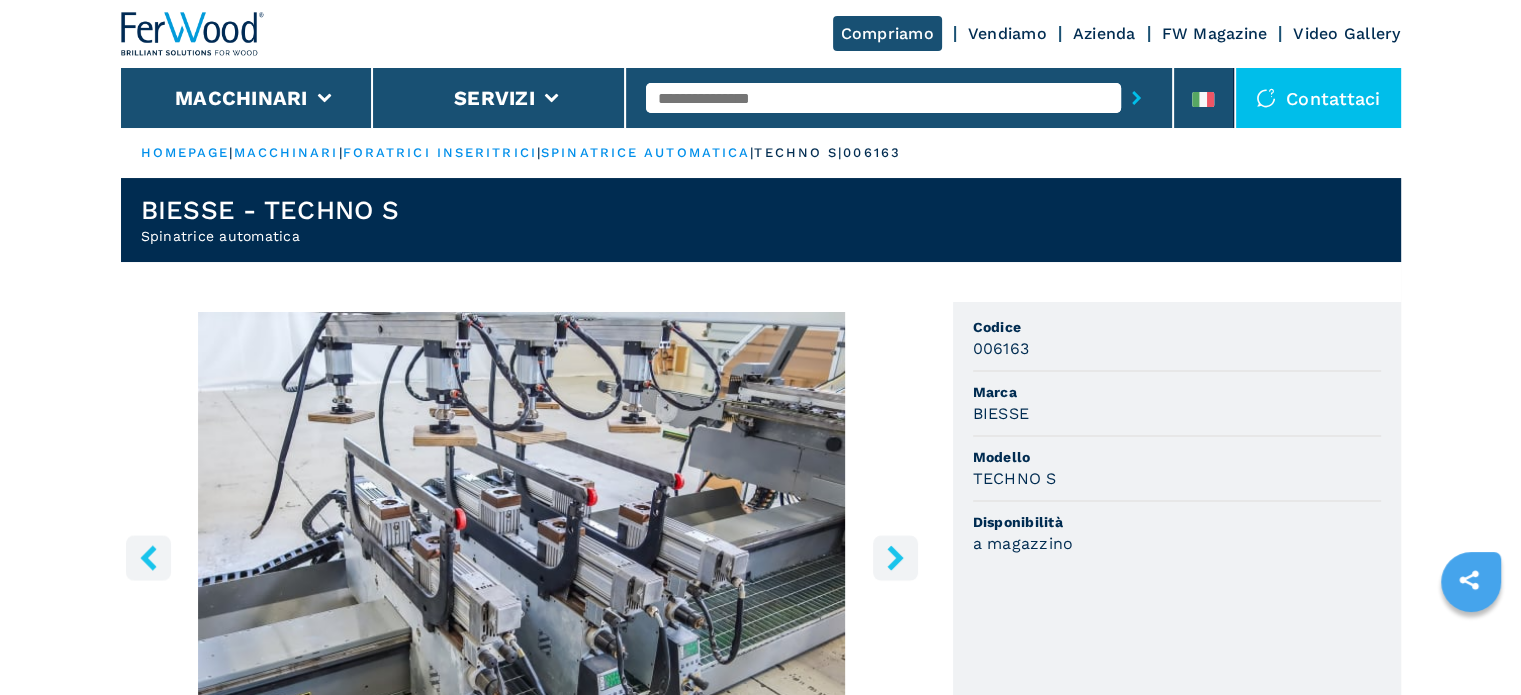 click 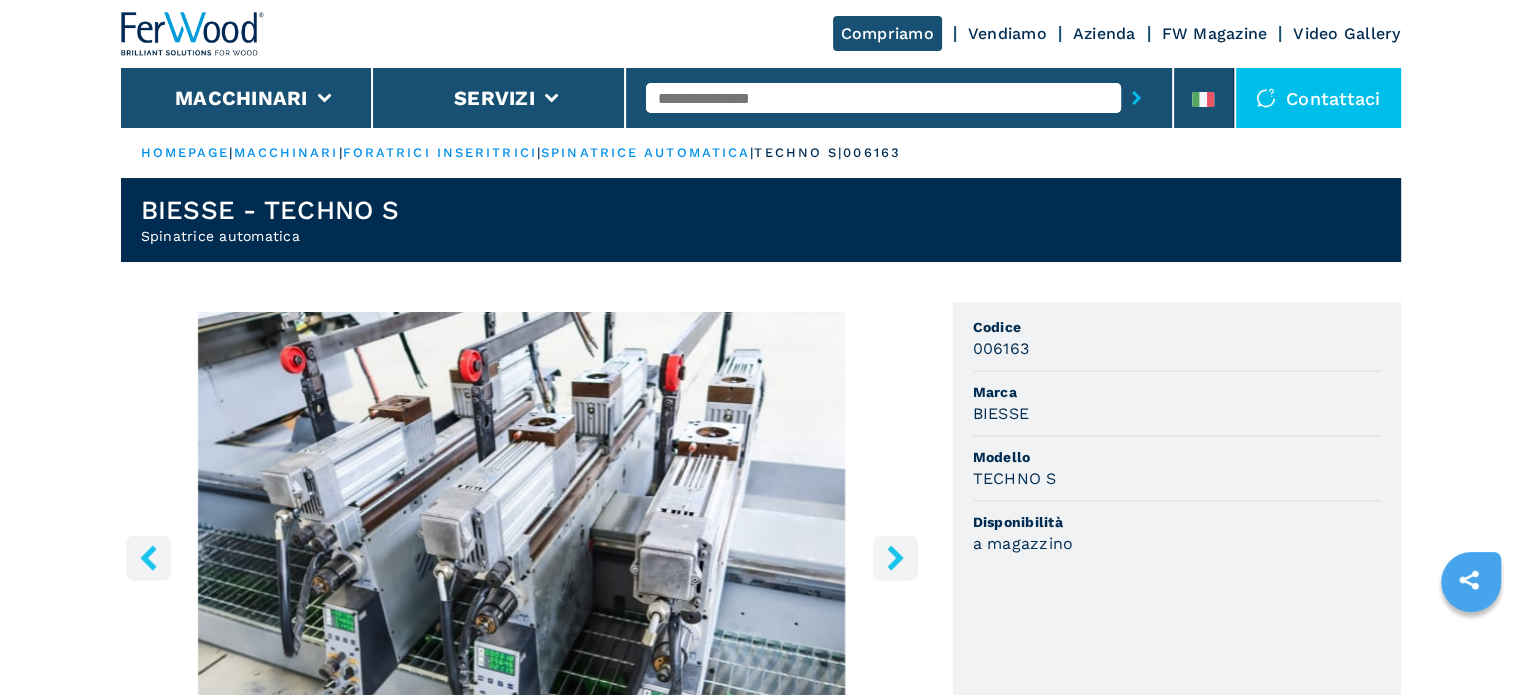 click 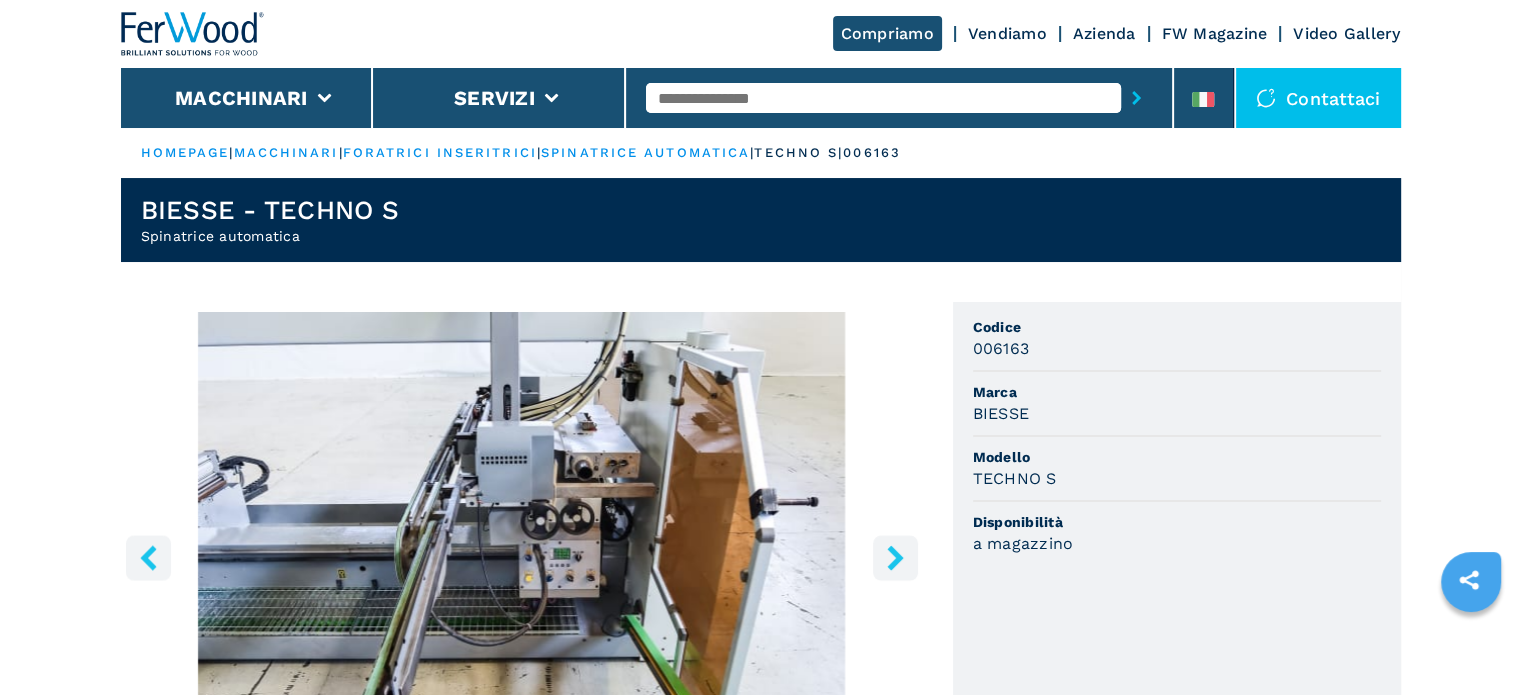 click 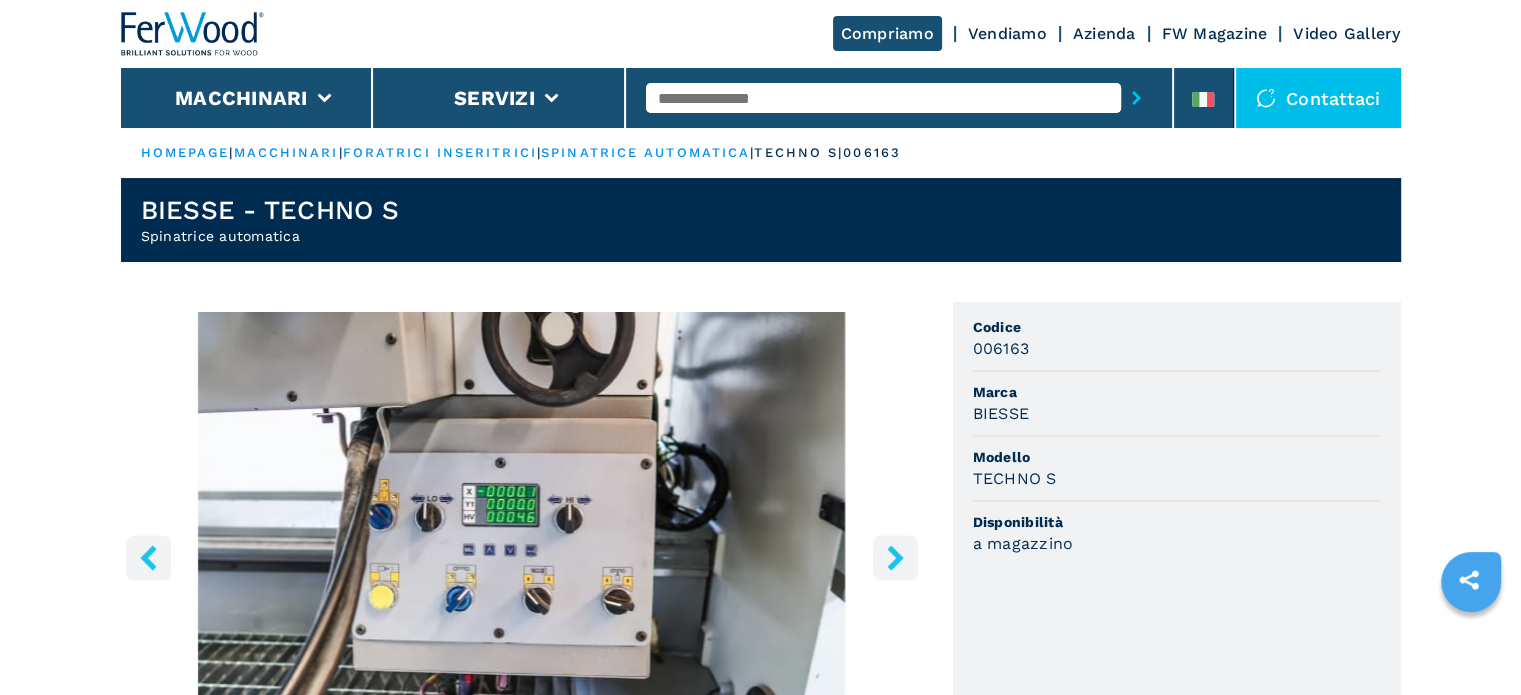 click 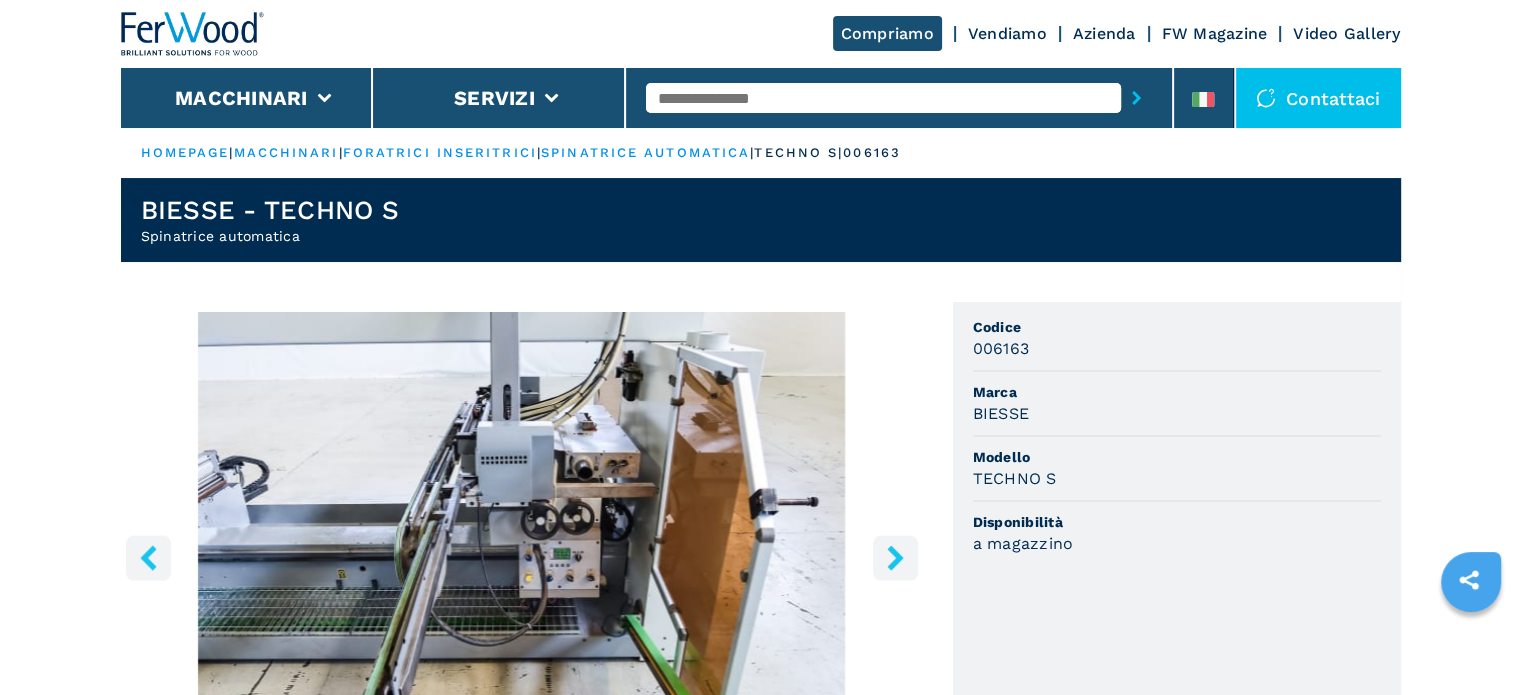 click 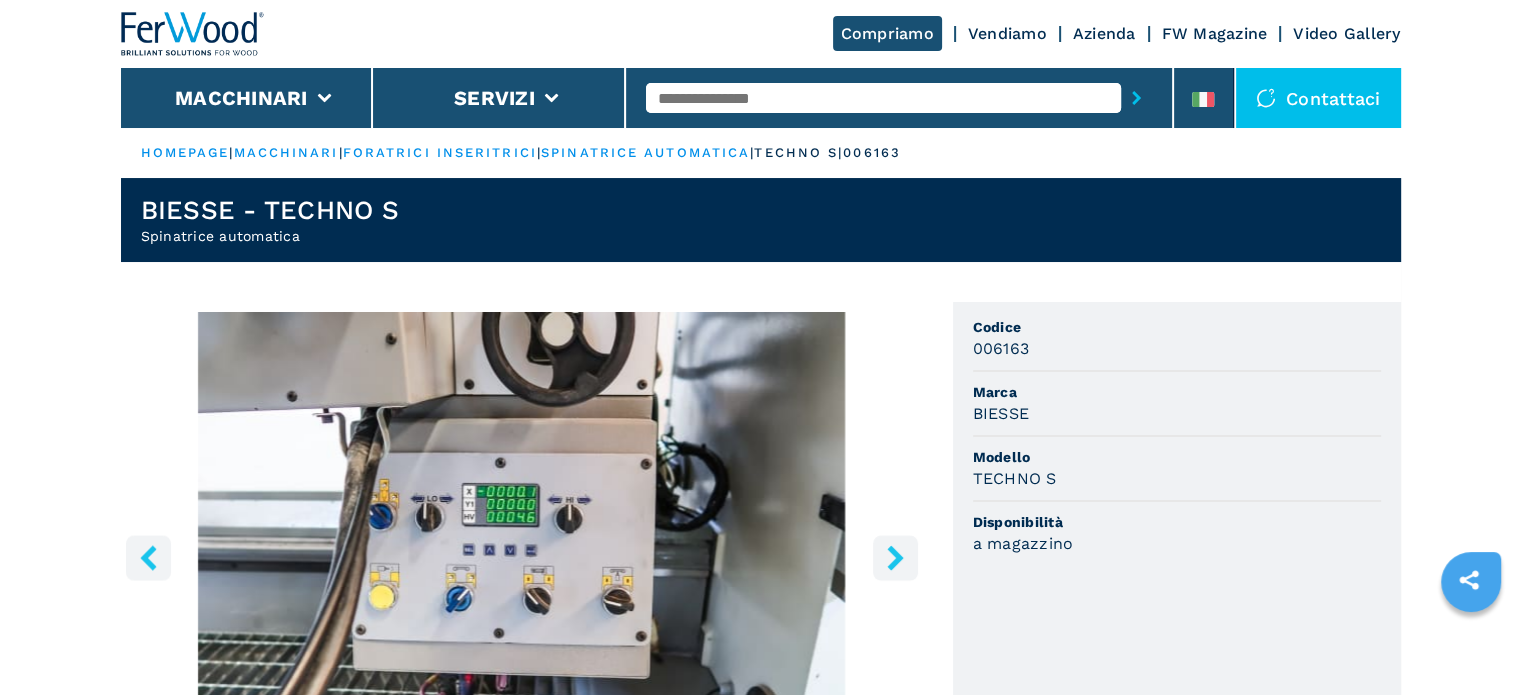click 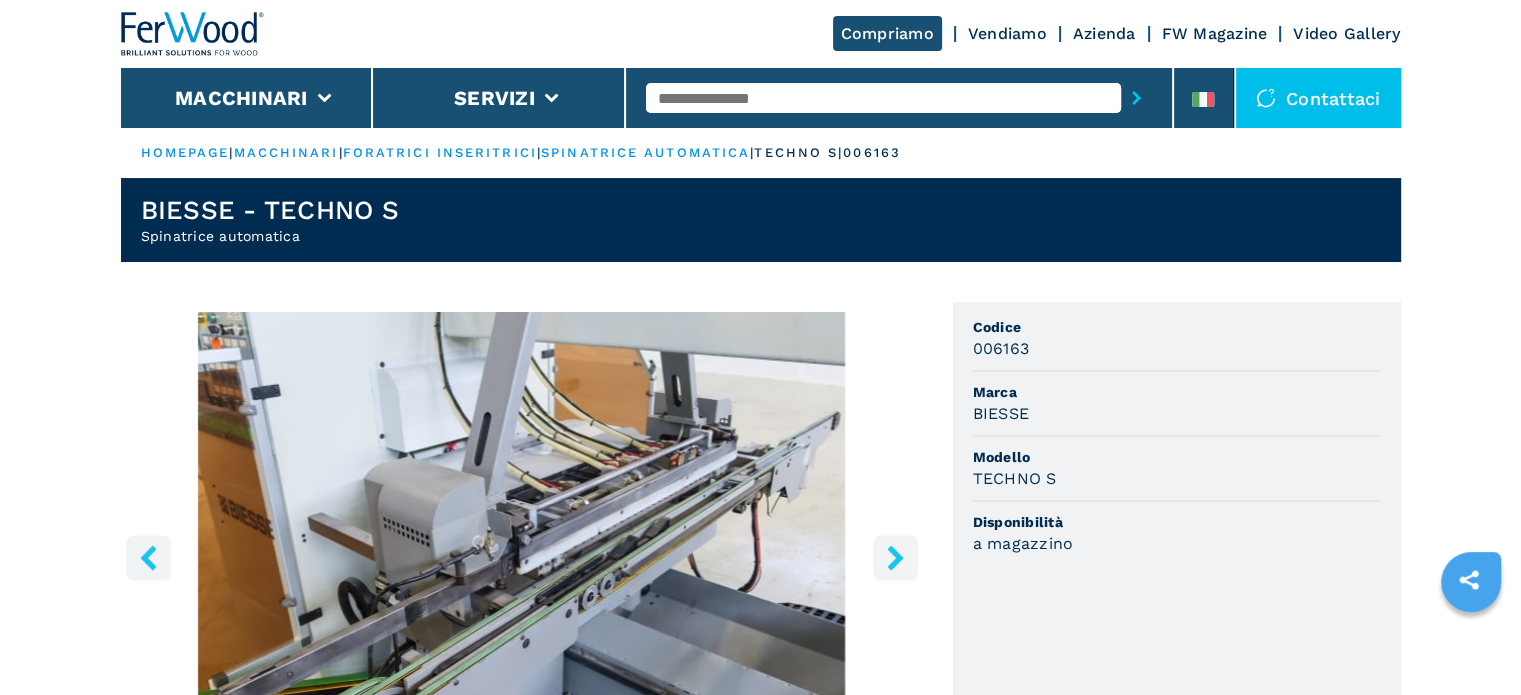 click 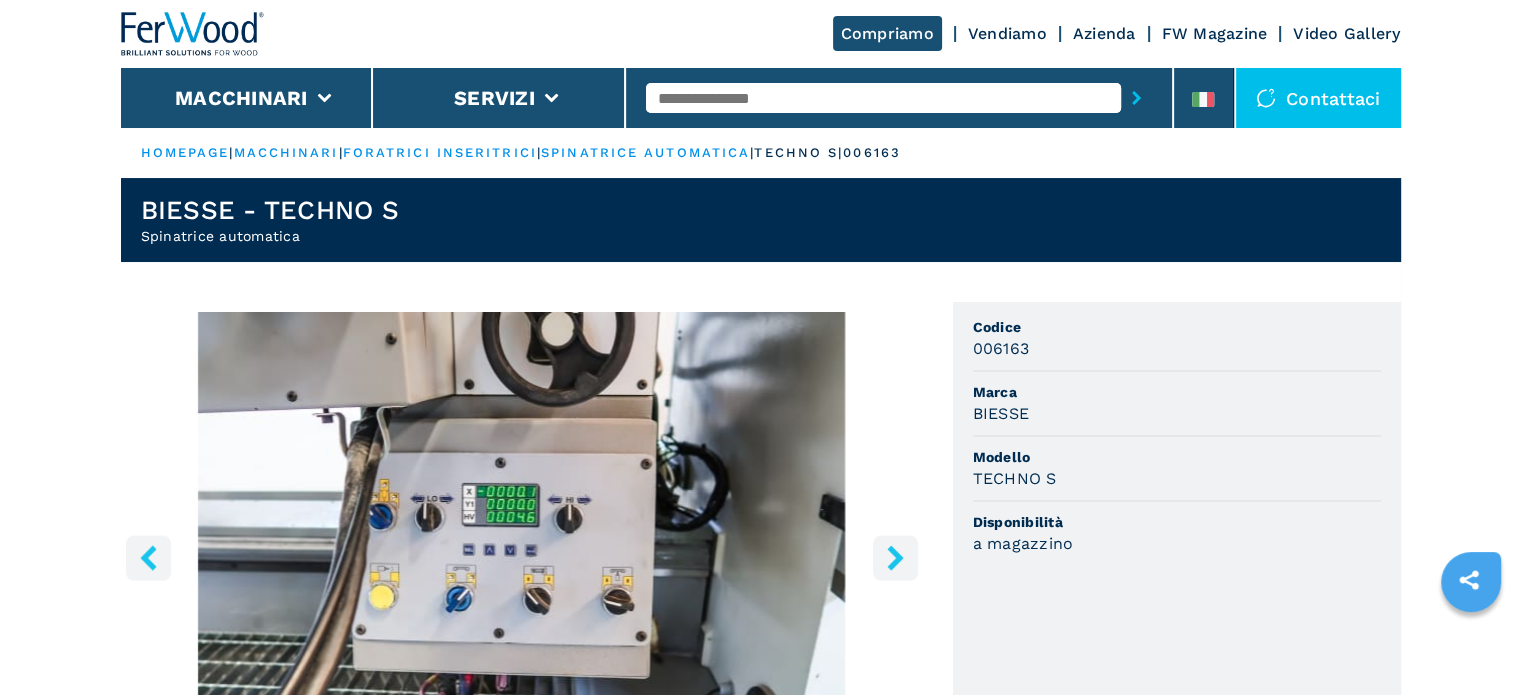 click at bounding box center [522, 554] 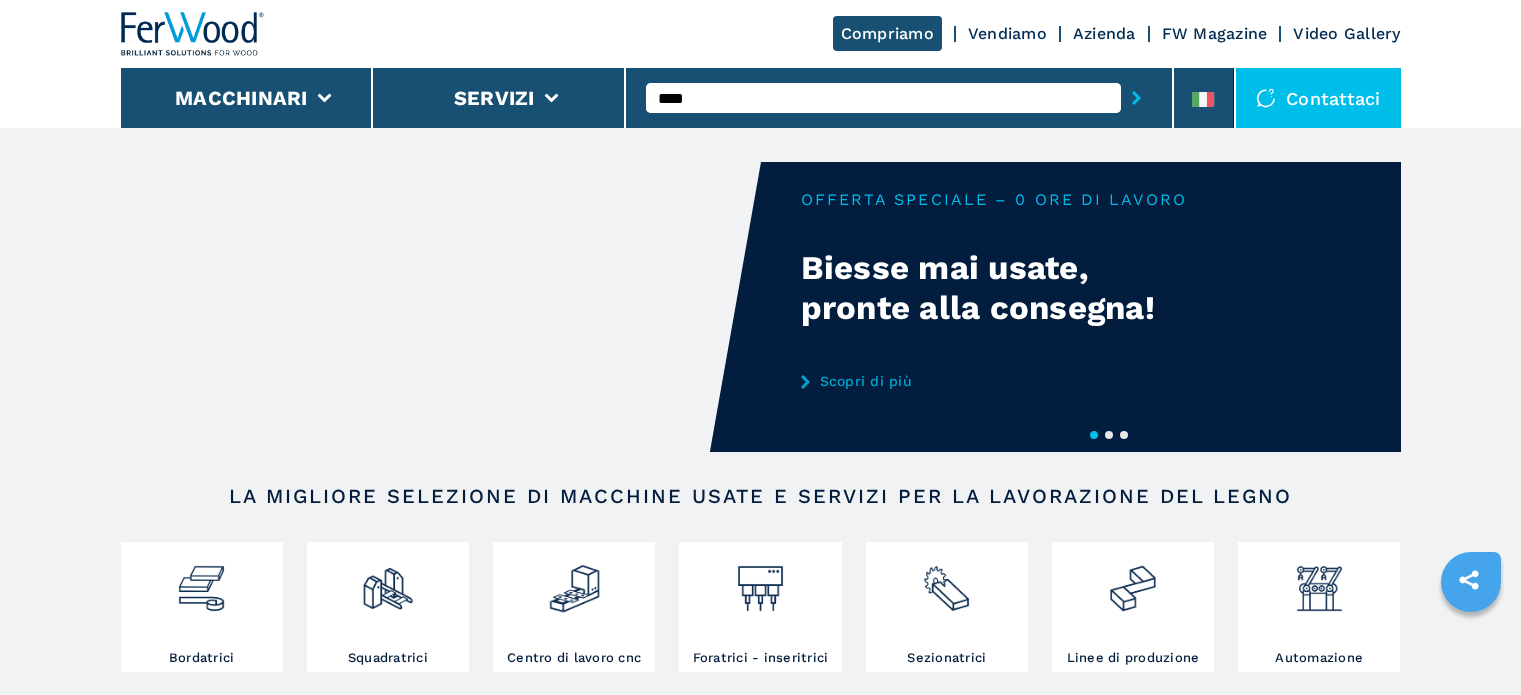 scroll, scrollTop: 0, scrollLeft: 0, axis: both 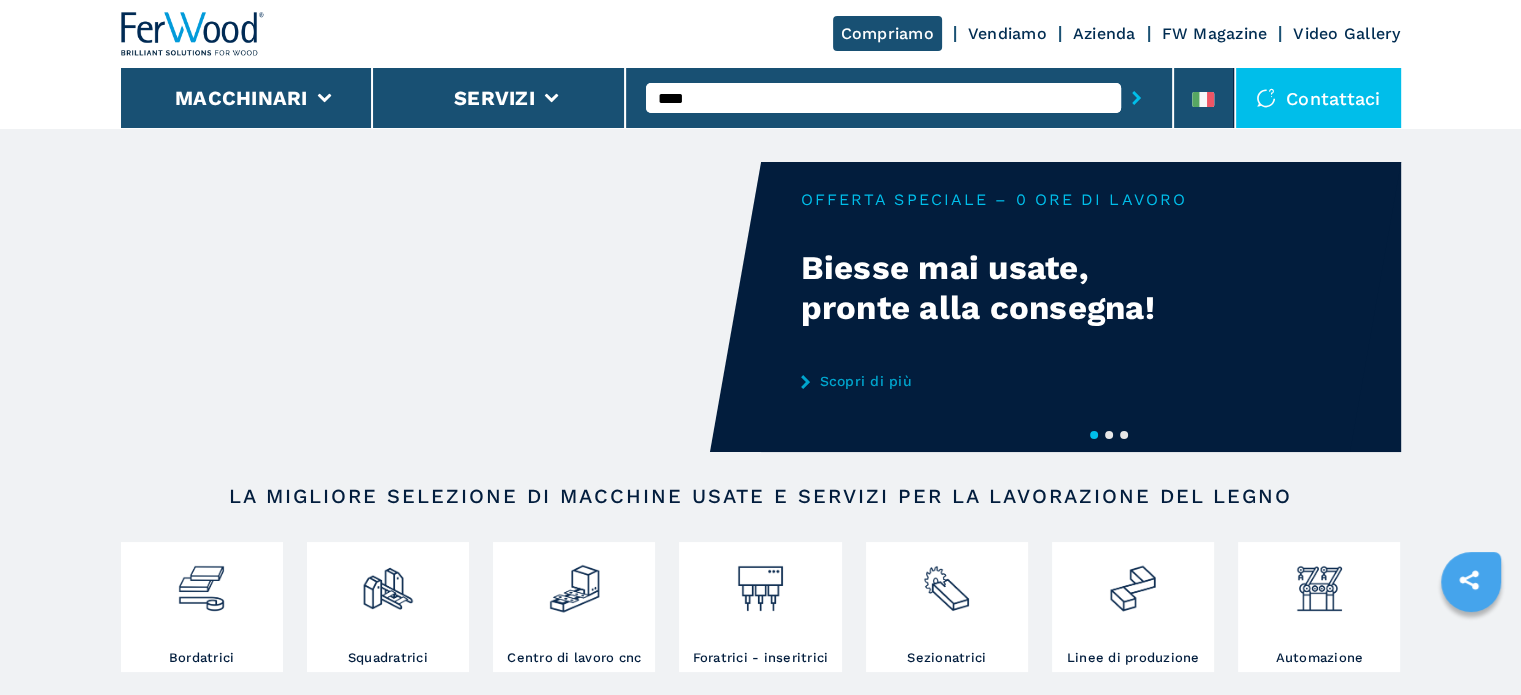 type on "****" 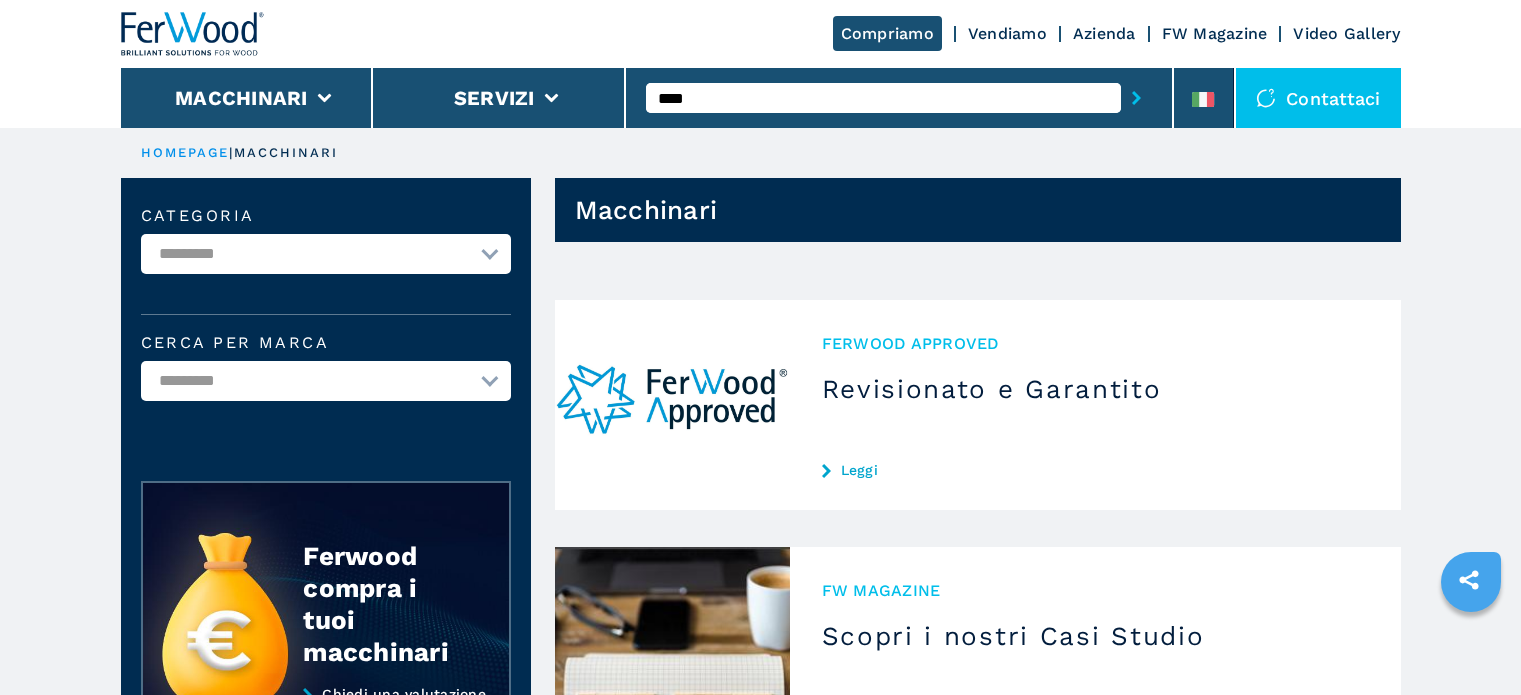 scroll, scrollTop: 0, scrollLeft: 0, axis: both 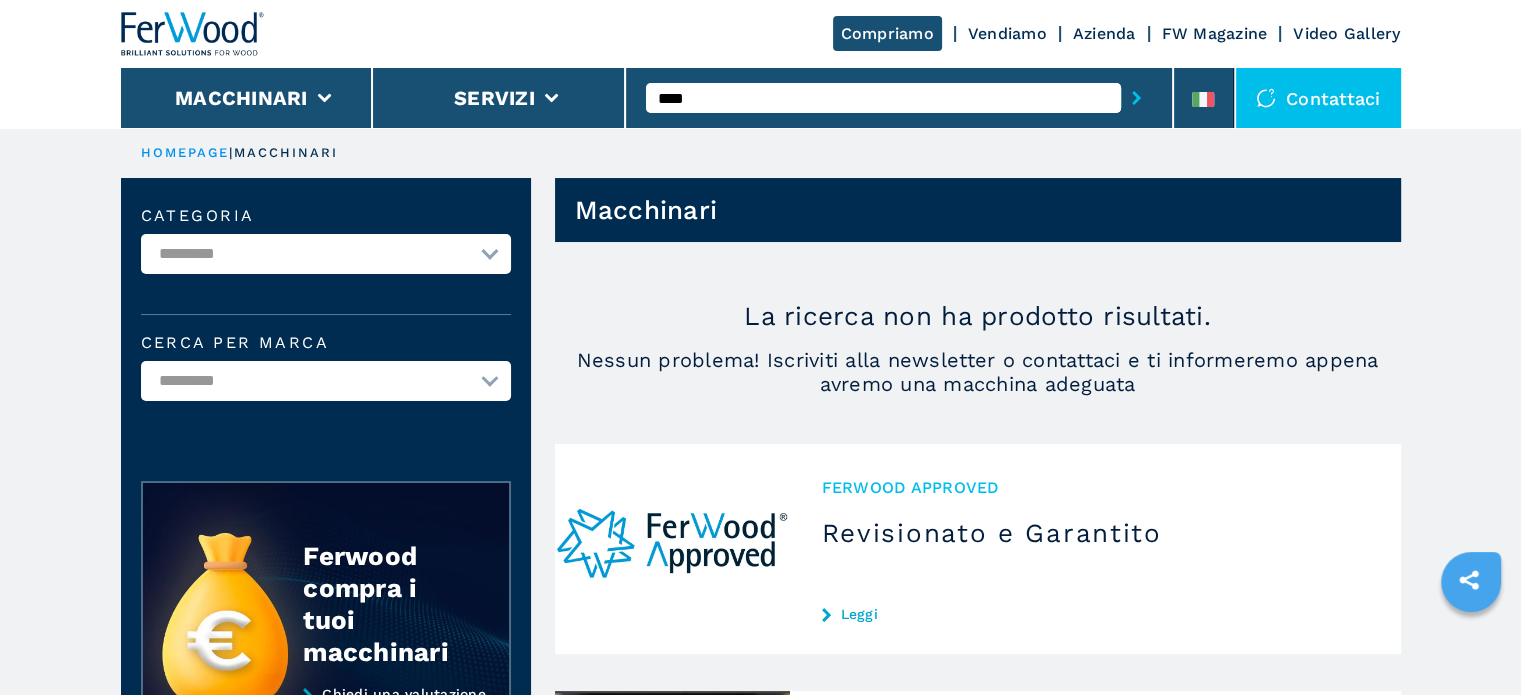 click on "****" at bounding box center [883, 98] 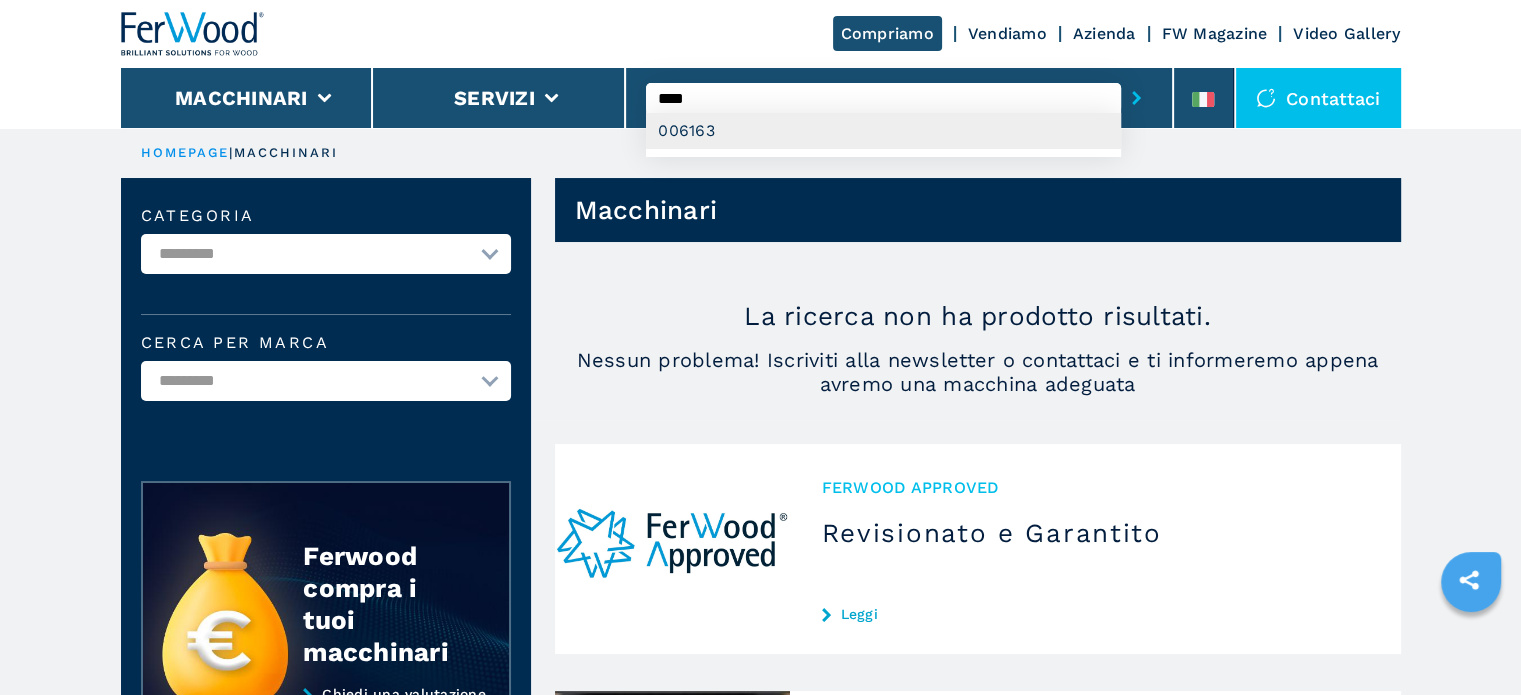 click on "006163" at bounding box center (883, 131) 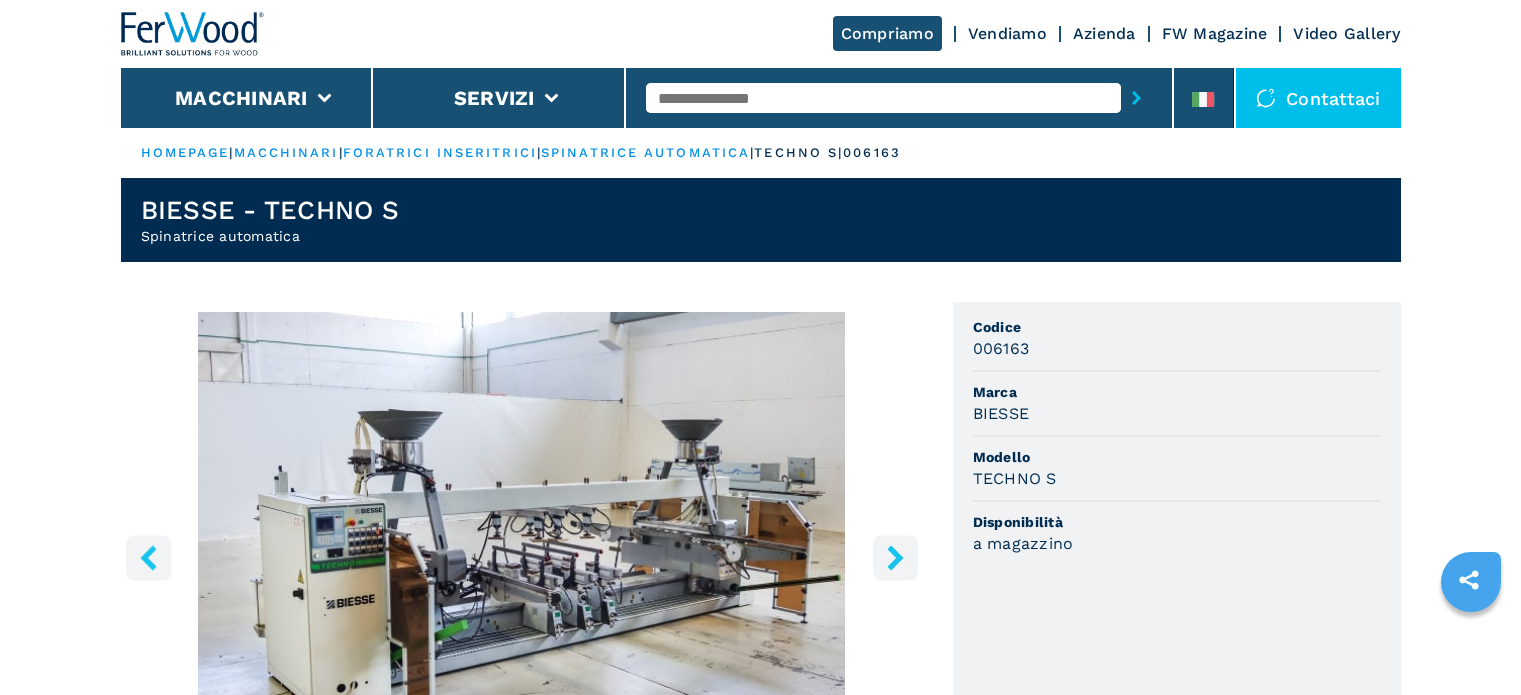 scroll, scrollTop: 600, scrollLeft: 0, axis: vertical 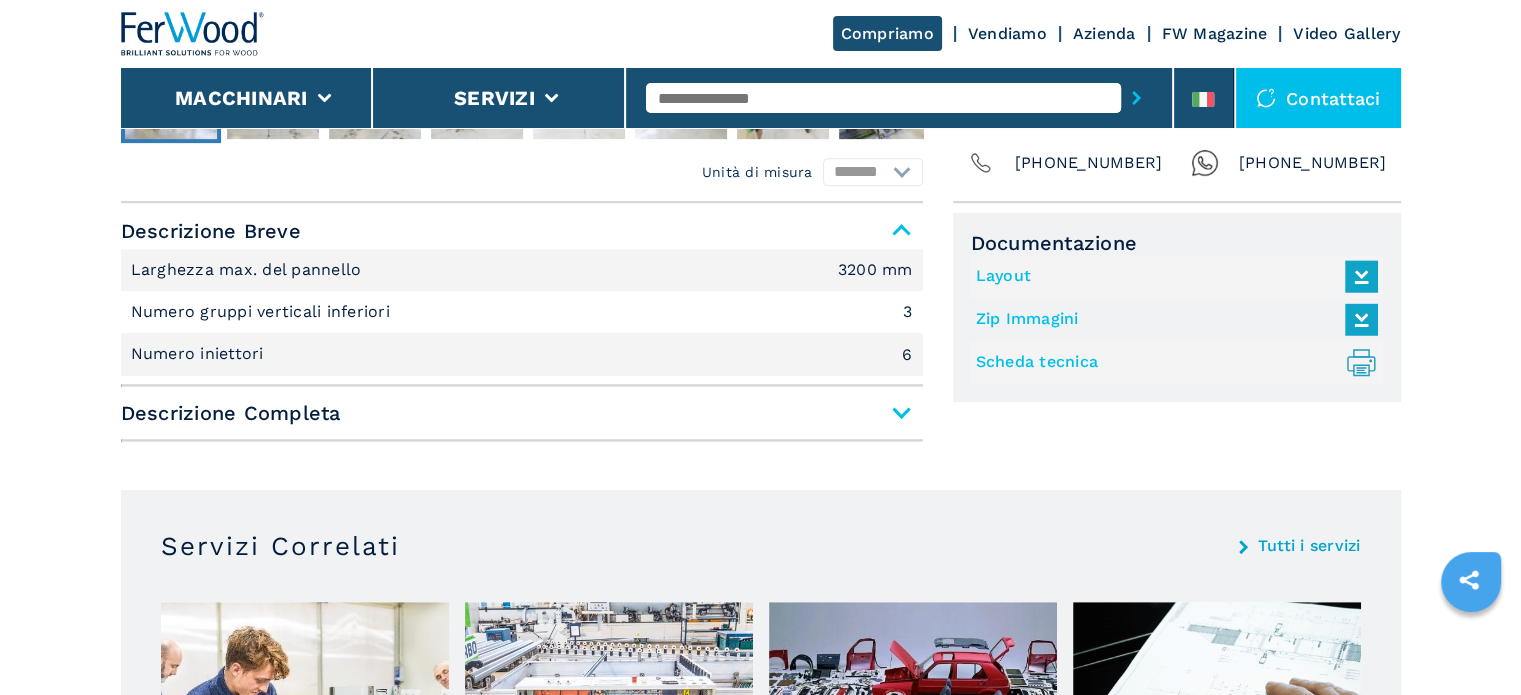 click on "Layout" at bounding box center (1172, 276) 